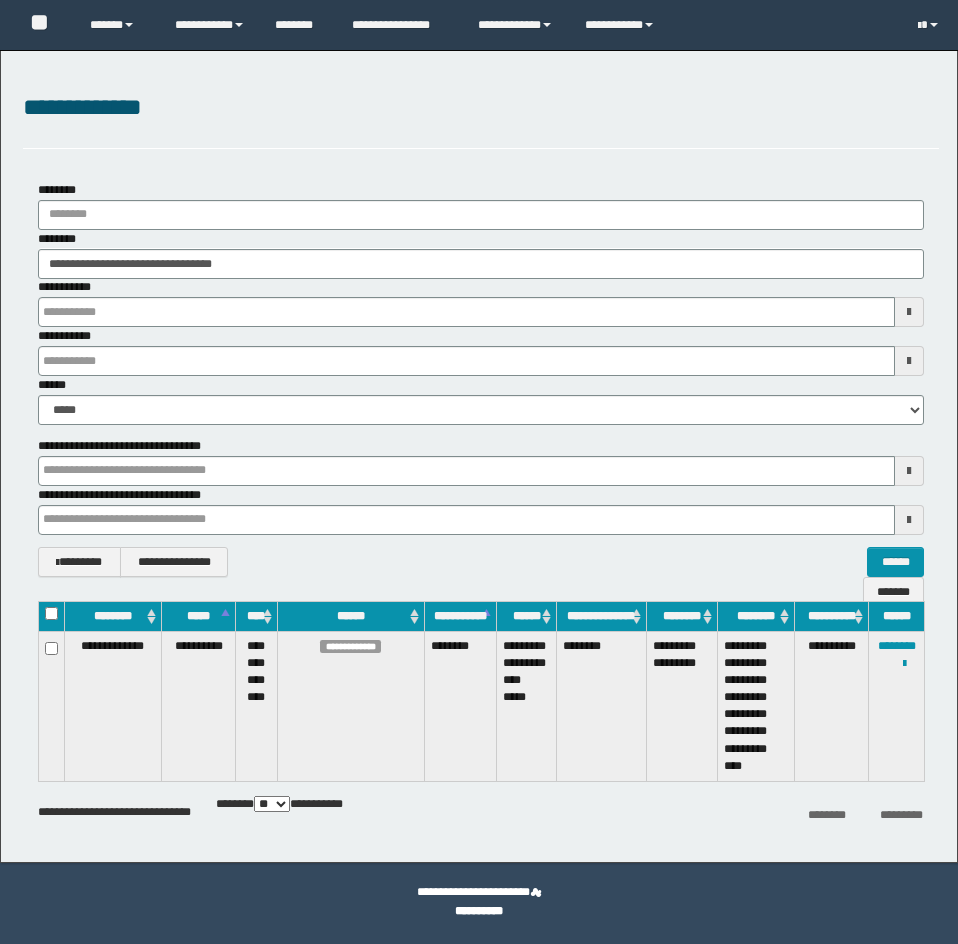 scroll, scrollTop: 0, scrollLeft: 0, axis: both 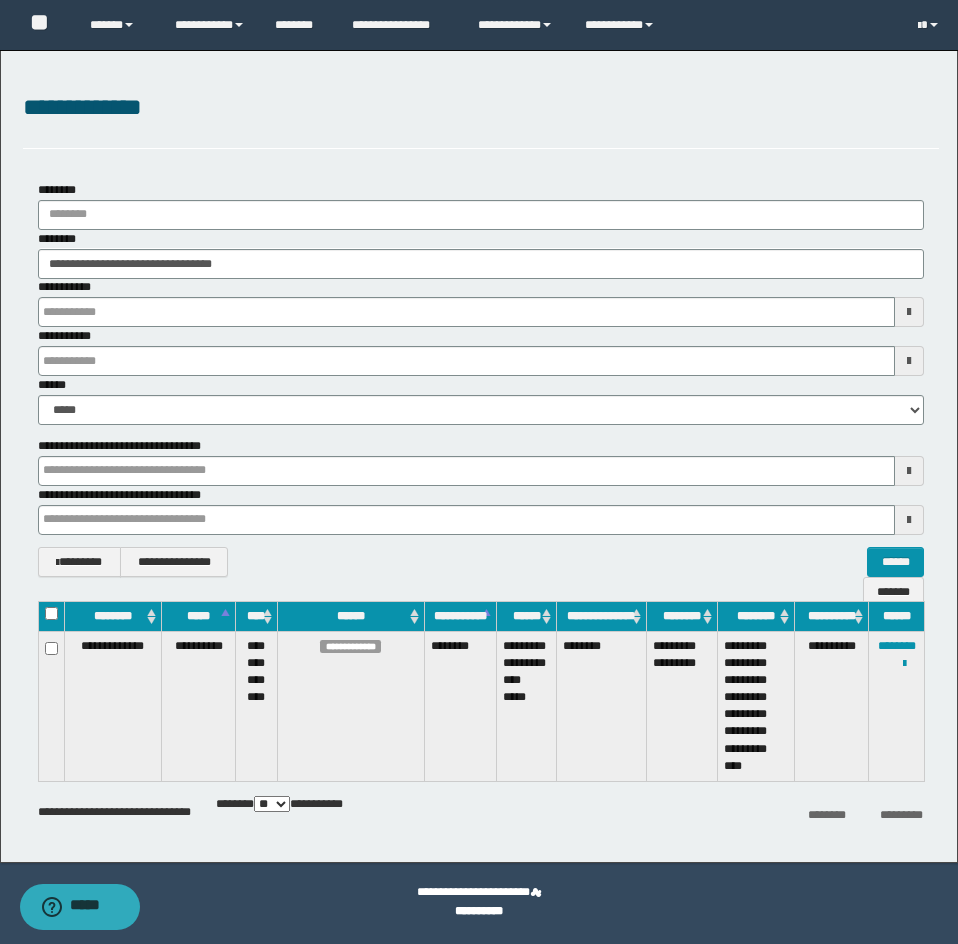 drag, startPoint x: 766, startPoint y: 127, endPoint x: 761, endPoint y: 523, distance: 396.03156 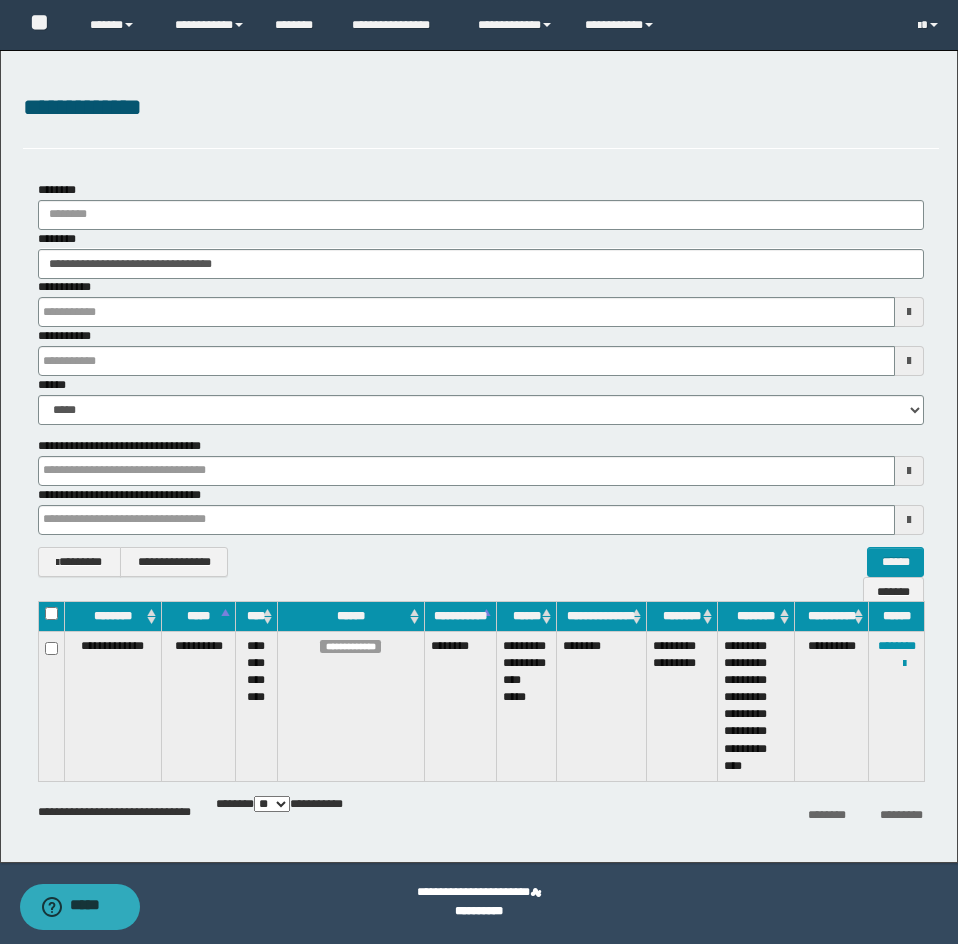 click on "**********" at bounding box center (481, 119) 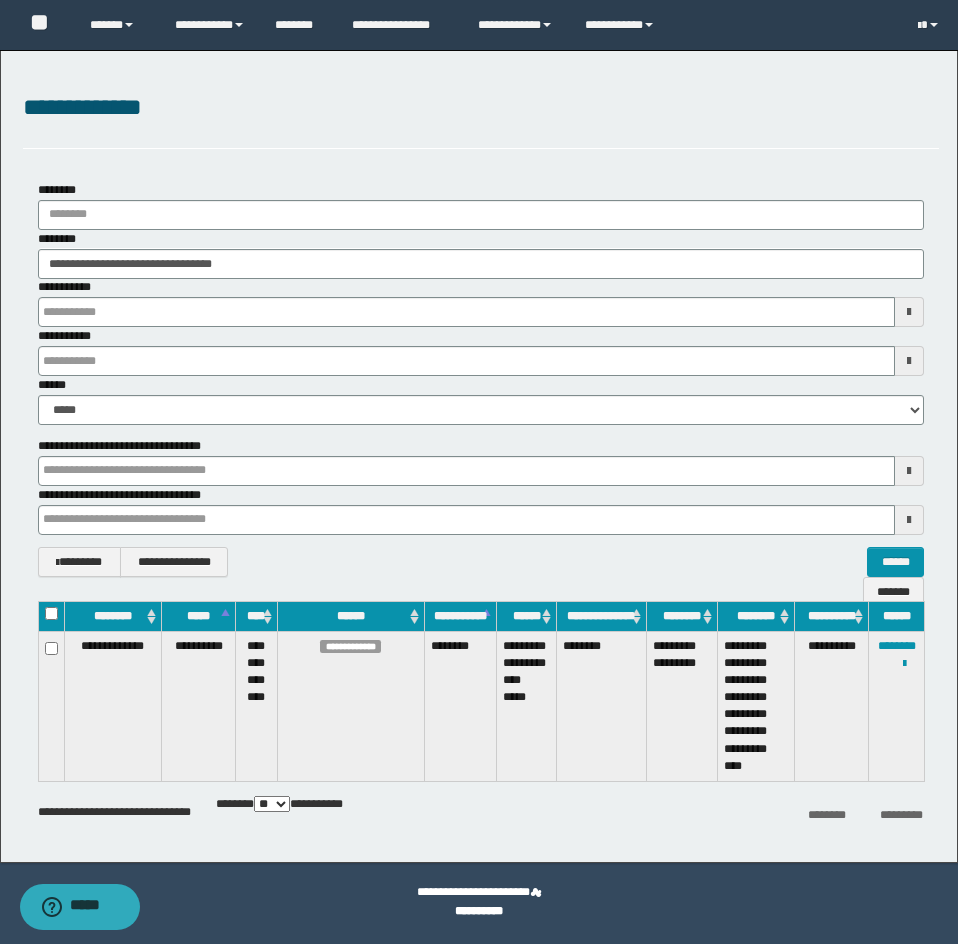 click on "**********" at bounding box center (481, 119) 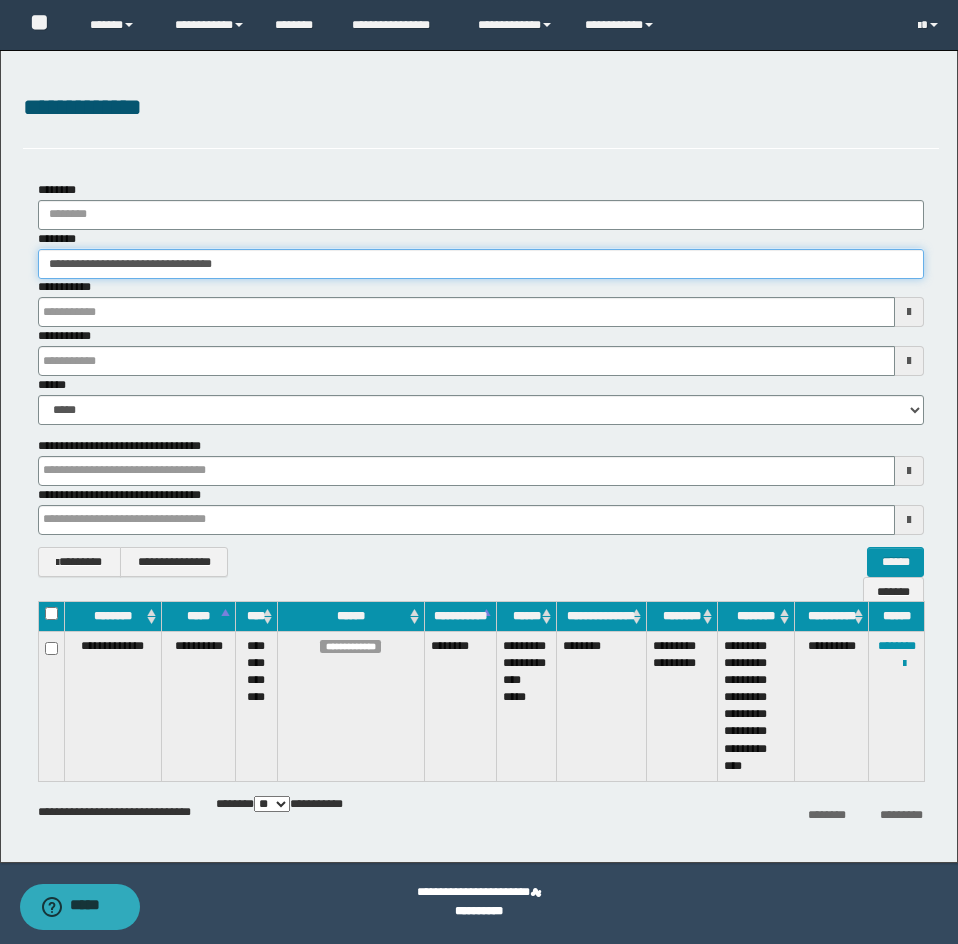 drag, startPoint x: 316, startPoint y: 274, endPoint x: -1, endPoint y: 254, distance: 317.63028 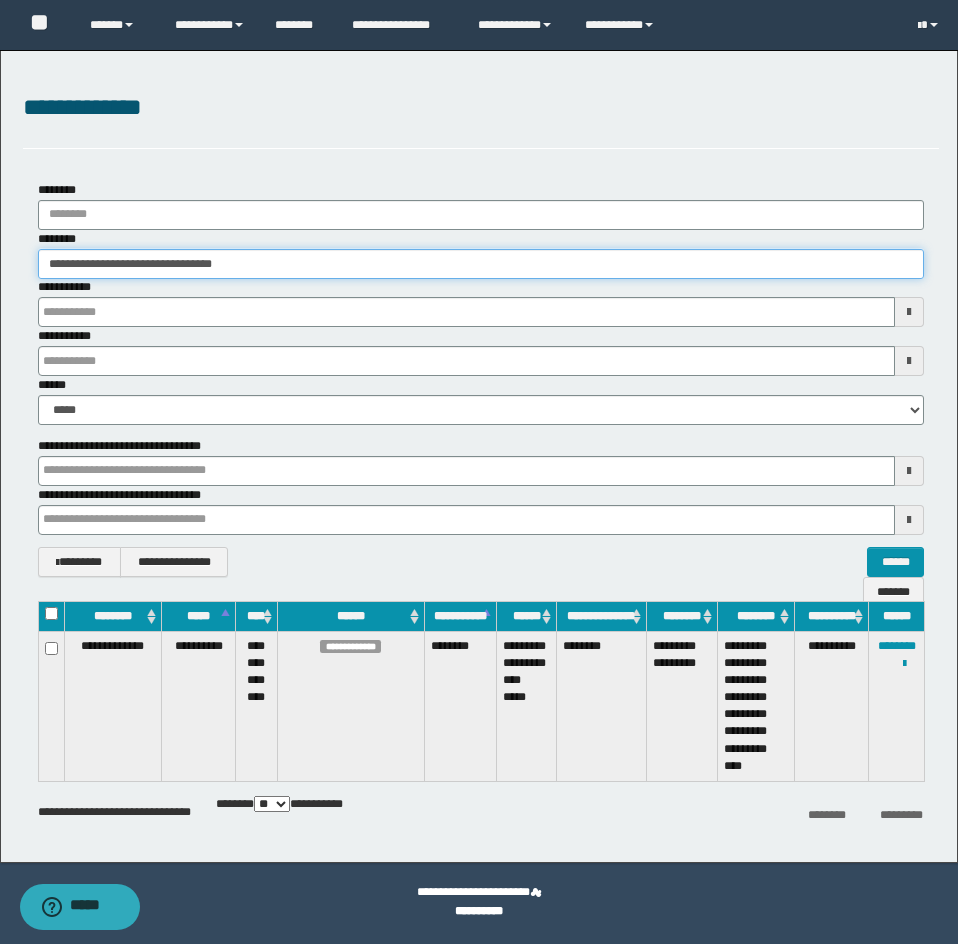 click on "**********" at bounding box center [479, 472] 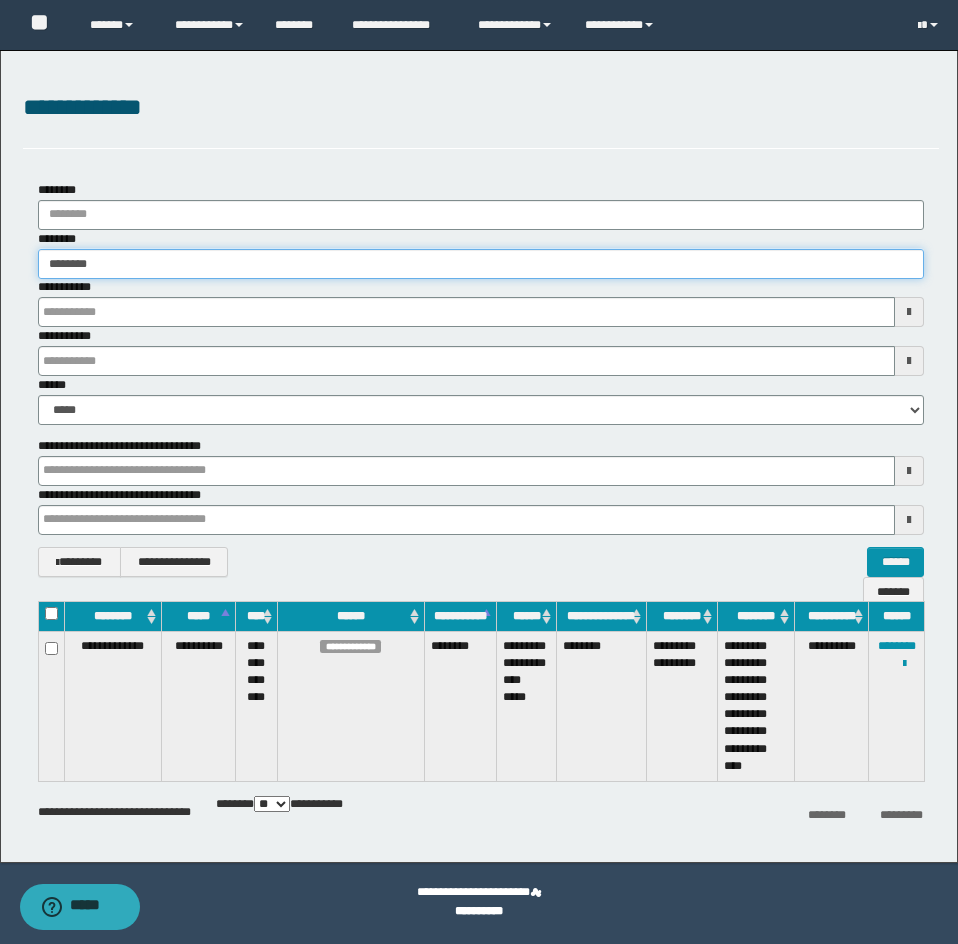 type on "********" 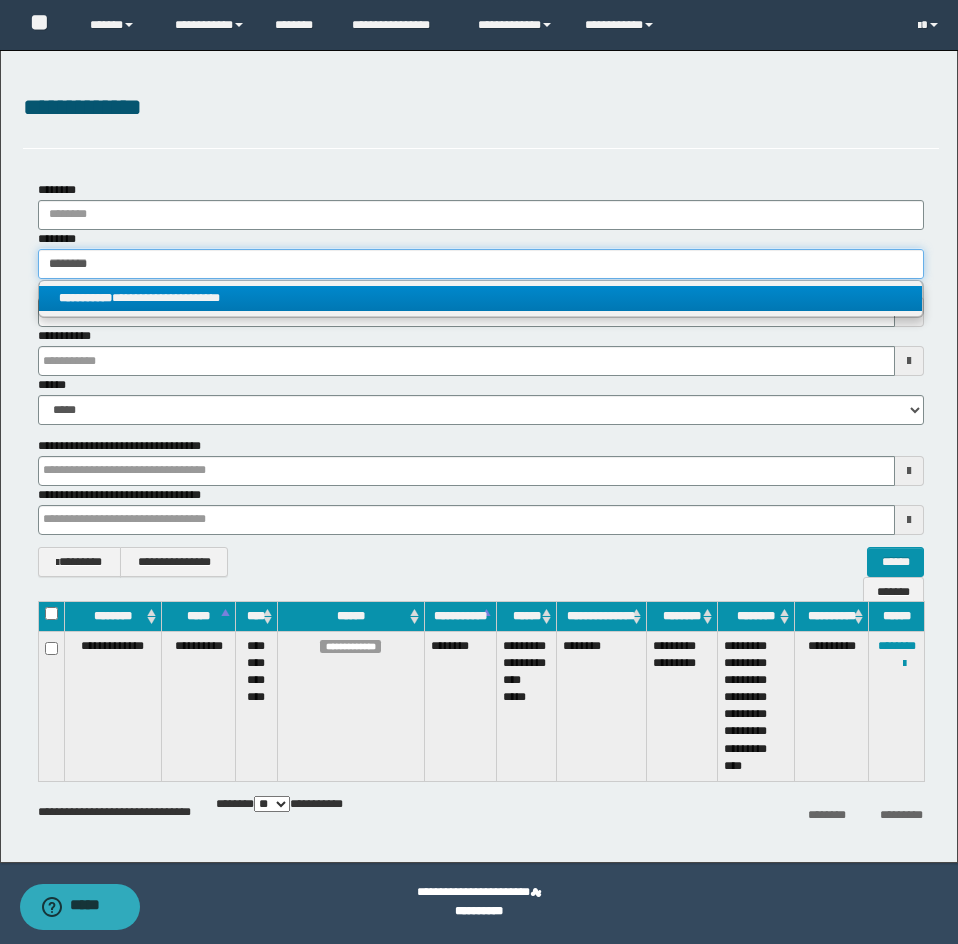 type on "********" 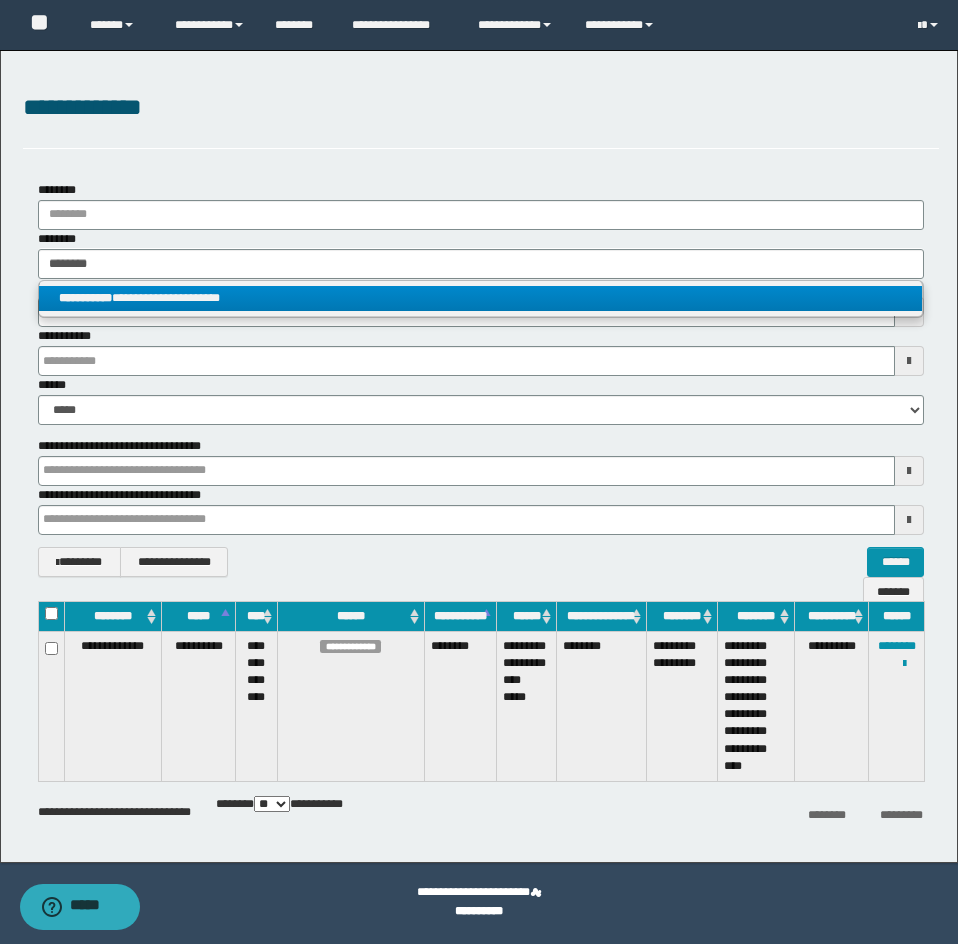 click on "**********" at bounding box center [480, 298] 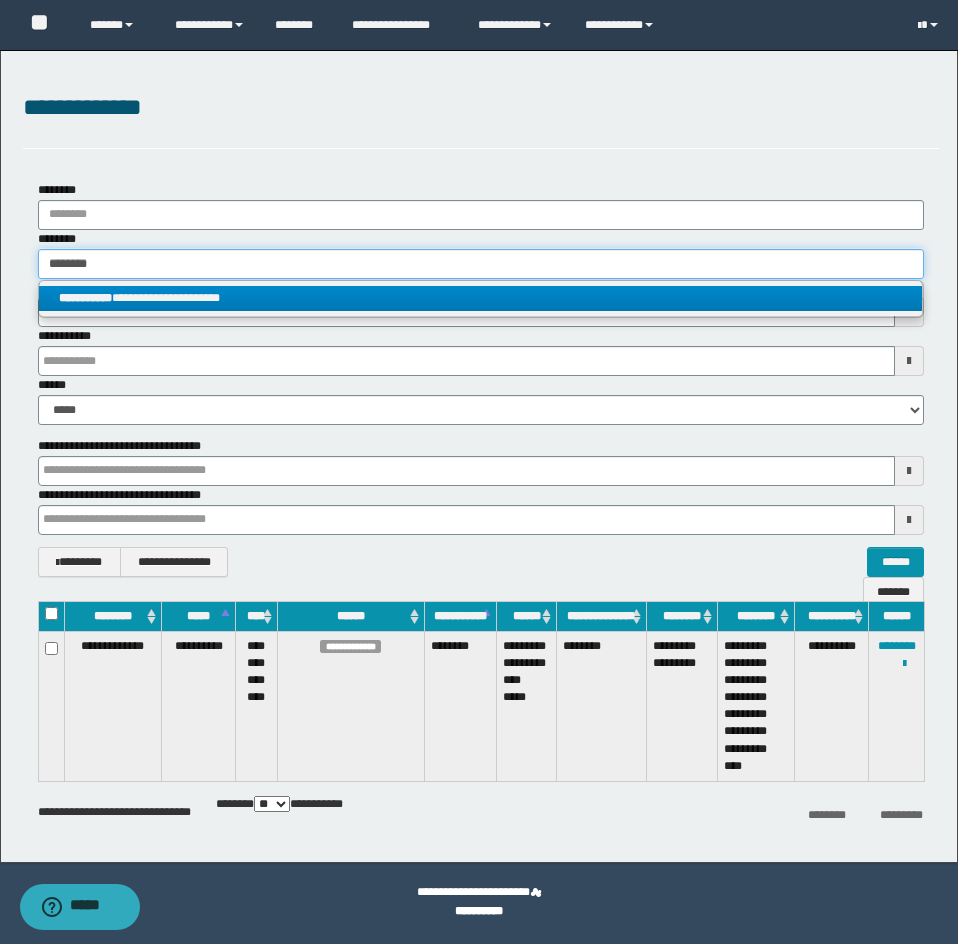 type 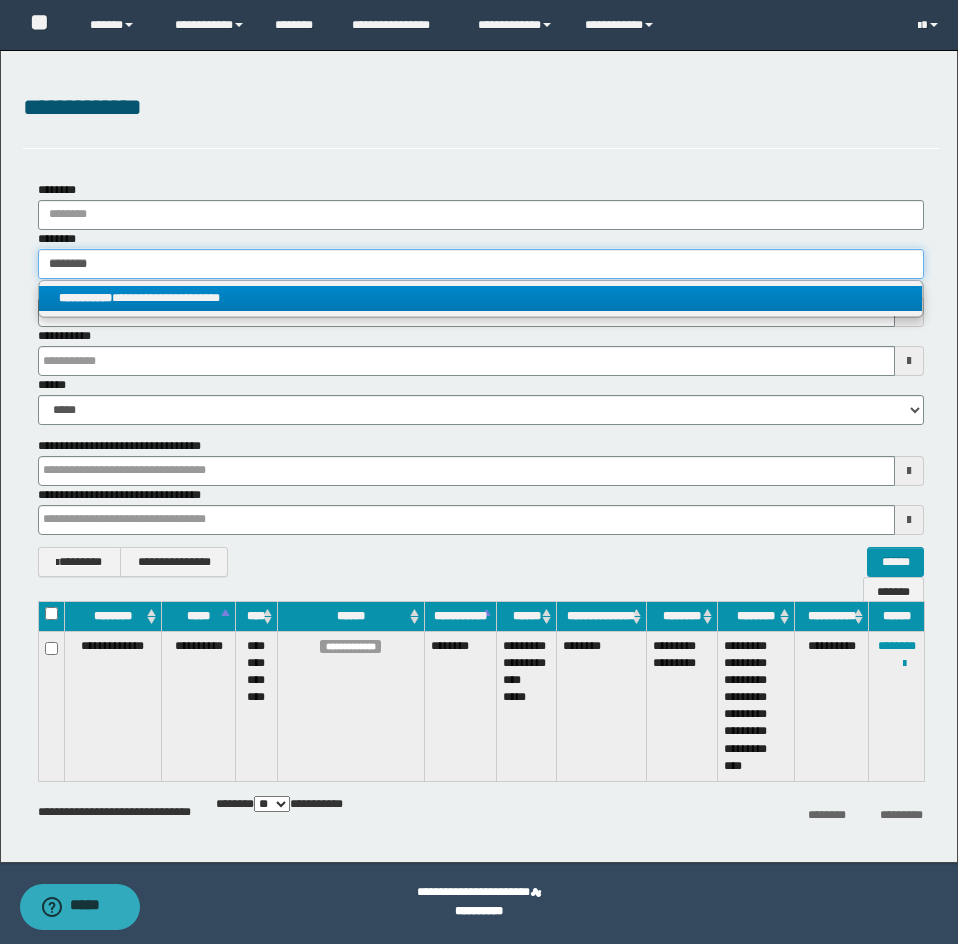 type on "**********" 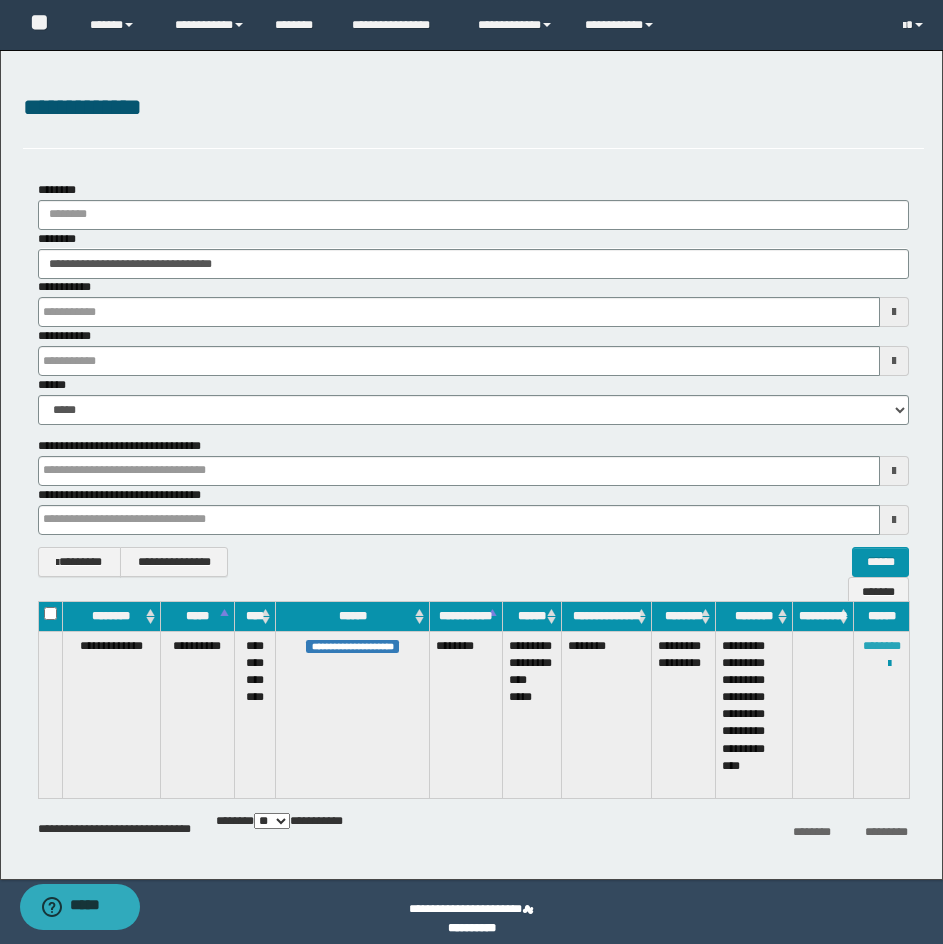 click on "********" at bounding box center (882, 646) 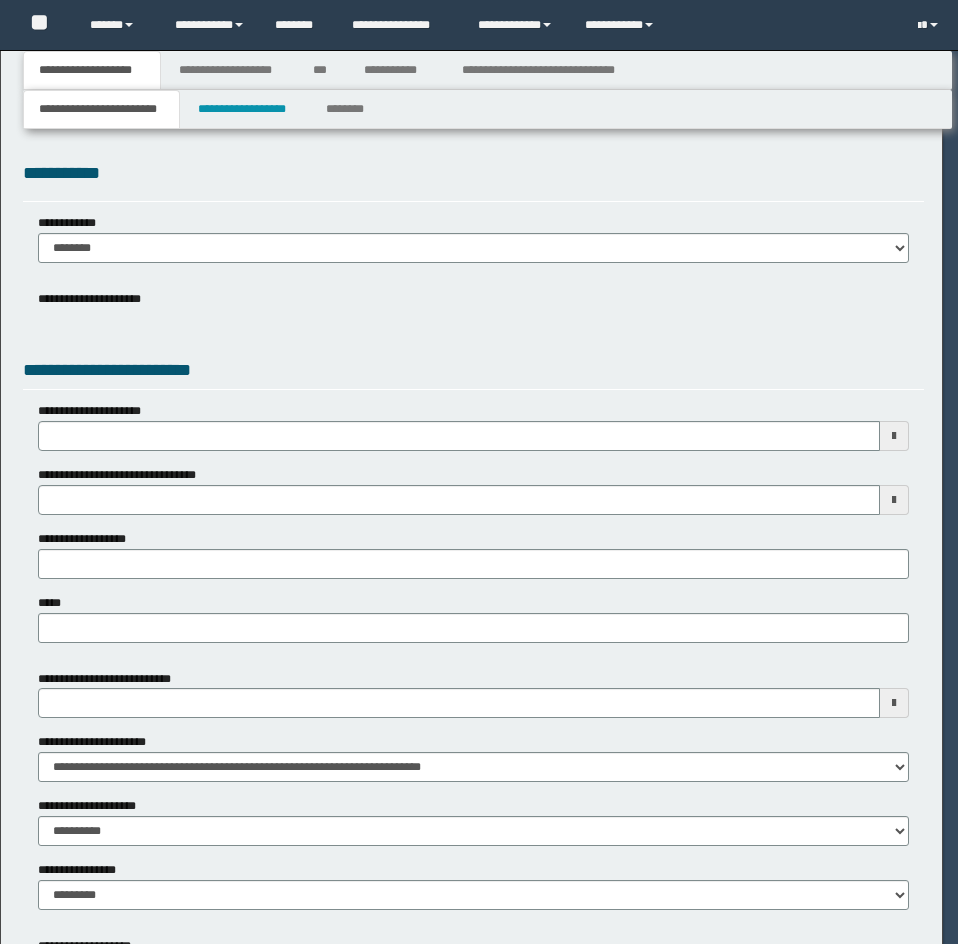 scroll, scrollTop: 0, scrollLeft: 0, axis: both 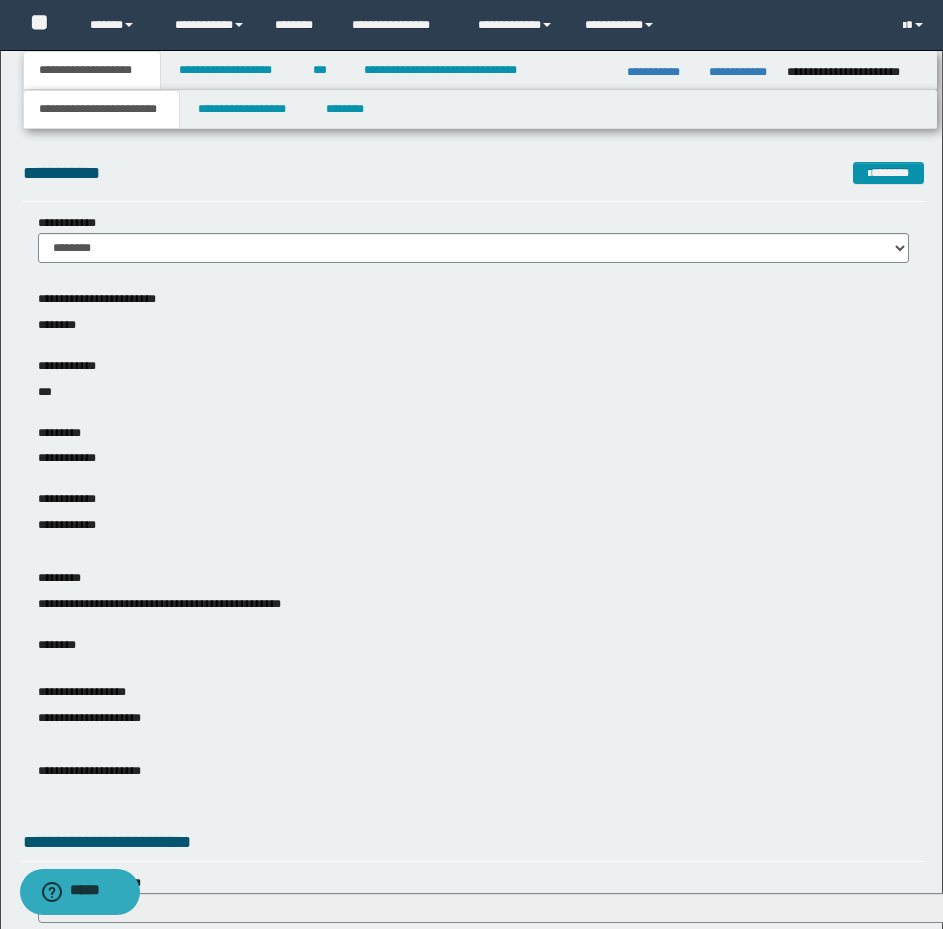 drag, startPoint x: 851, startPoint y: 302, endPoint x: 890, endPoint y: 272, distance: 49.20366 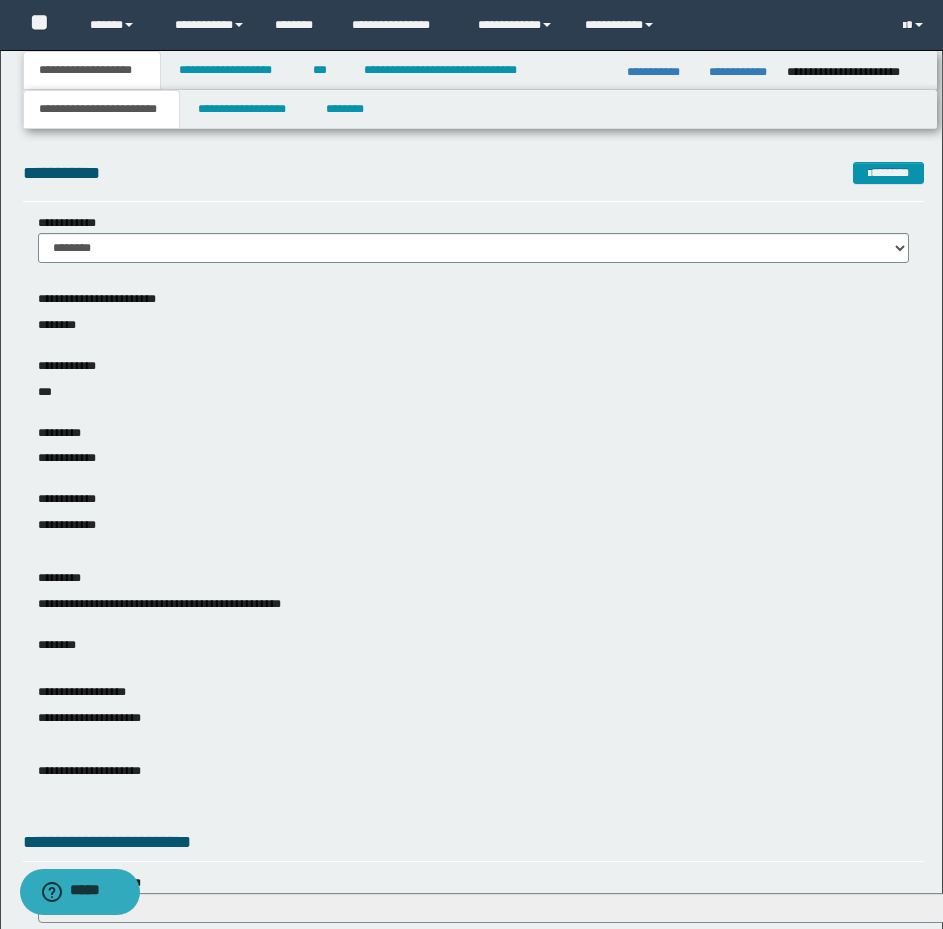 click on "**********" at bounding box center (471, 809) 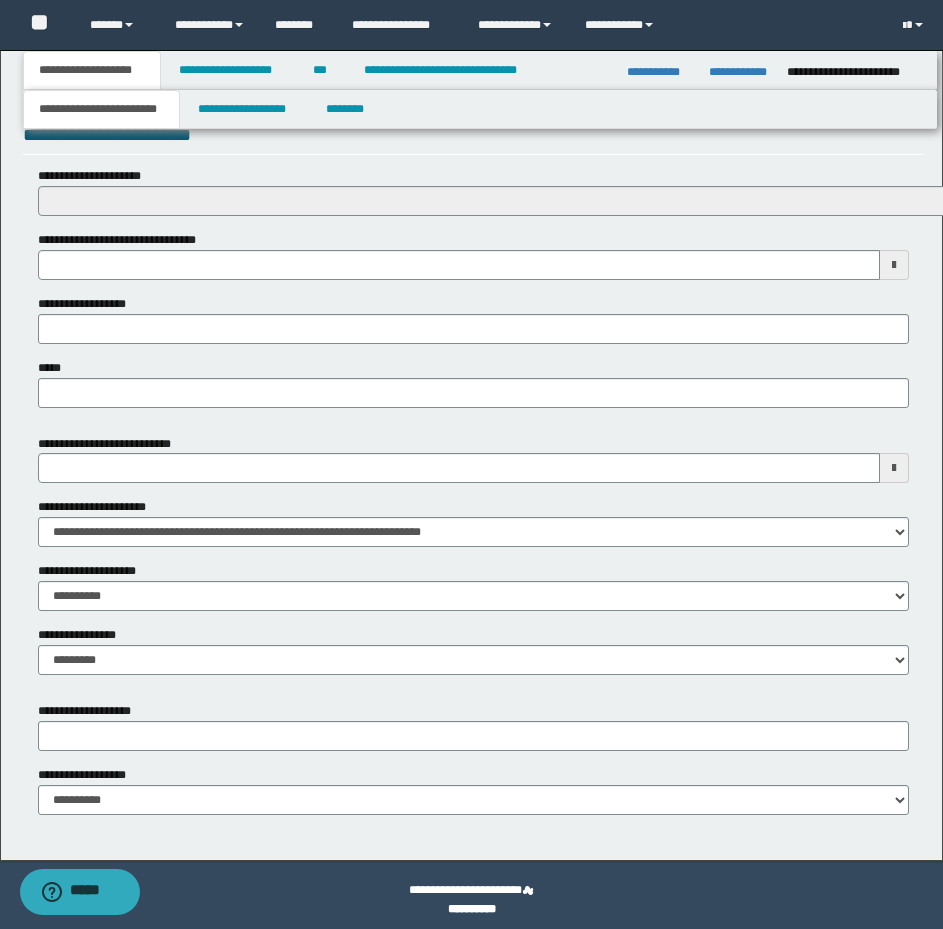 scroll, scrollTop: 716, scrollLeft: 0, axis: vertical 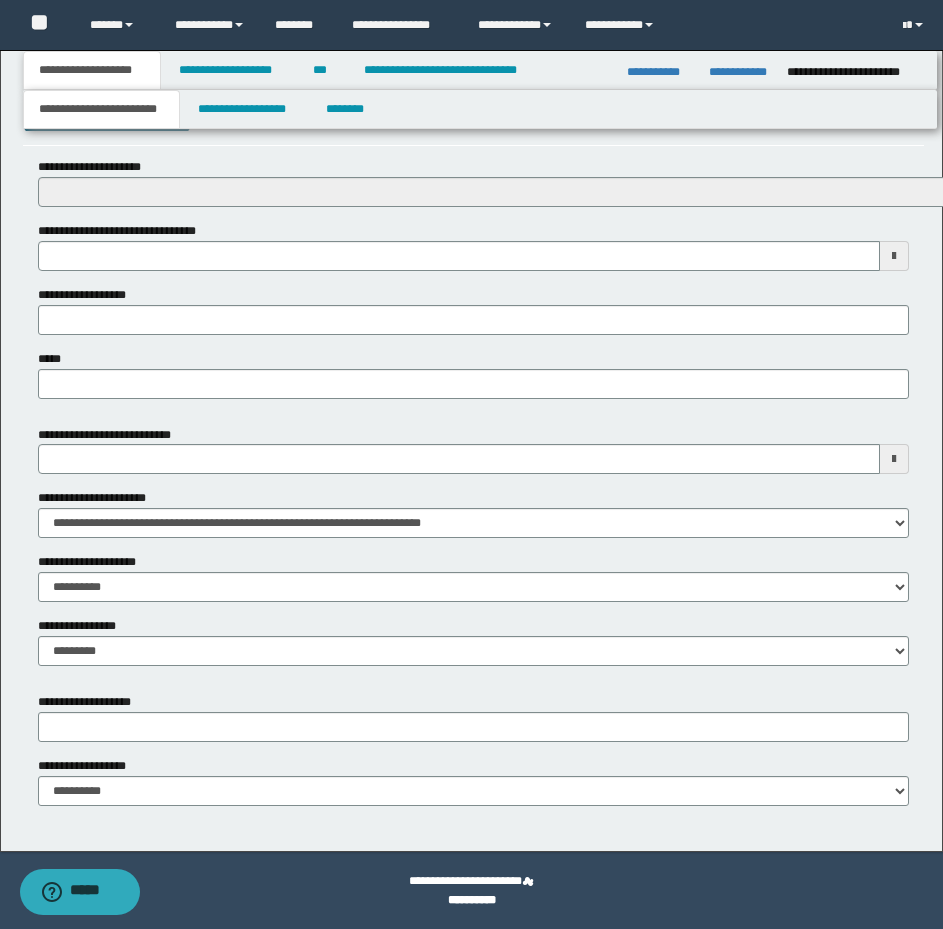 click on "**********" at bounding box center (471, -252) 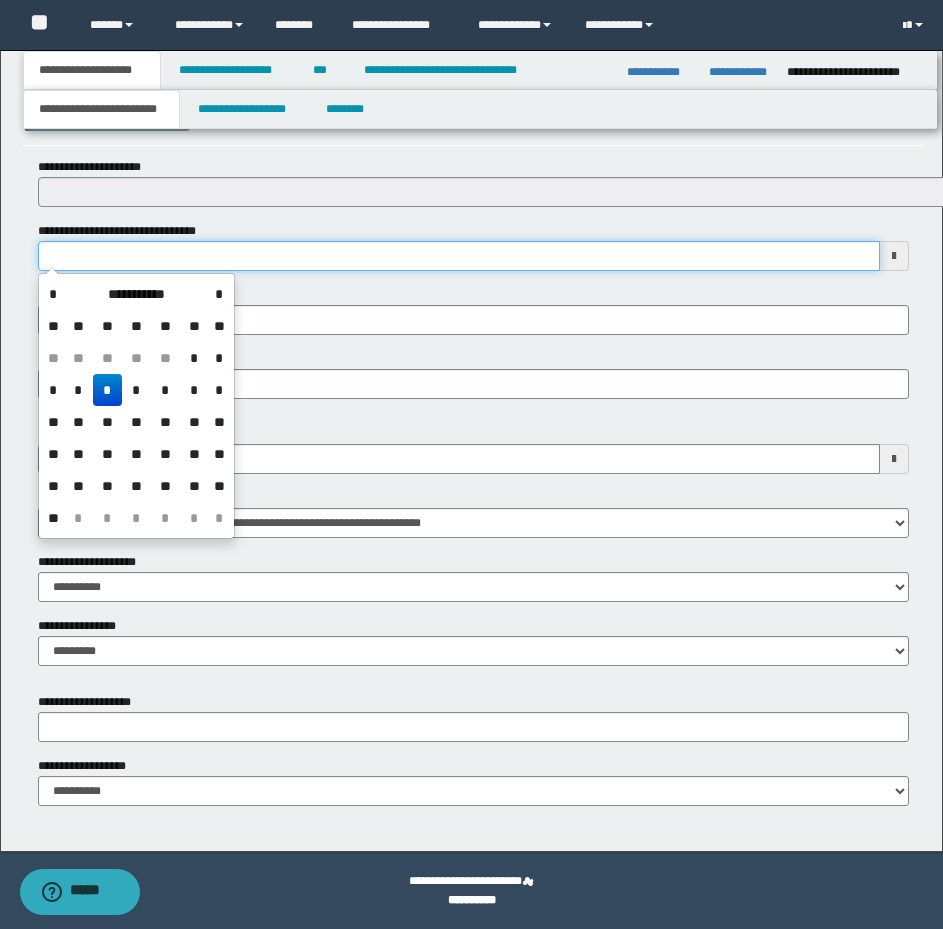 click on "**********" at bounding box center [459, 256] 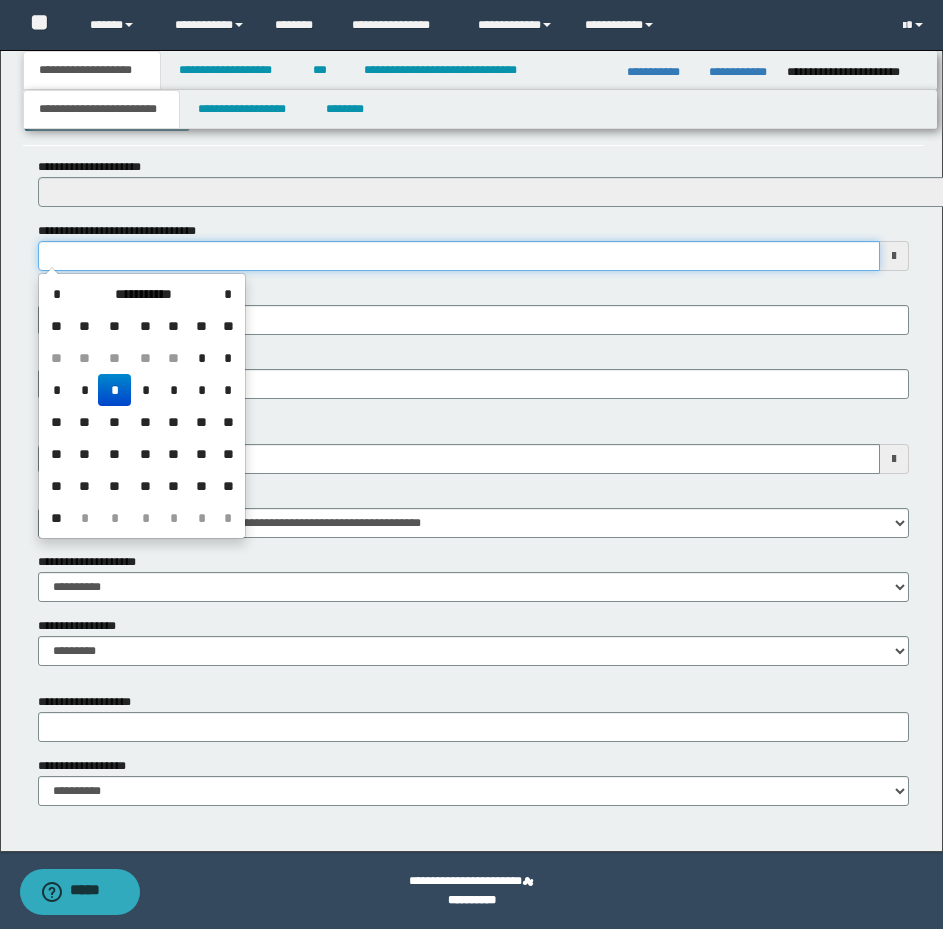 type on "**********" 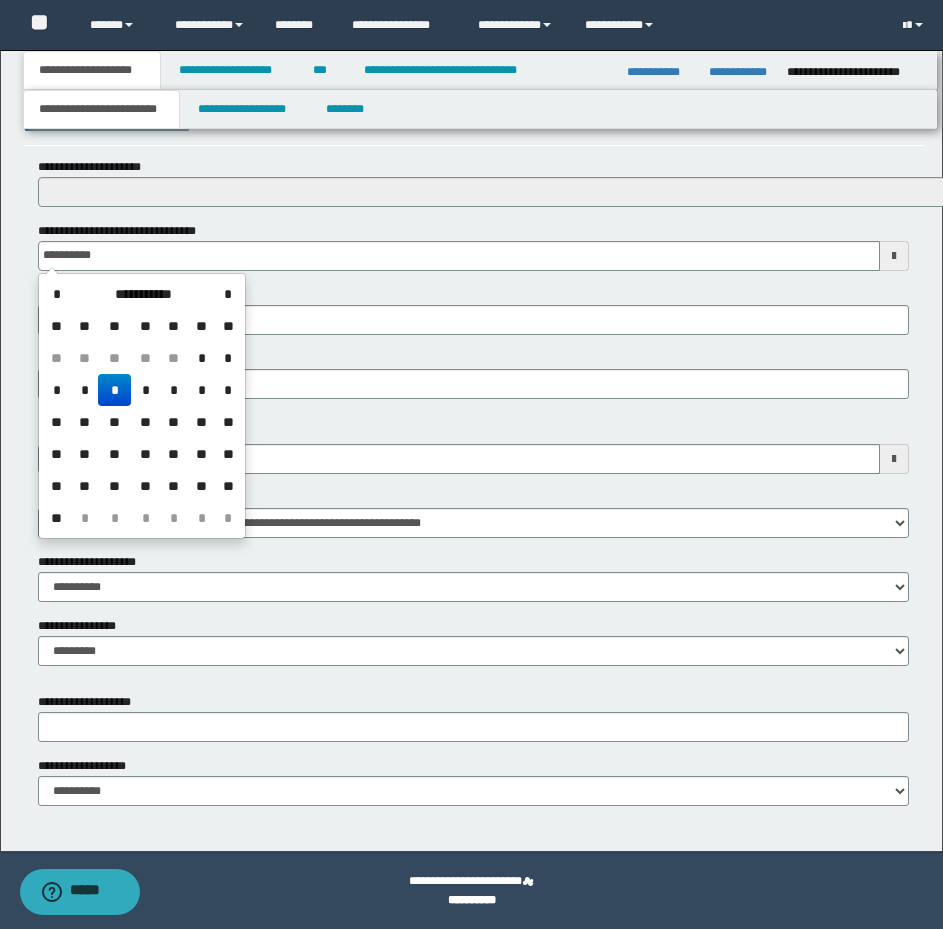 click on "**********" at bounding box center [473, 246] 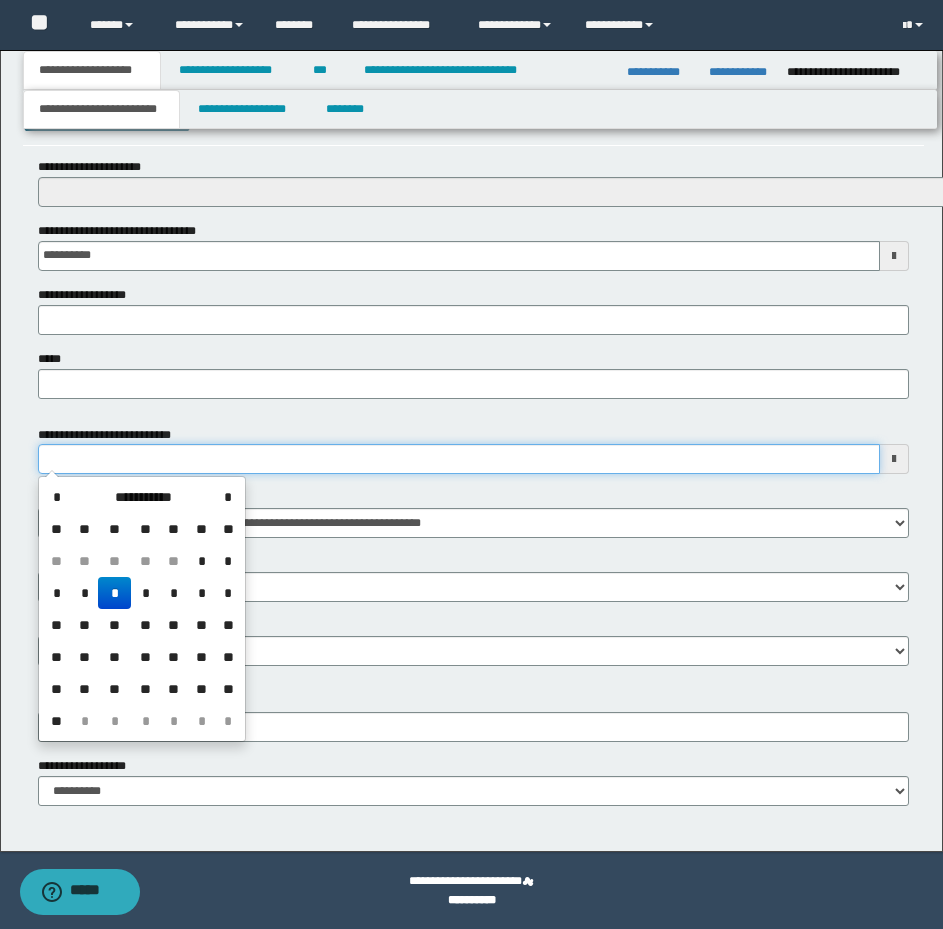 click on "**********" at bounding box center (459, 459) 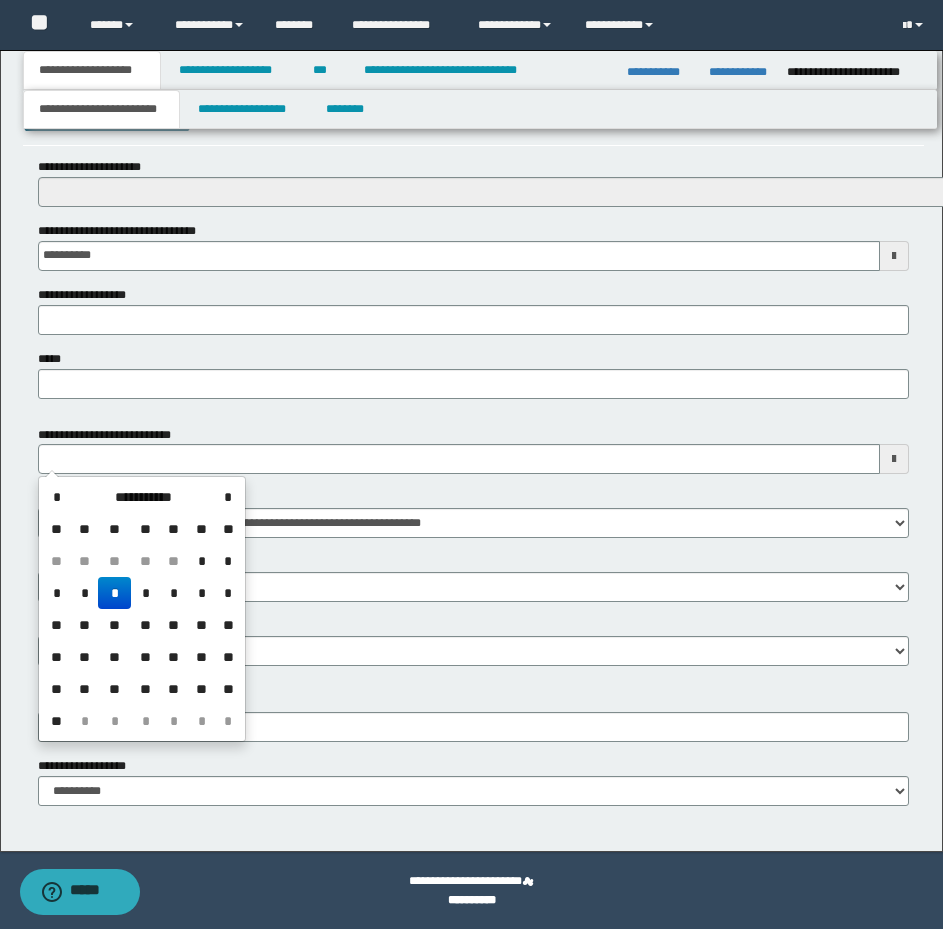 click on "**********" at bounding box center [473, 182] 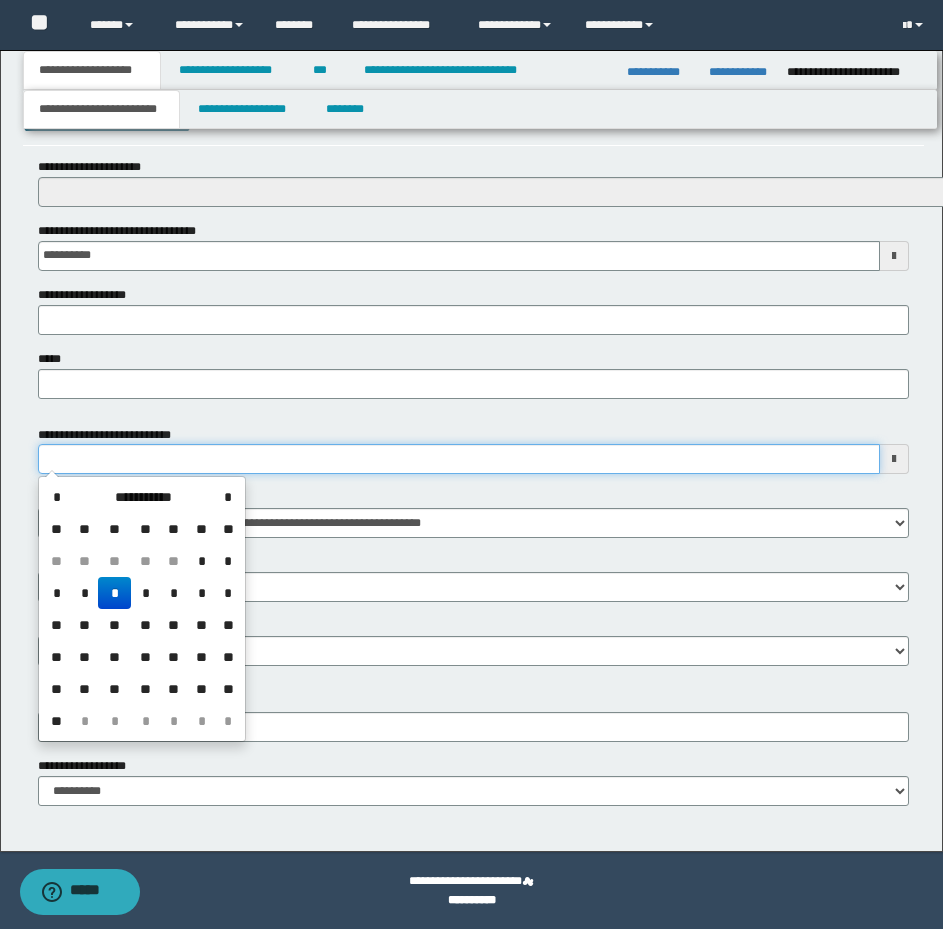 click on "**********" at bounding box center [459, 459] 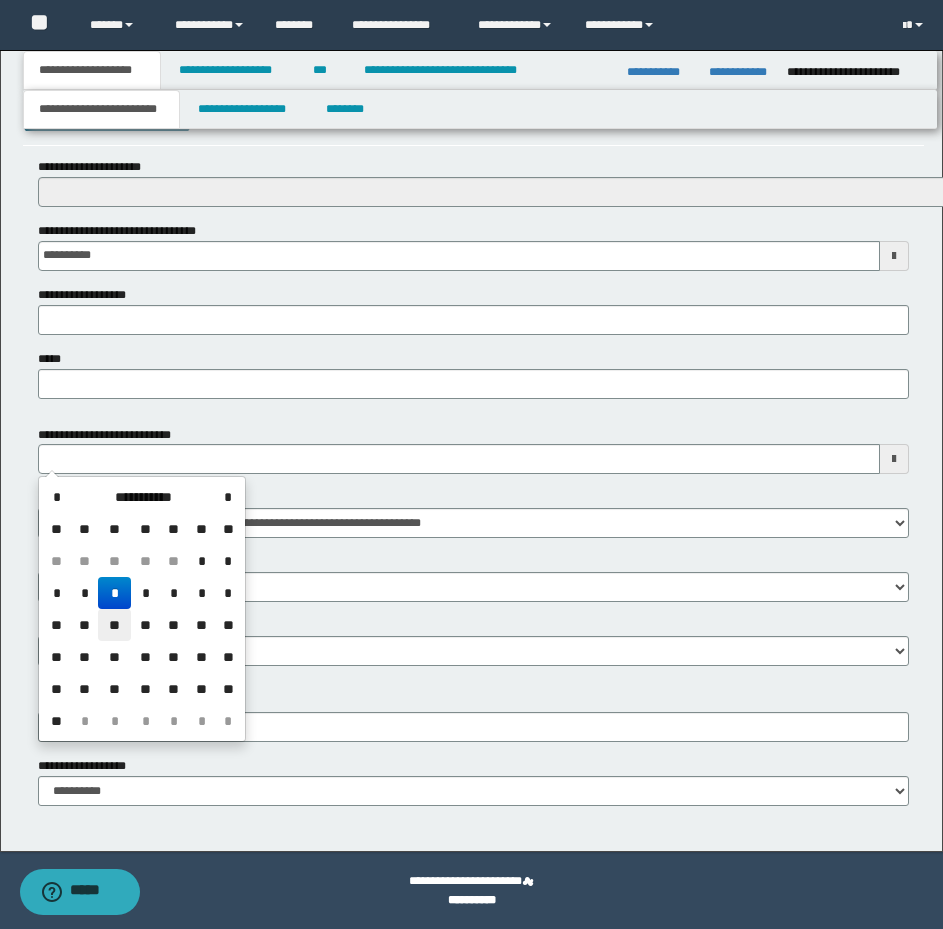 click on "**" at bounding box center (114, 625) 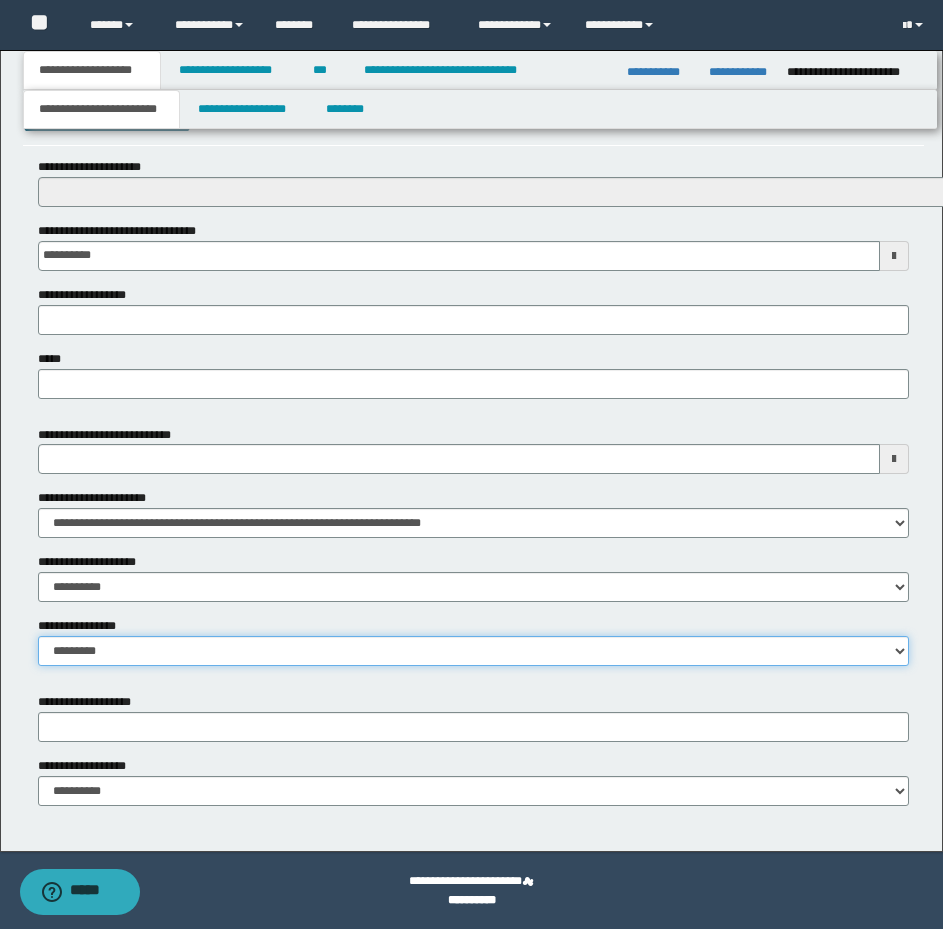 click on "**********" at bounding box center (473, 651) 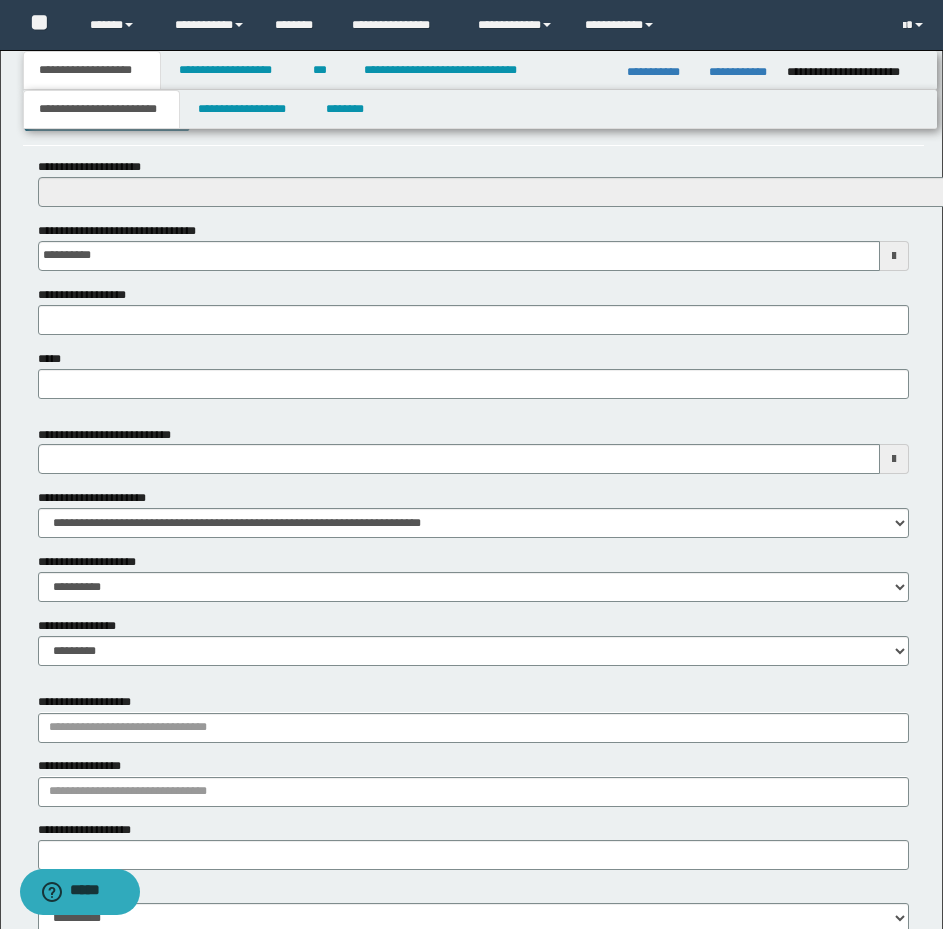 drag, startPoint x: 696, startPoint y: 164, endPoint x: 938, endPoint y: 175, distance: 242.24988 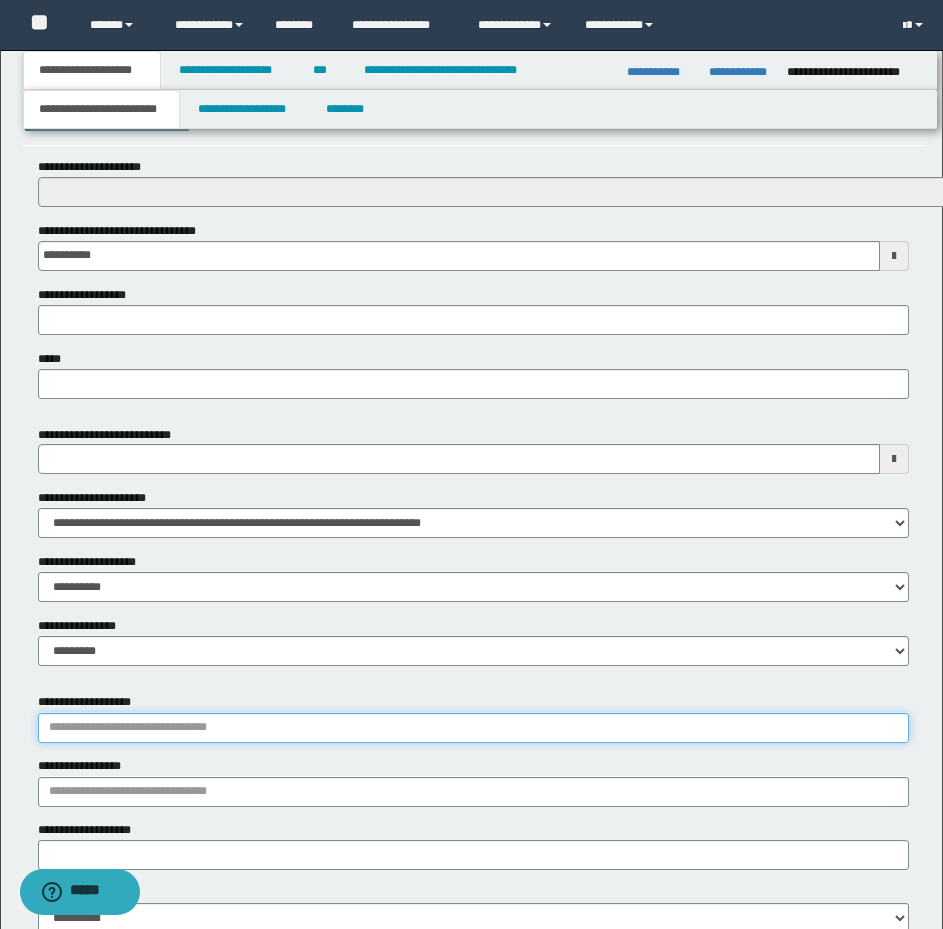 click on "**********" at bounding box center [473, 728] 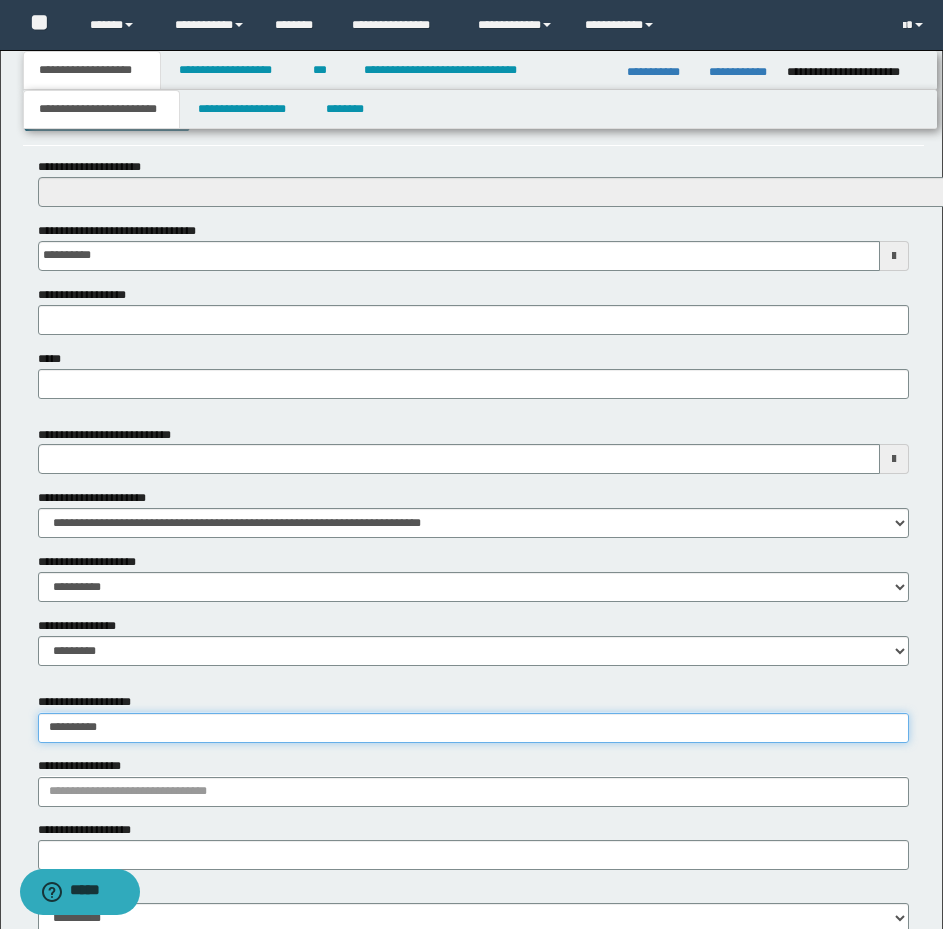 type on "**********" 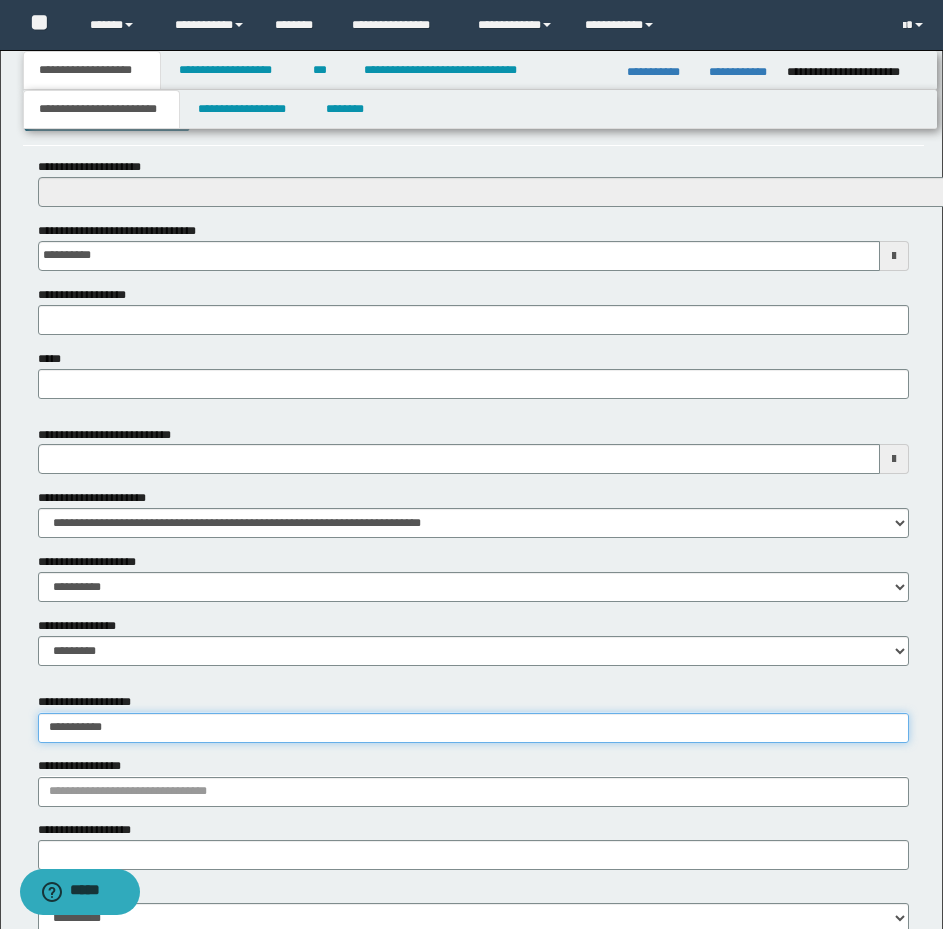 type on "**********" 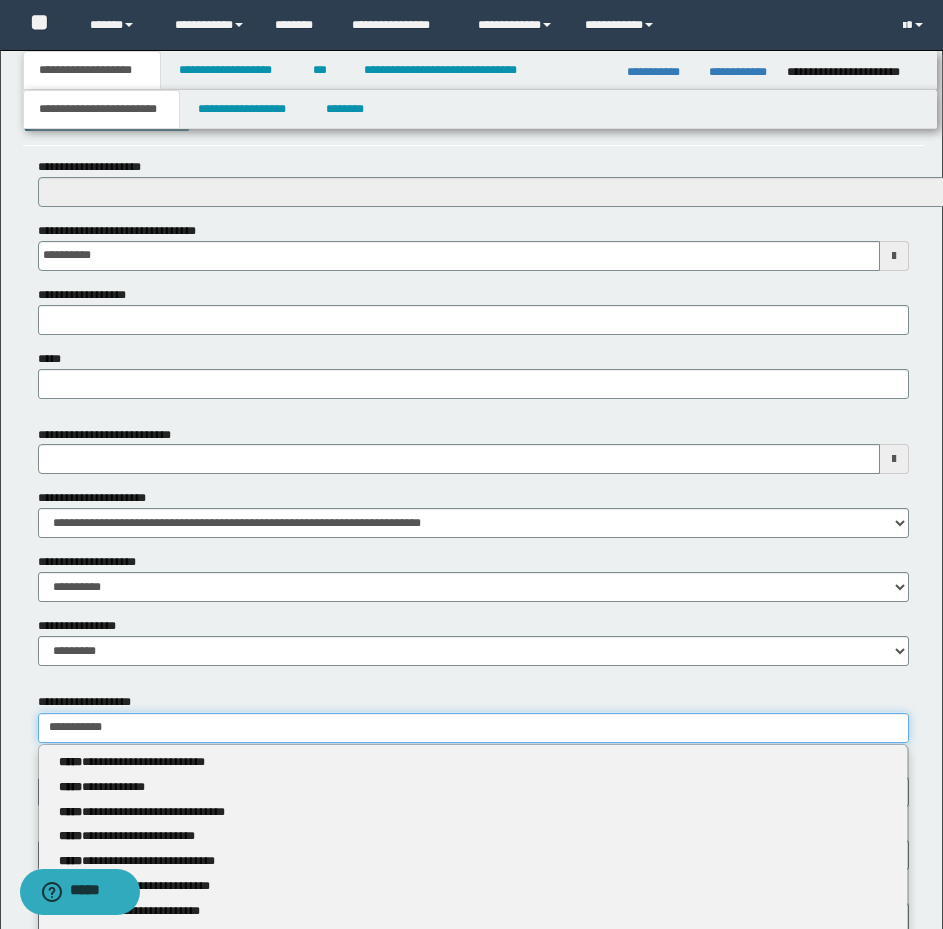 type 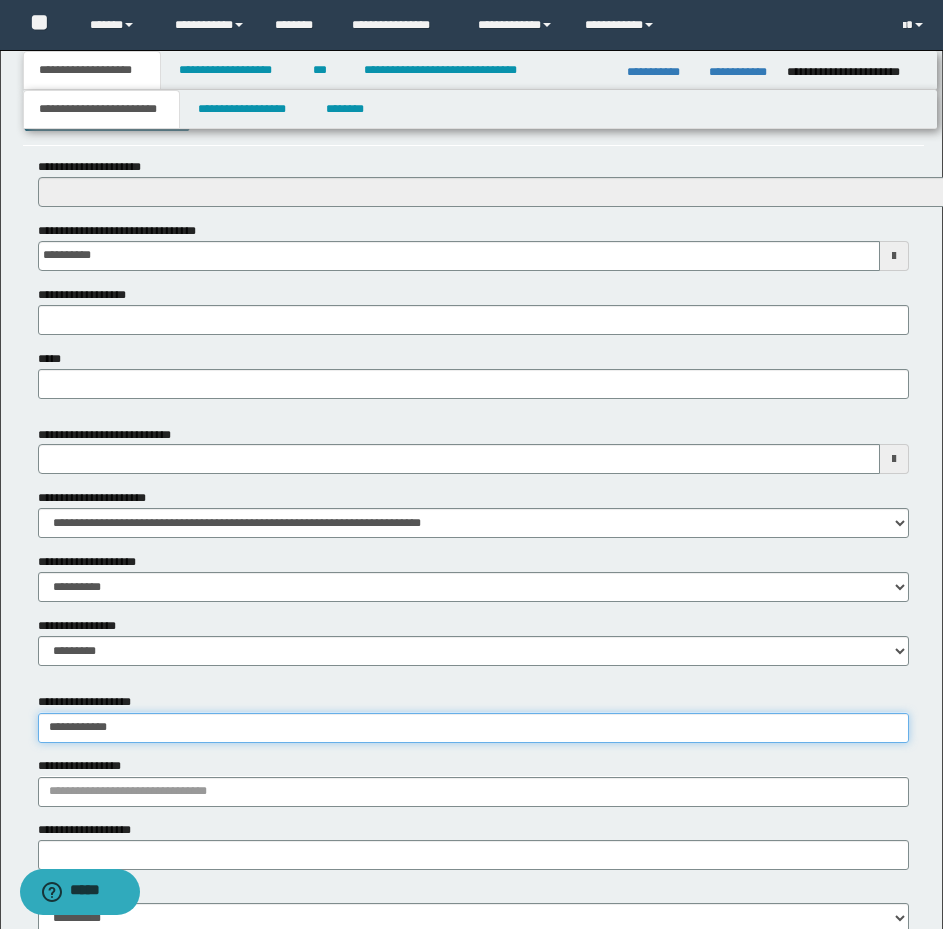click on "**********" at bounding box center [473, 728] 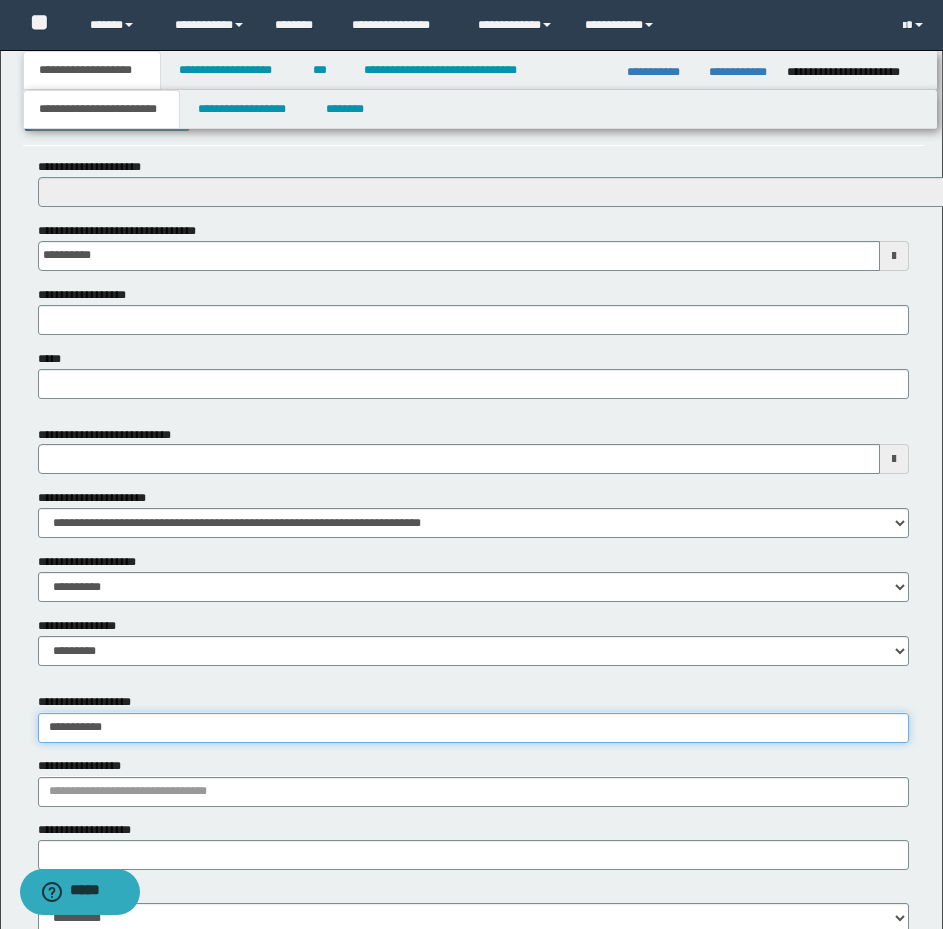type on "**********" 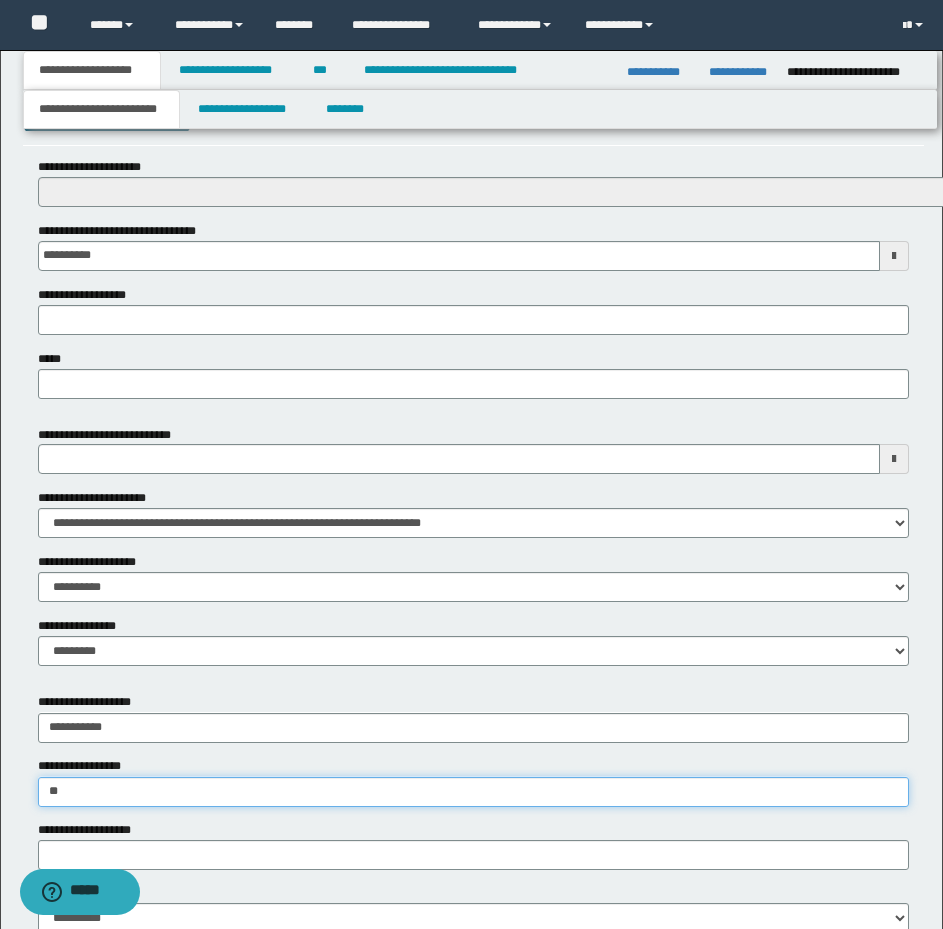 type on "*" 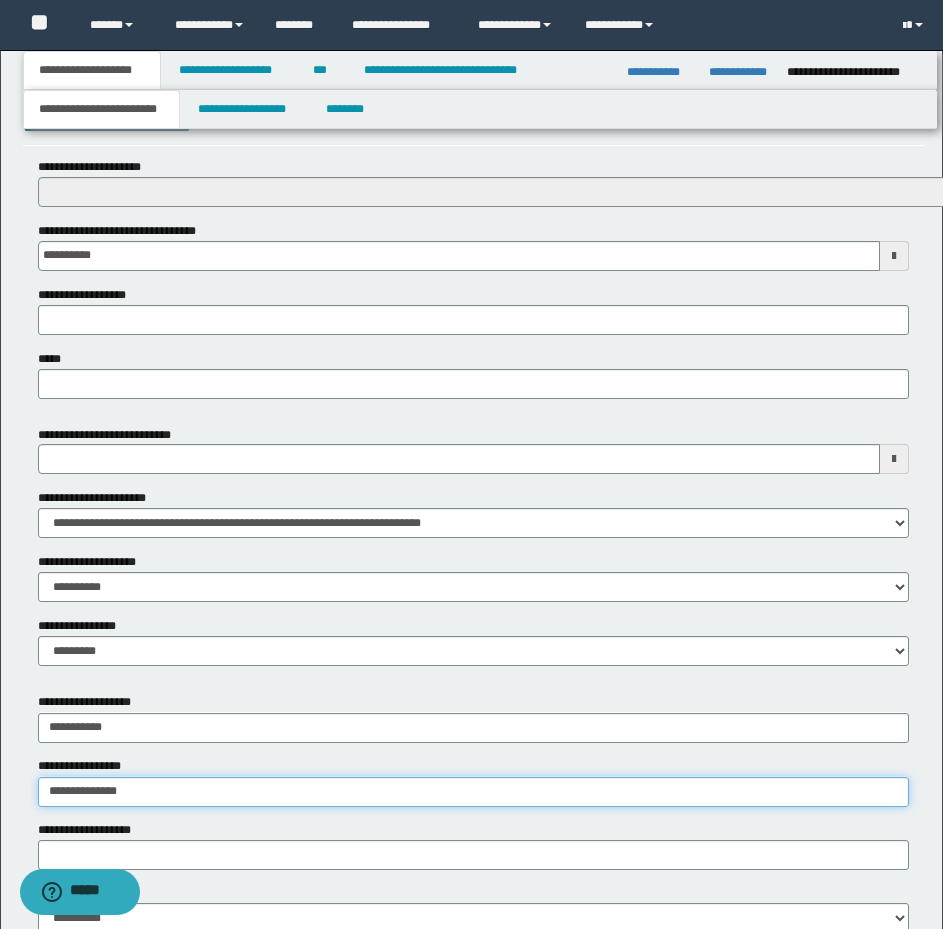 type on "**********" 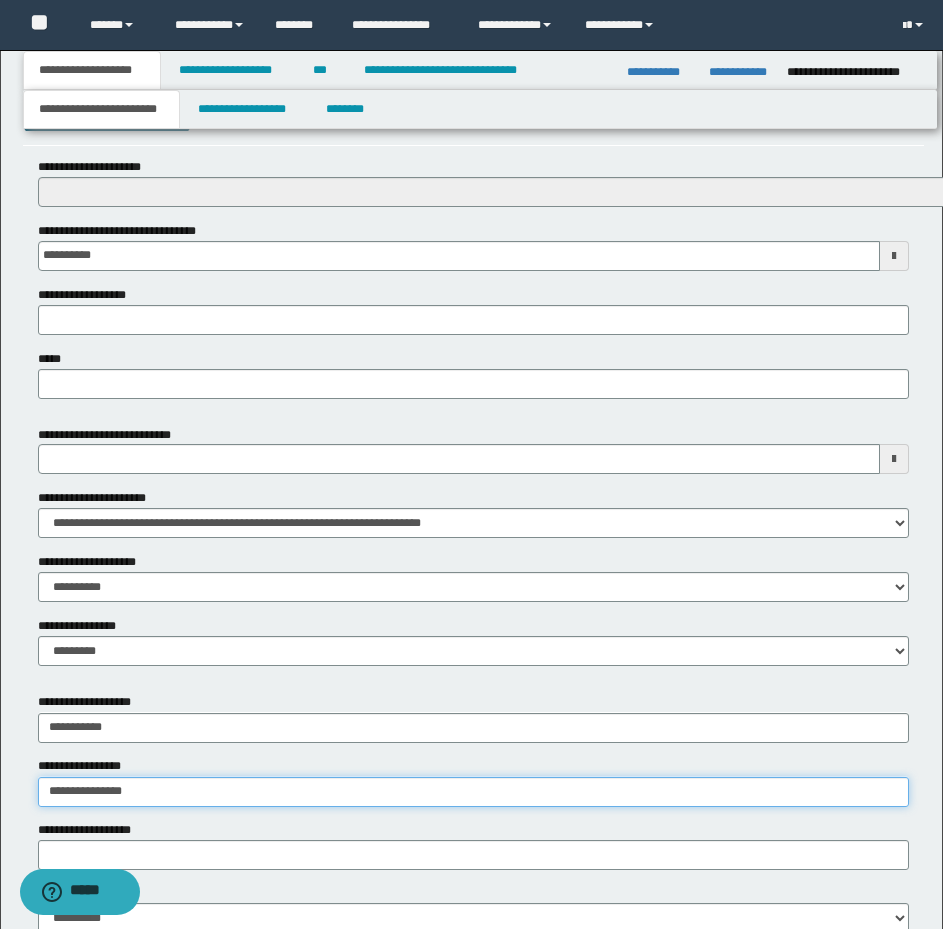 type on "**********" 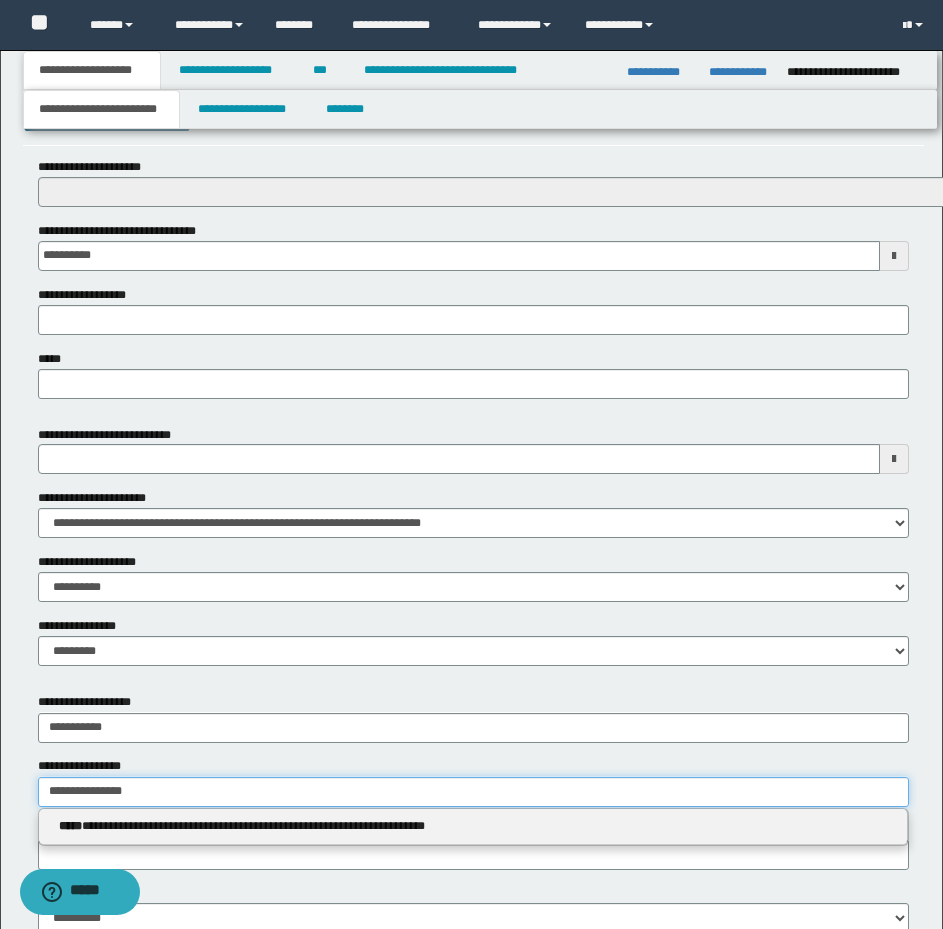 type 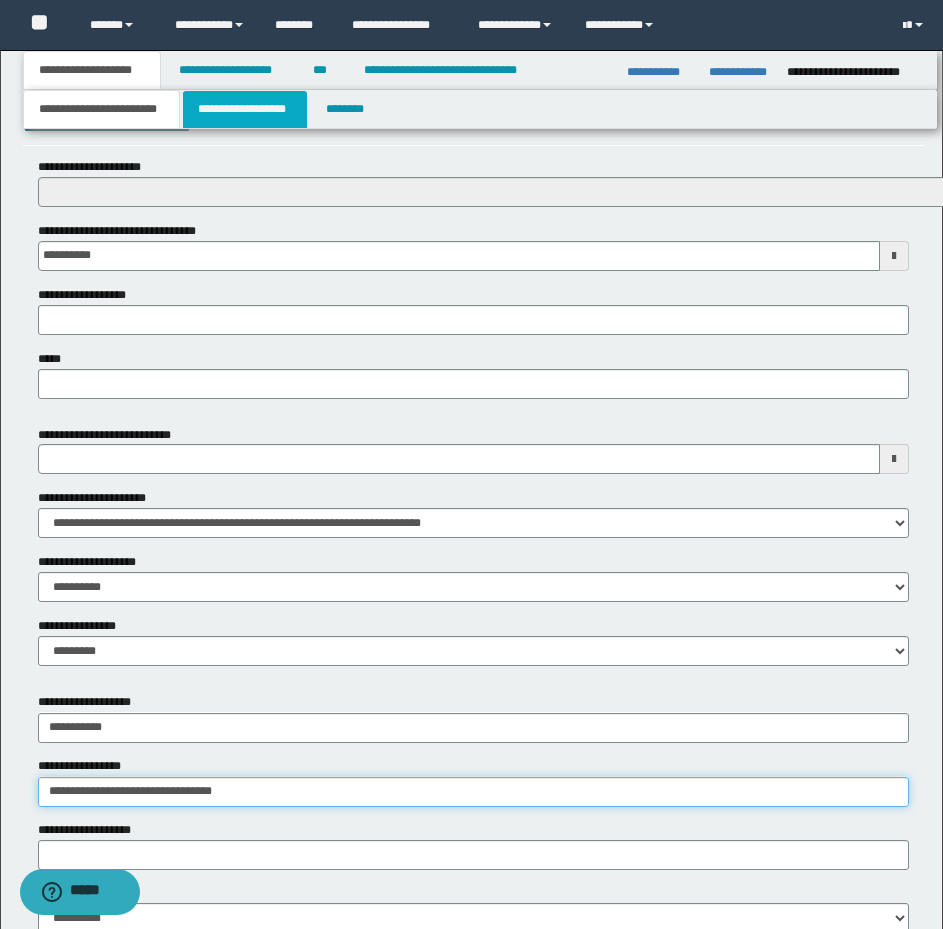 type on "**********" 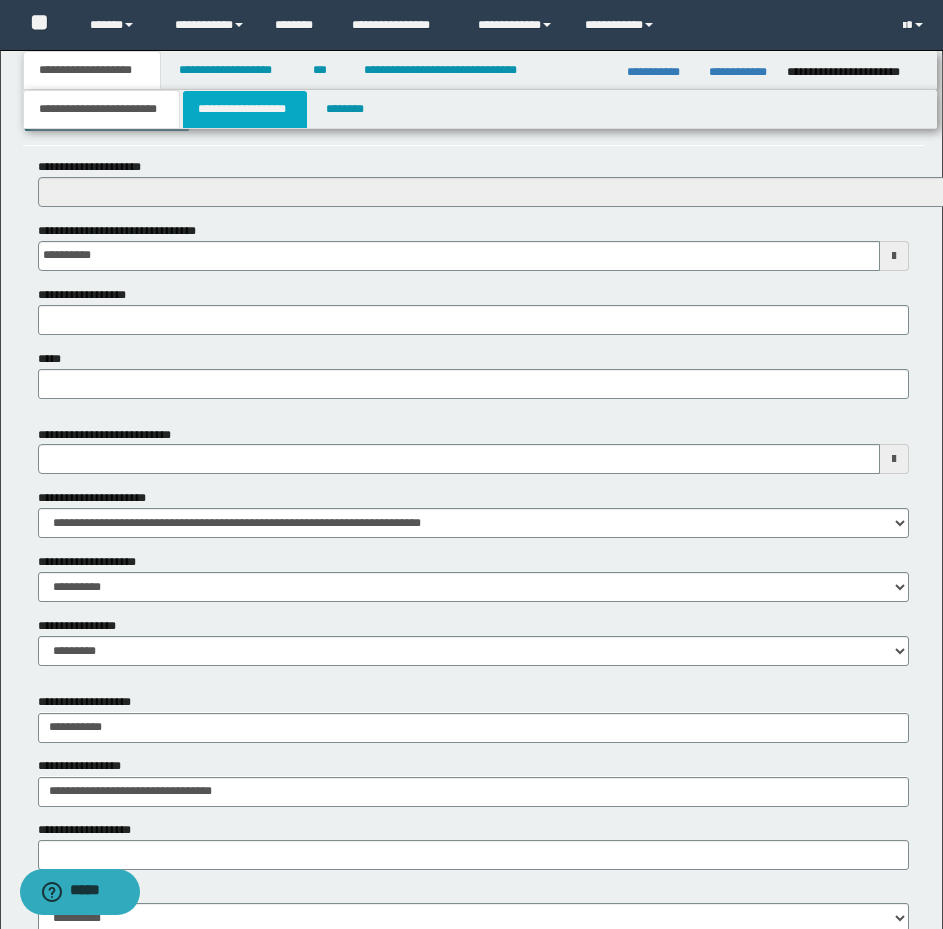 click on "**********" at bounding box center [245, 109] 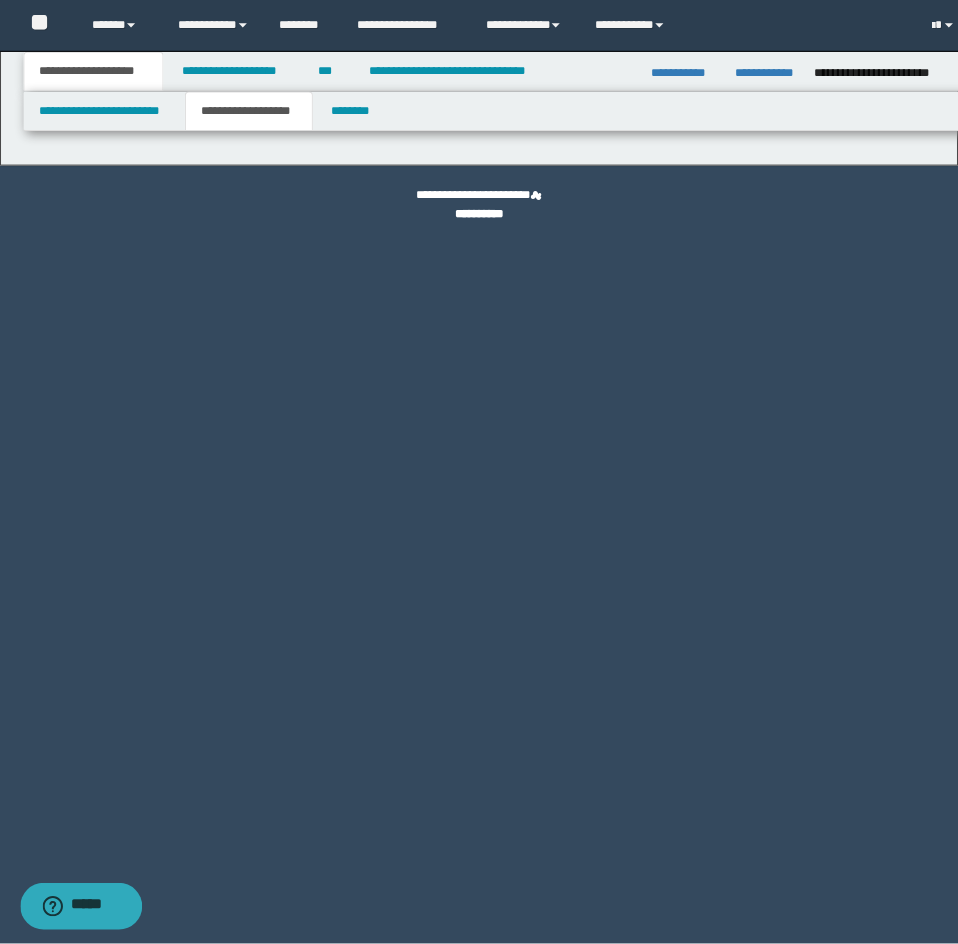 scroll, scrollTop: 0, scrollLeft: 0, axis: both 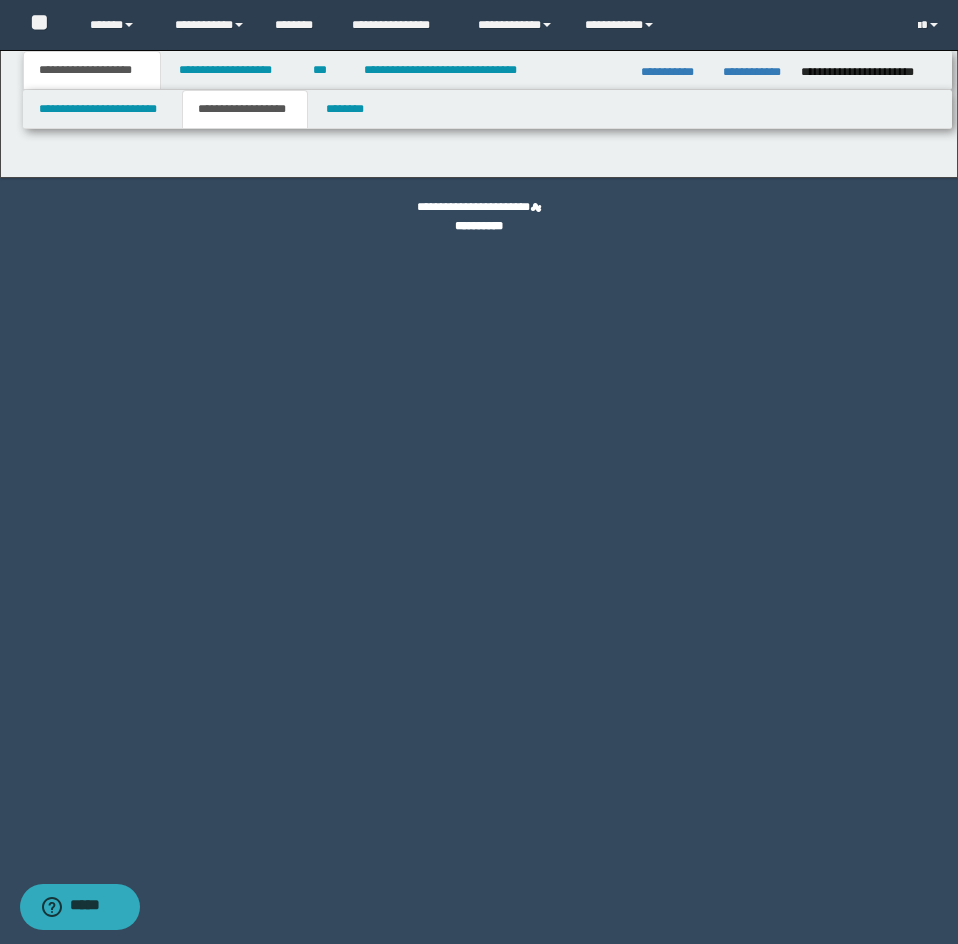 type on "********" 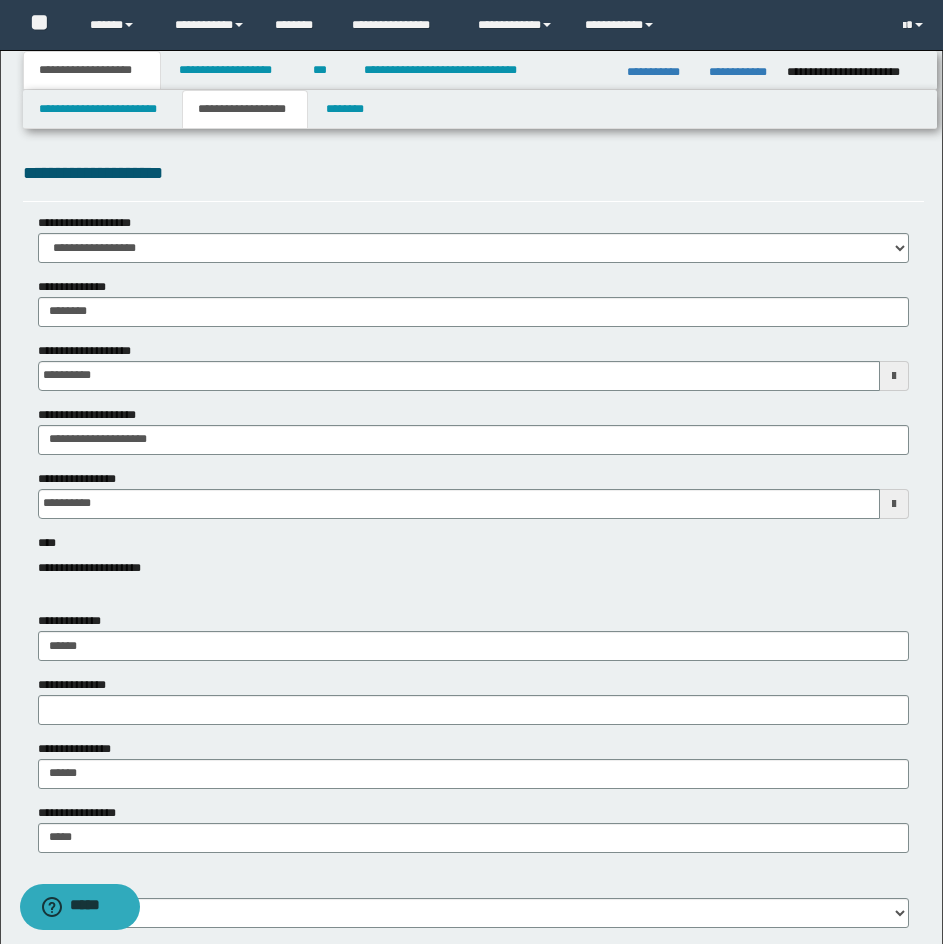 drag, startPoint x: 841, startPoint y: 140, endPoint x: 946, endPoint y: 155, distance: 106.06602 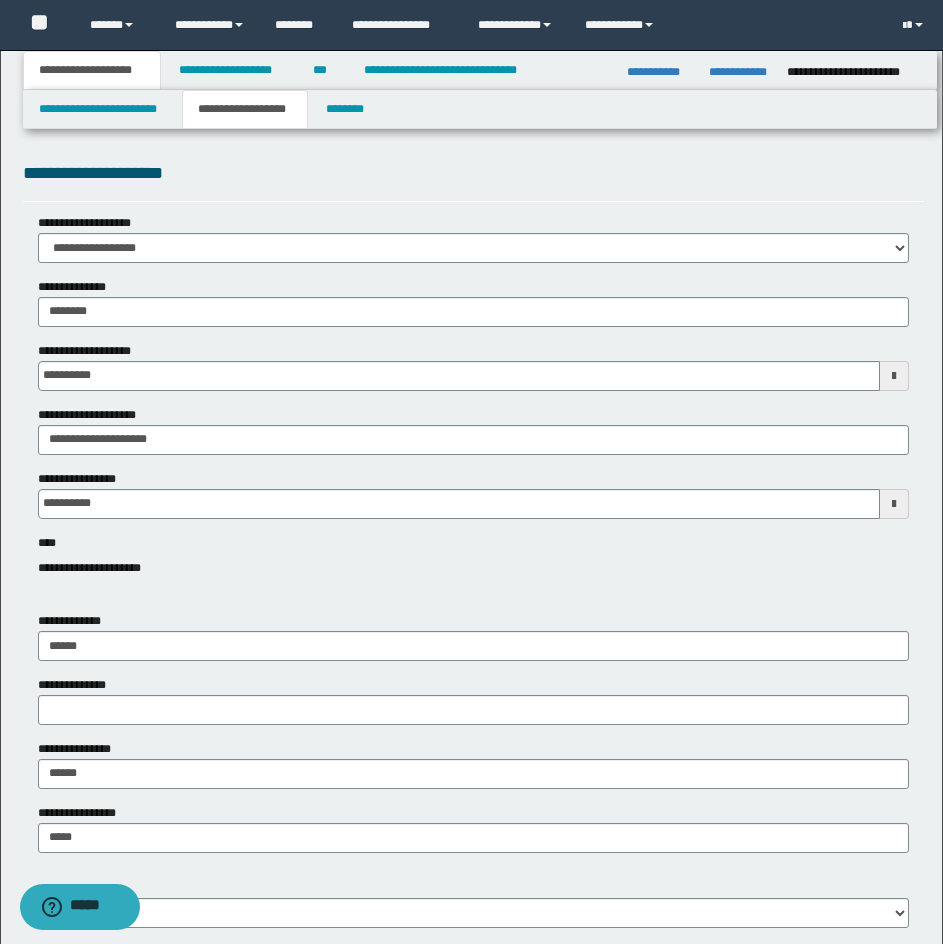 click on "**********" at bounding box center (471, 1170) 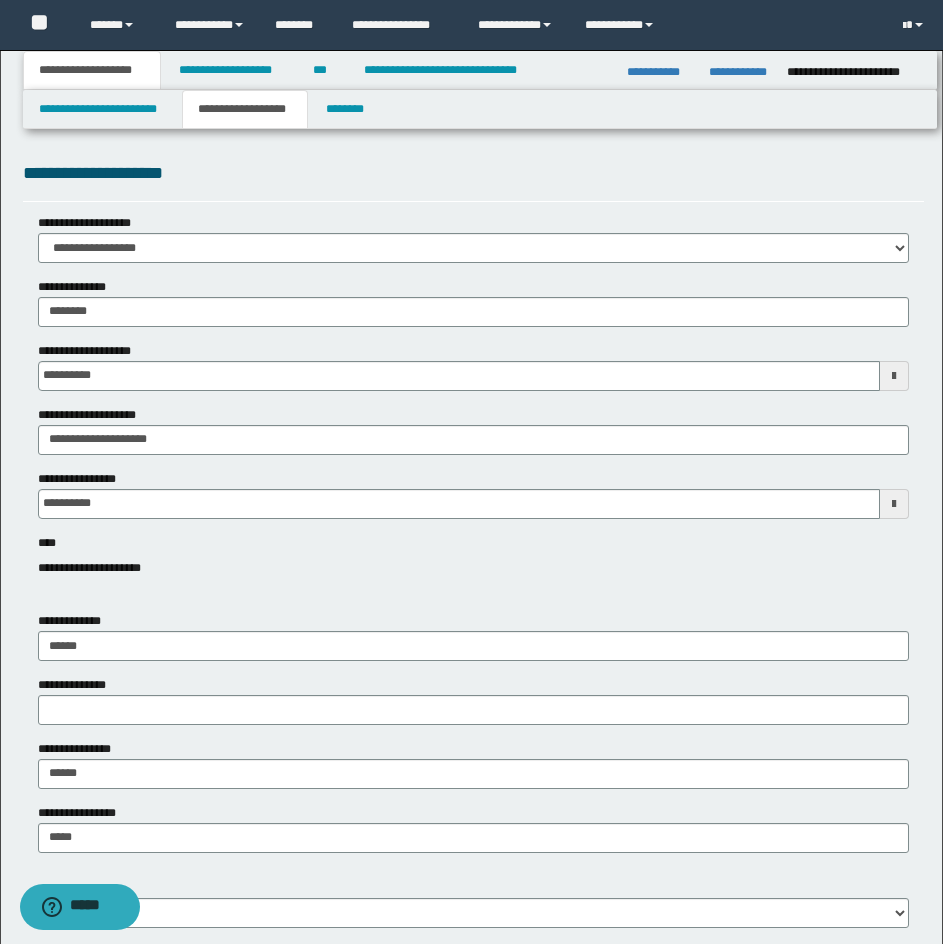 click on "**********" at bounding box center [473, 1209] 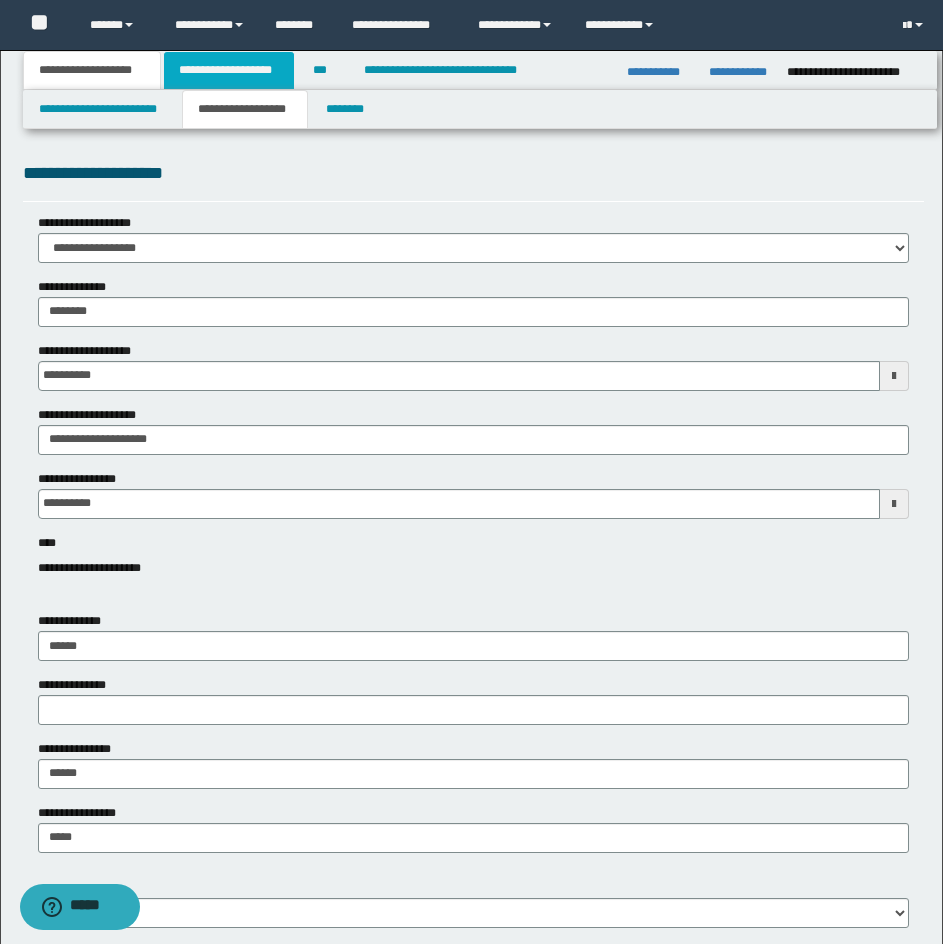 click on "**********" at bounding box center (229, 70) 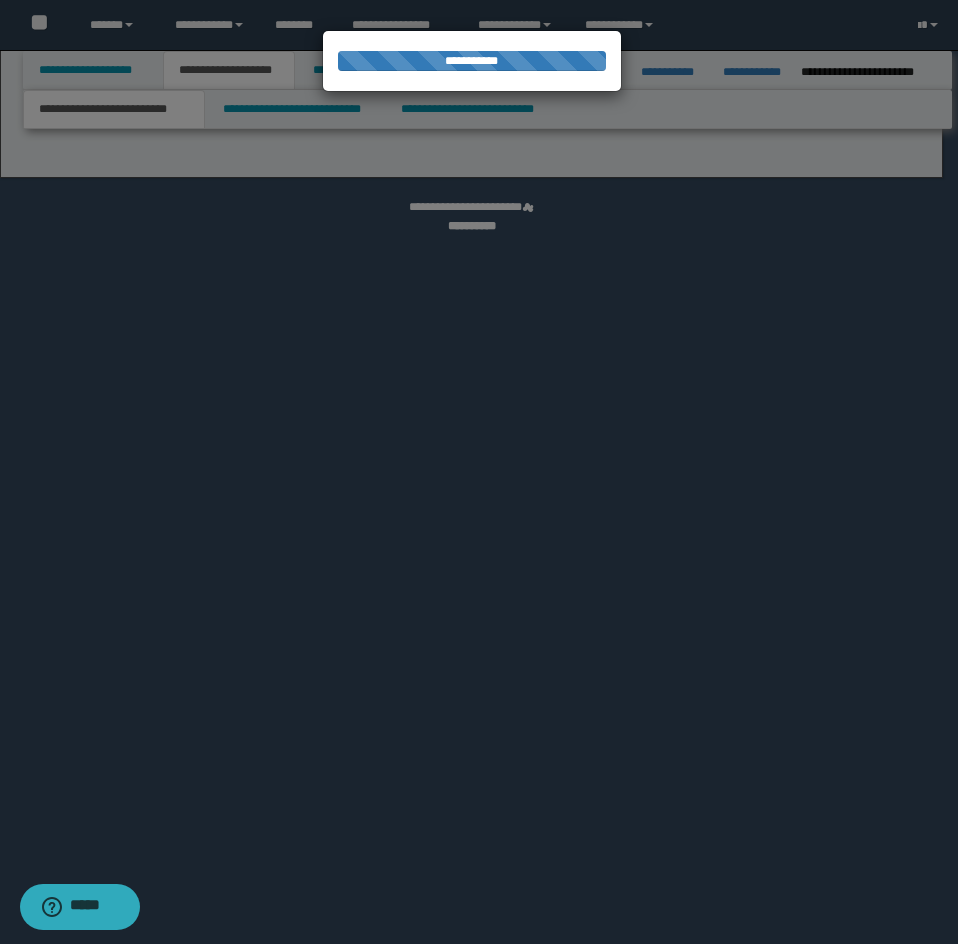 select on "*" 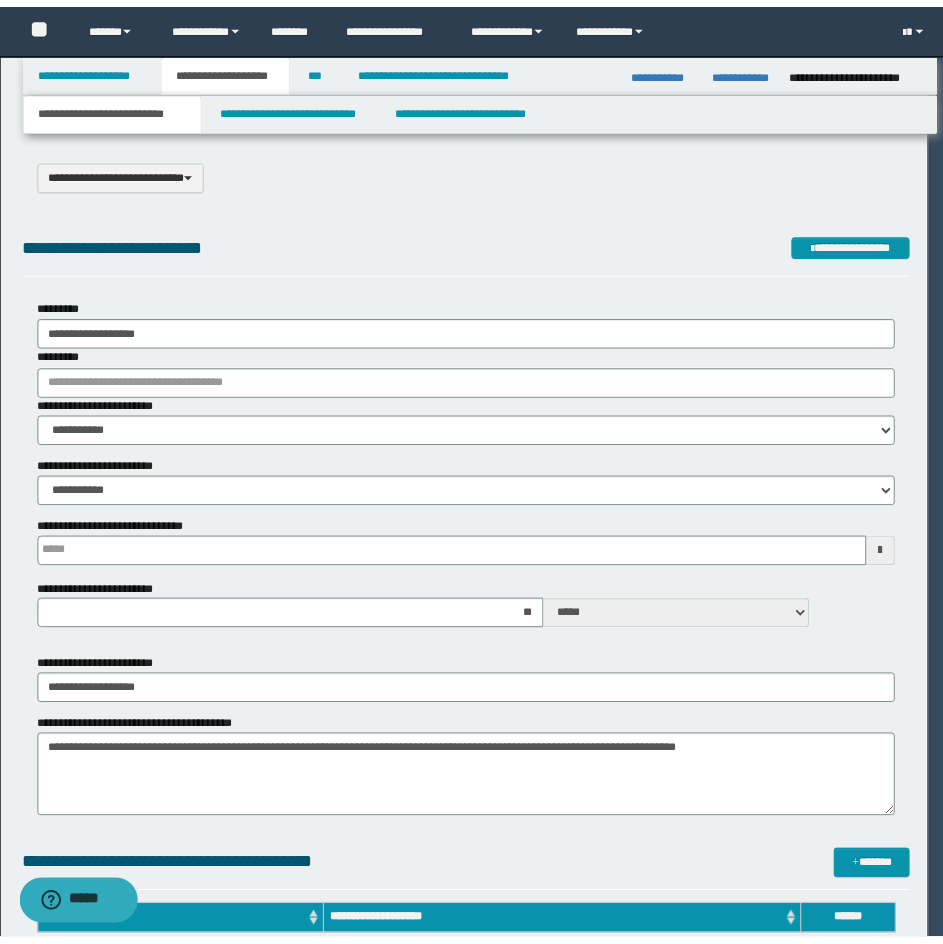 scroll, scrollTop: 0, scrollLeft: 0, axis: both 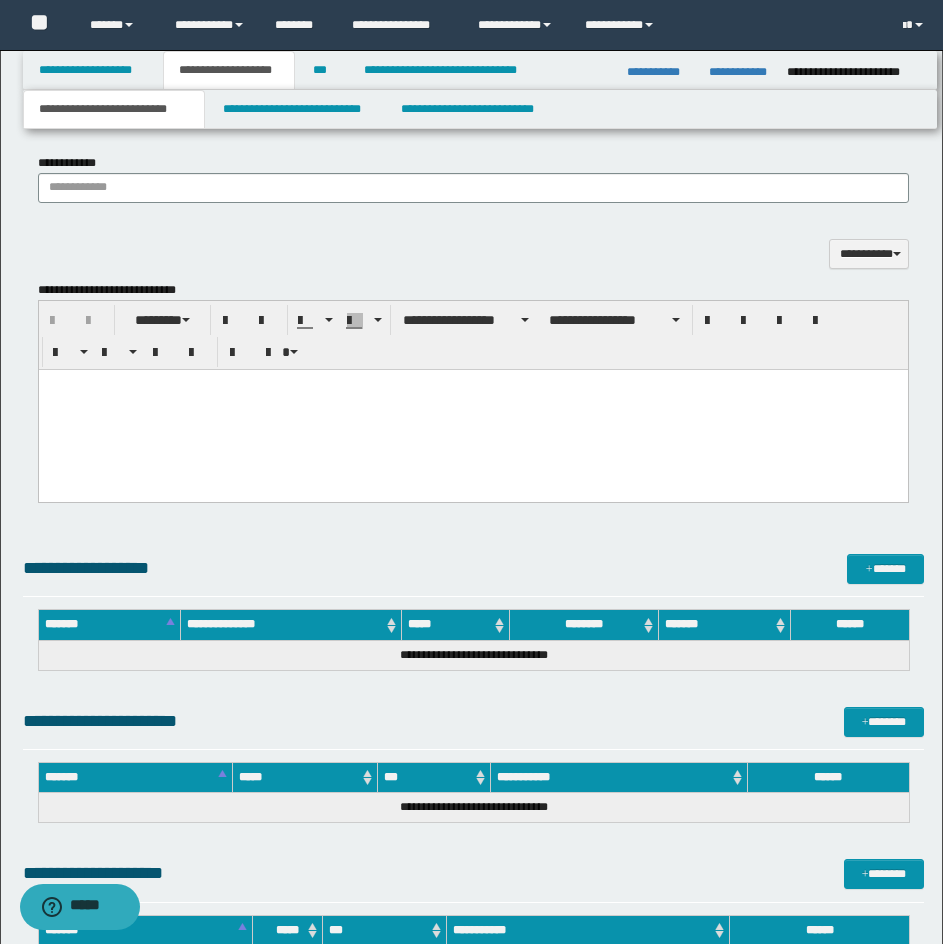 drag, startPoint x: 512, startPoint y: 455, endPoint x: 472, endPoint y: 454, distance: 40.012497 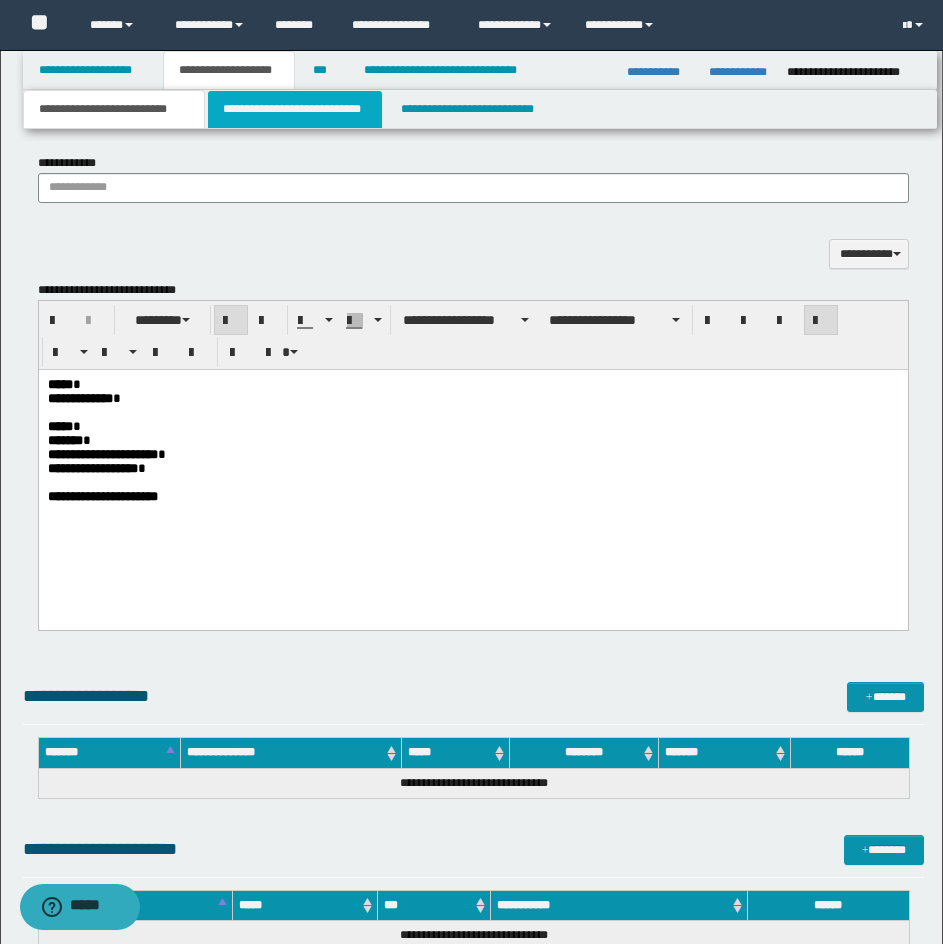 click on "**********" at bounding box center (295, 109) 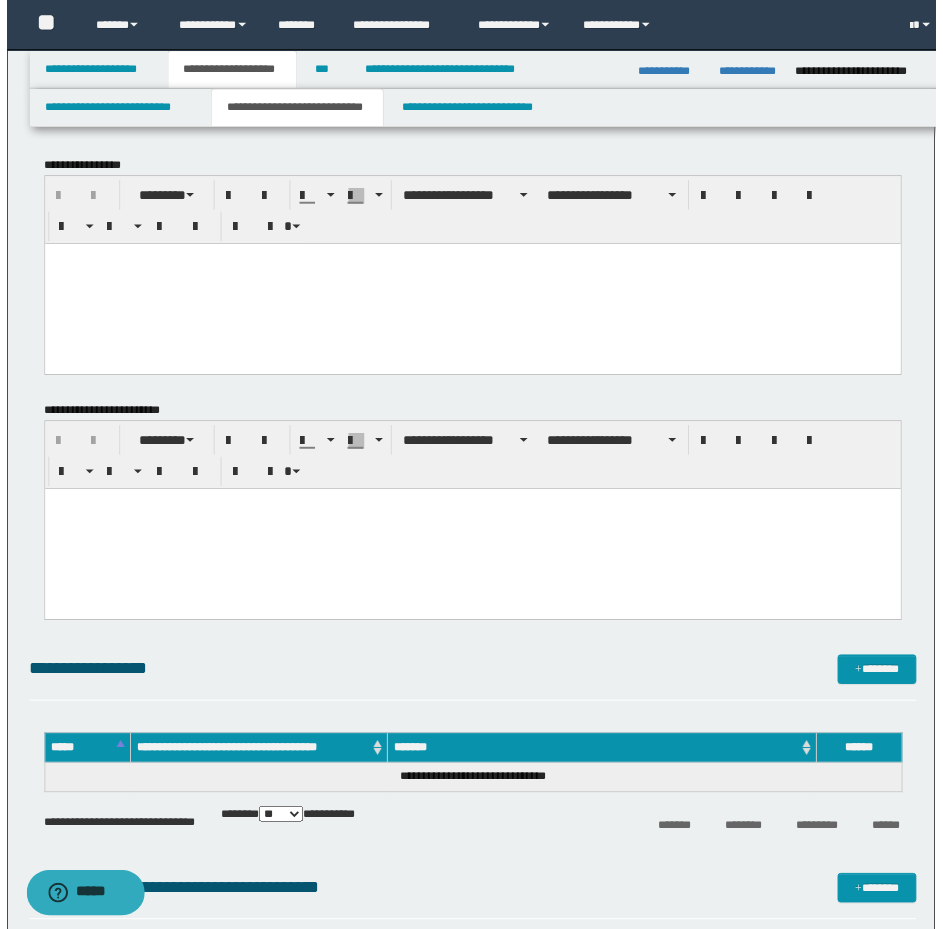 scroll, scrollTop: 0, scrollLeft: 0, axis: both 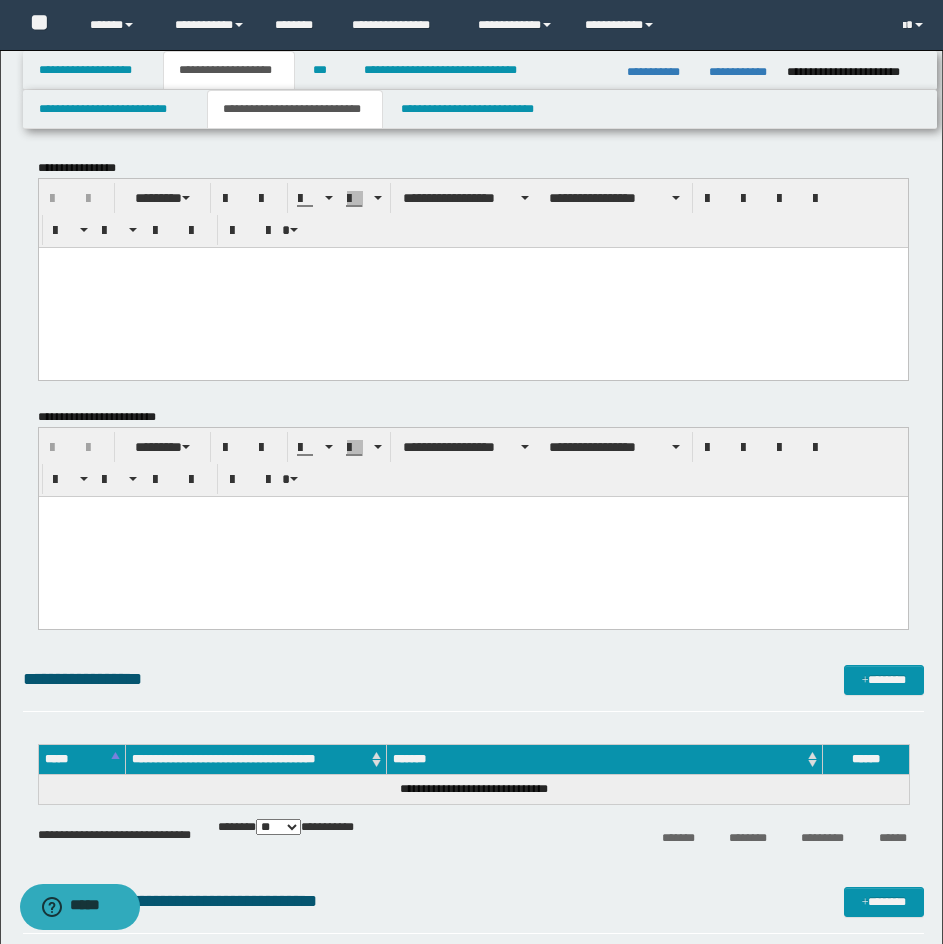 click on "**********" at bounding box center (471, 922) 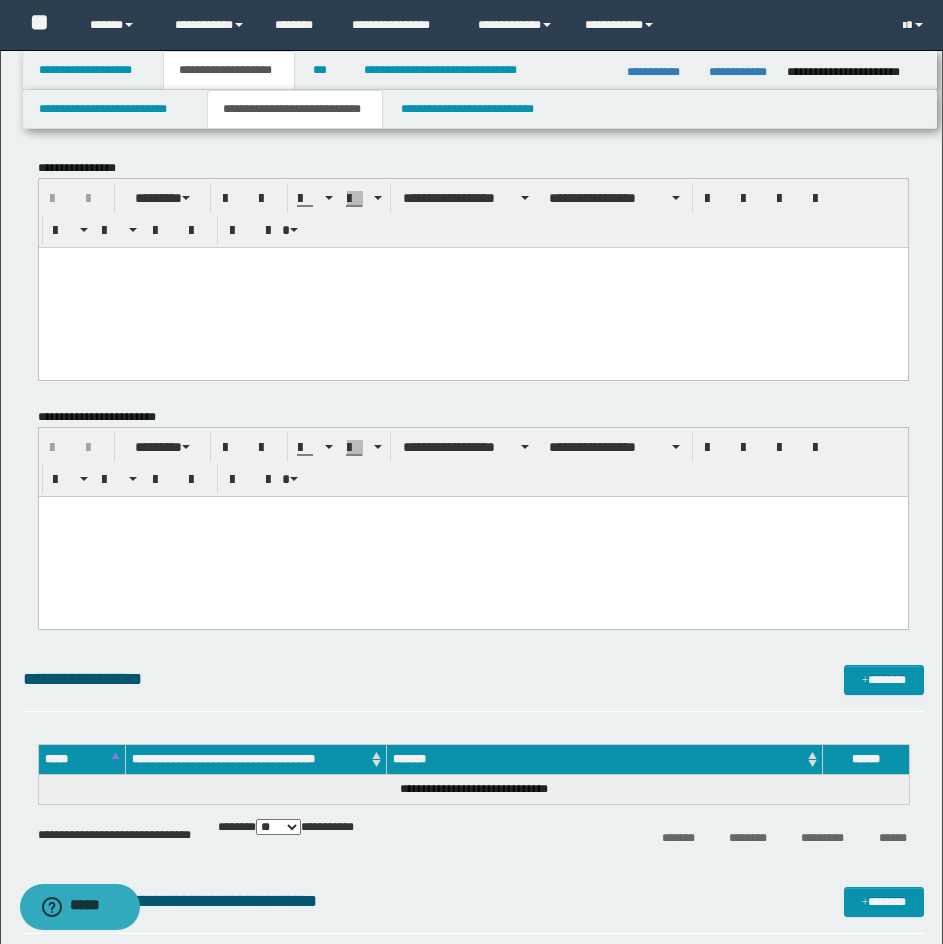 drag, startPoint x: 497, startPoint y: 318, endPoint x: 286, endPoint y: 330, distance: 211.34096 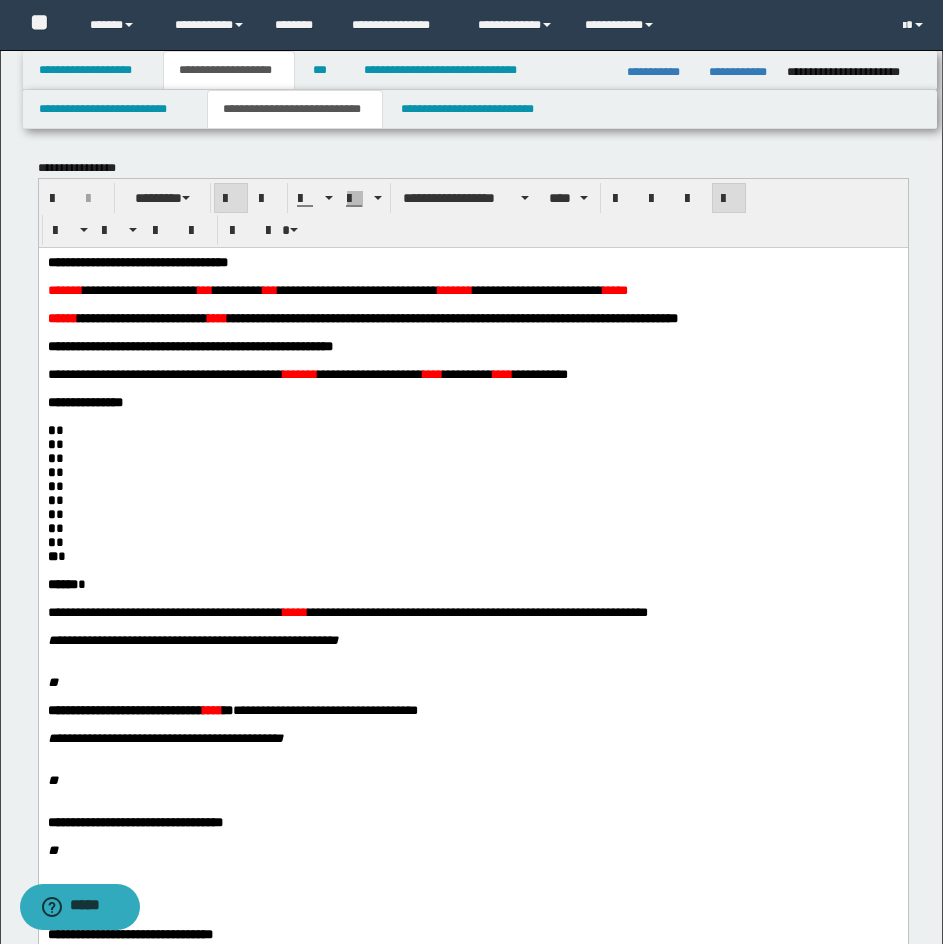 click on "**********" at bounding box center (472, 644) 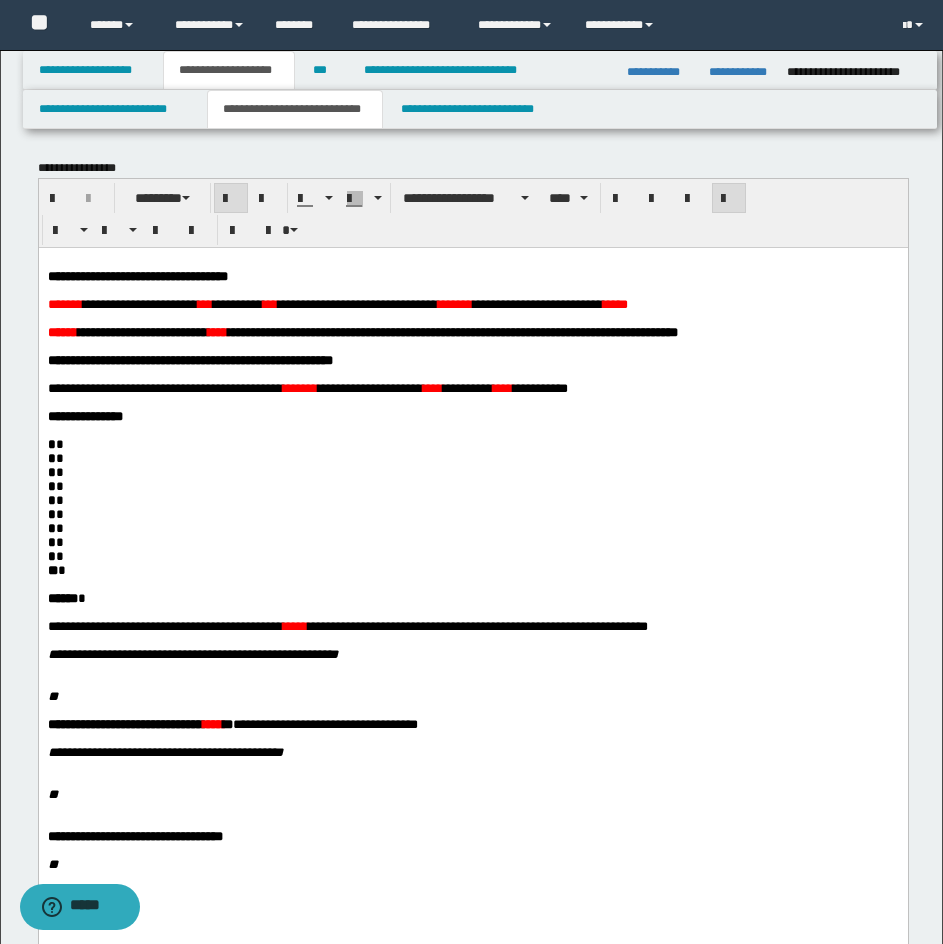 drag, startPoint x: 643, startPoint y: 871, endPoint x: 644, endPoint y: 859, distance: 12.0415945 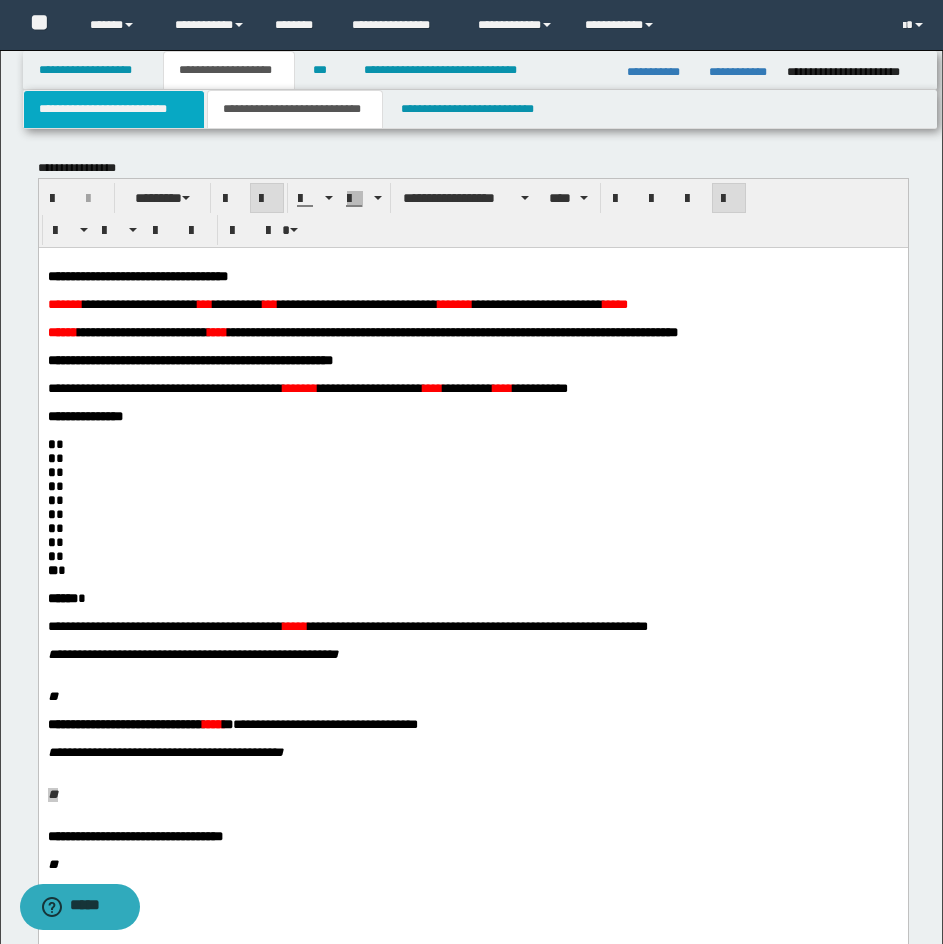 click on "**********" at bounding box center [114, 109] 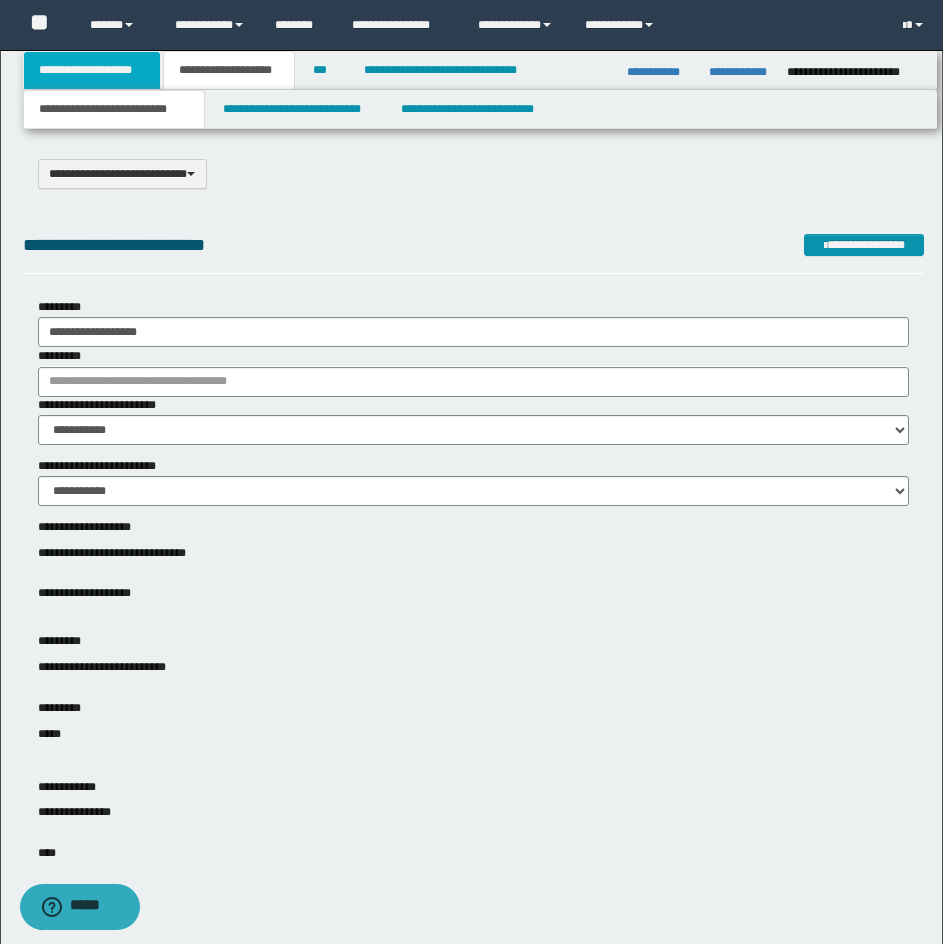 click on "**********" at bounding box center (92, 70) 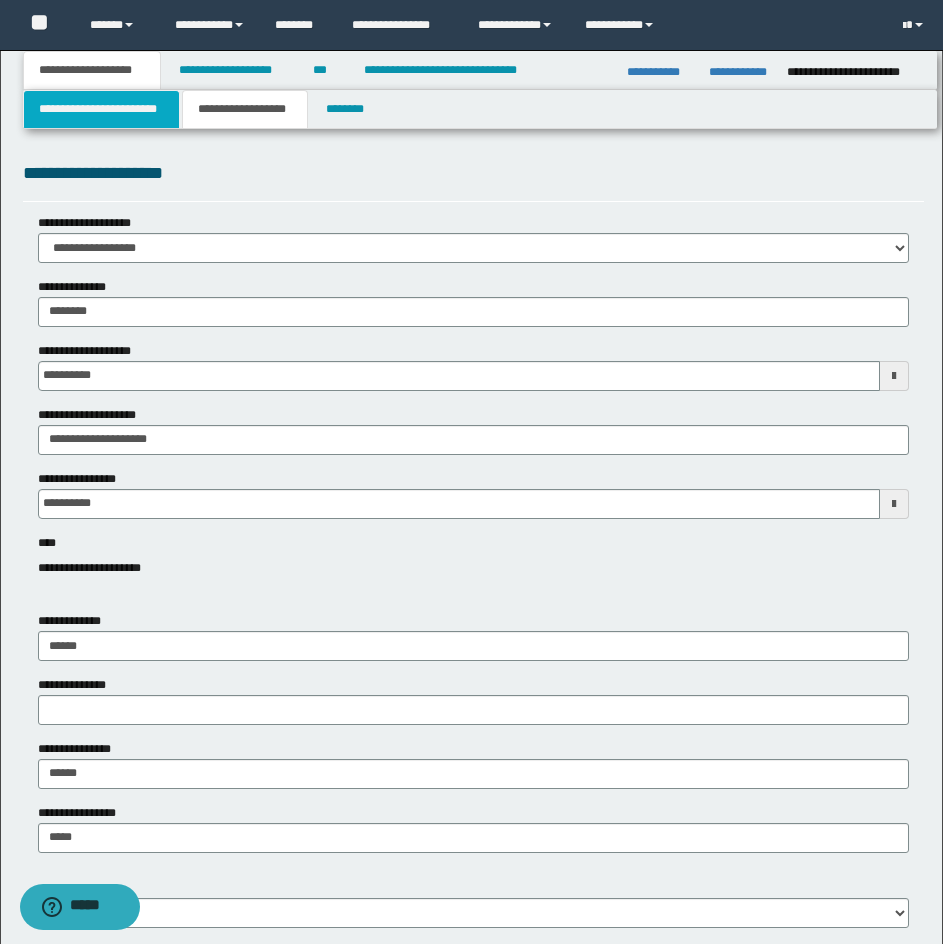 click on "**********" at bounding box center [101, 109] 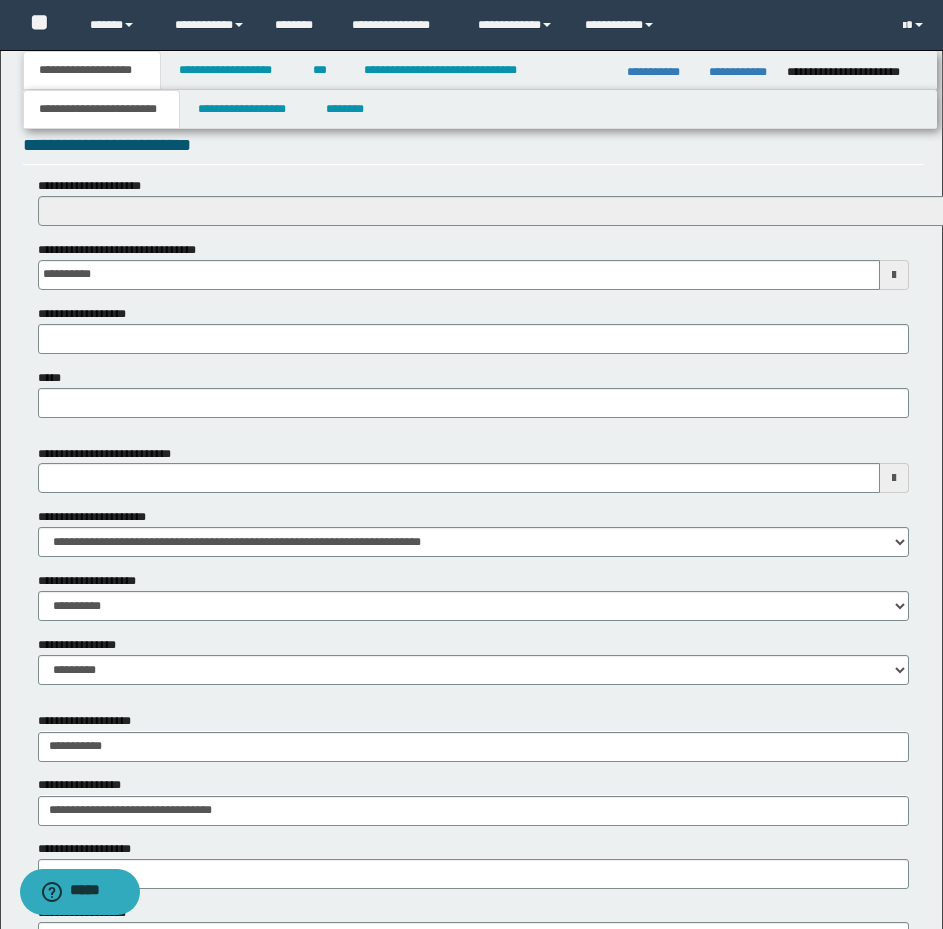 scroll, scrollTop: 844, scrollLeft: 0, axis: vertical 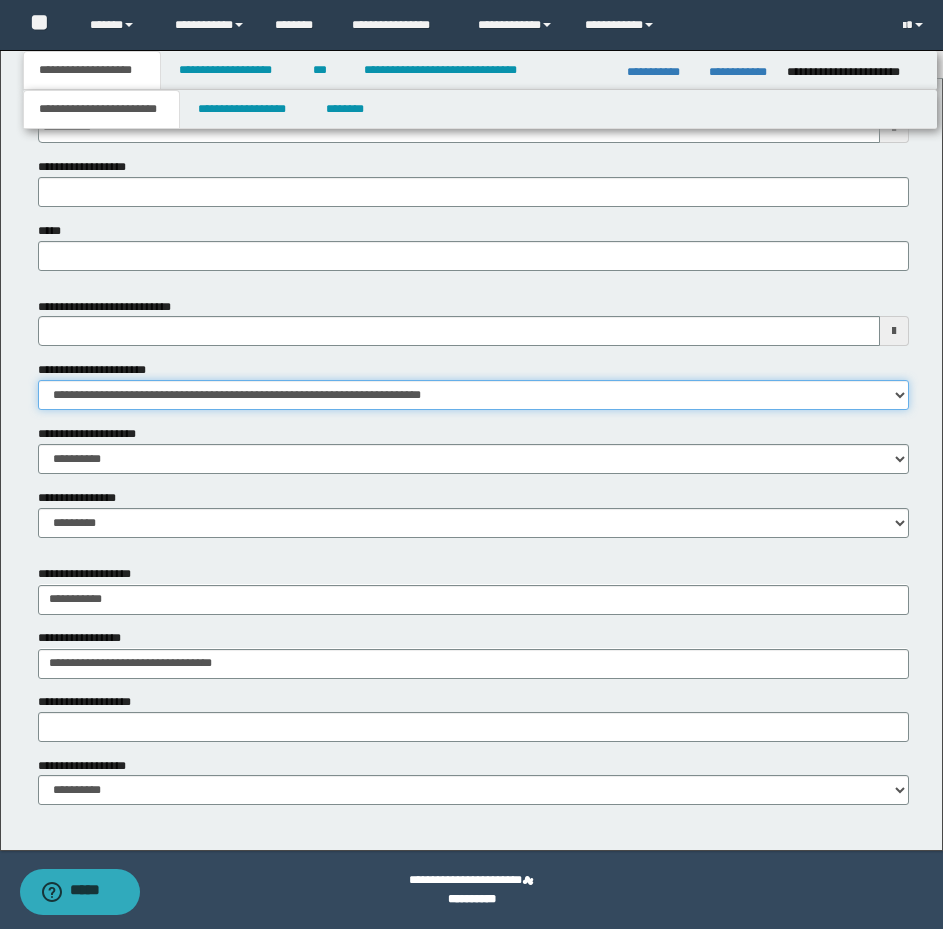 click on "**********" at bounding box center [473, 395] 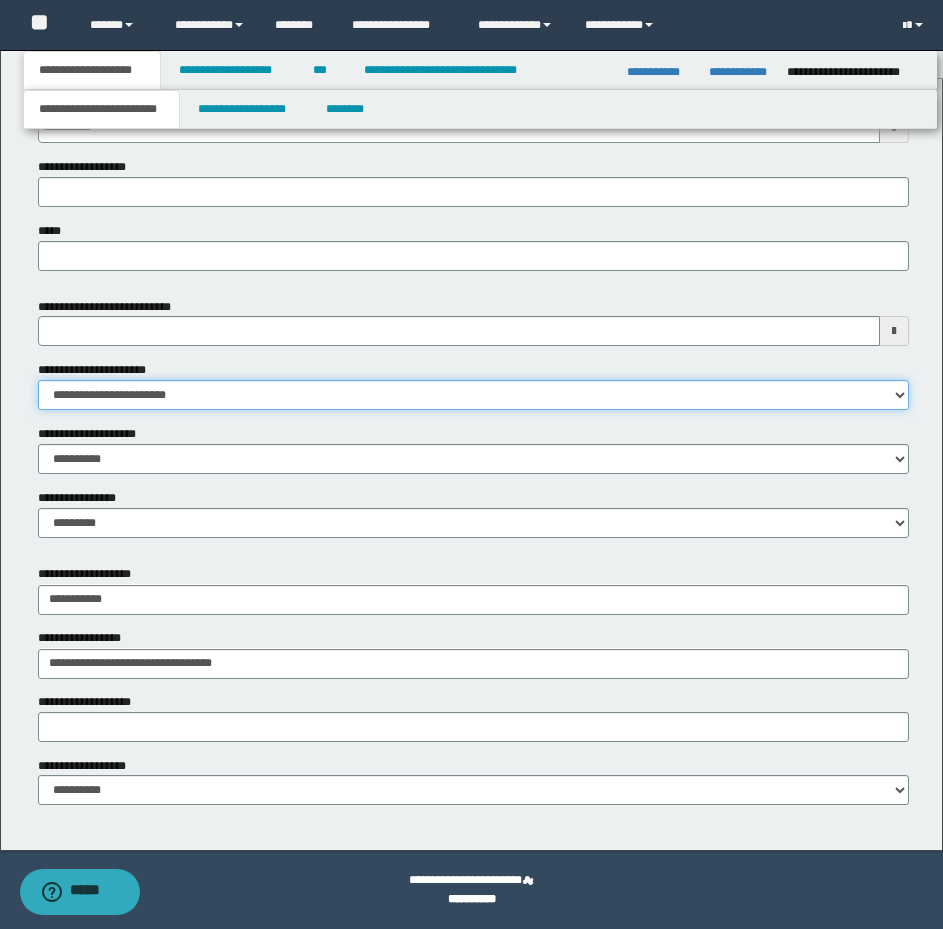 click on "**********" at bounding box center (473, 395) 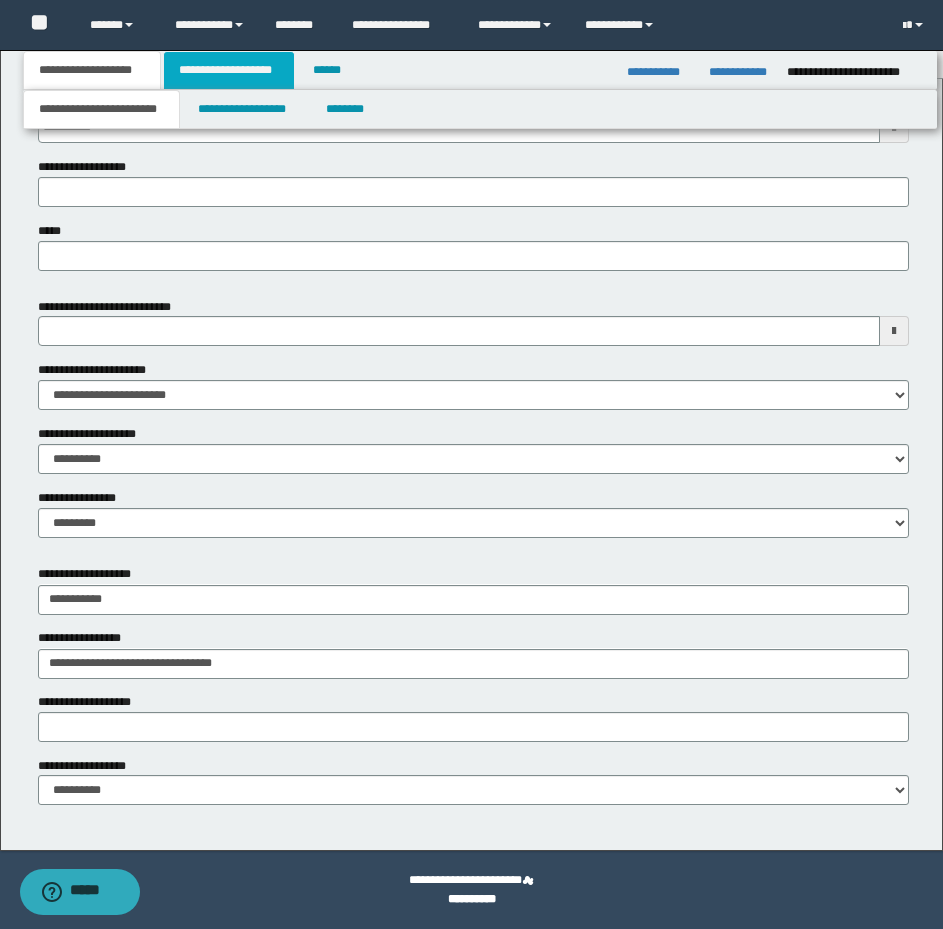 click on "**********" at bounding box center [229, 70] 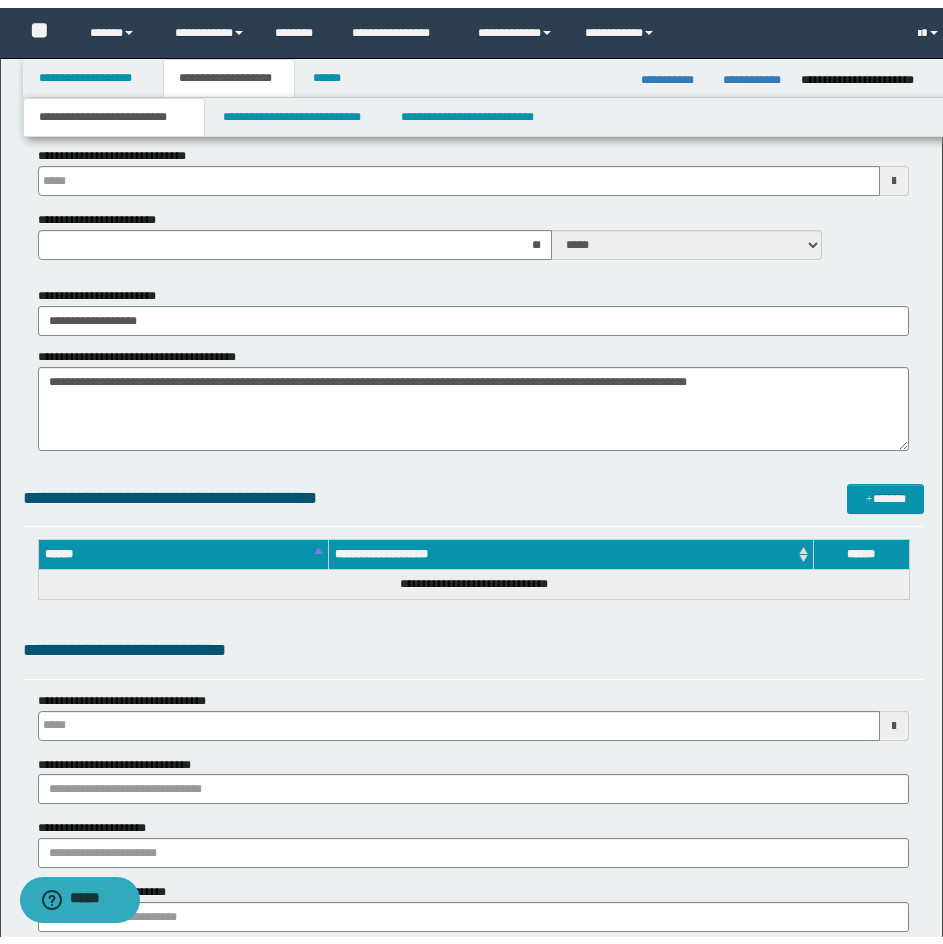 scroll, scrollTop: 829, scrollLeft: 0, axis: vertical 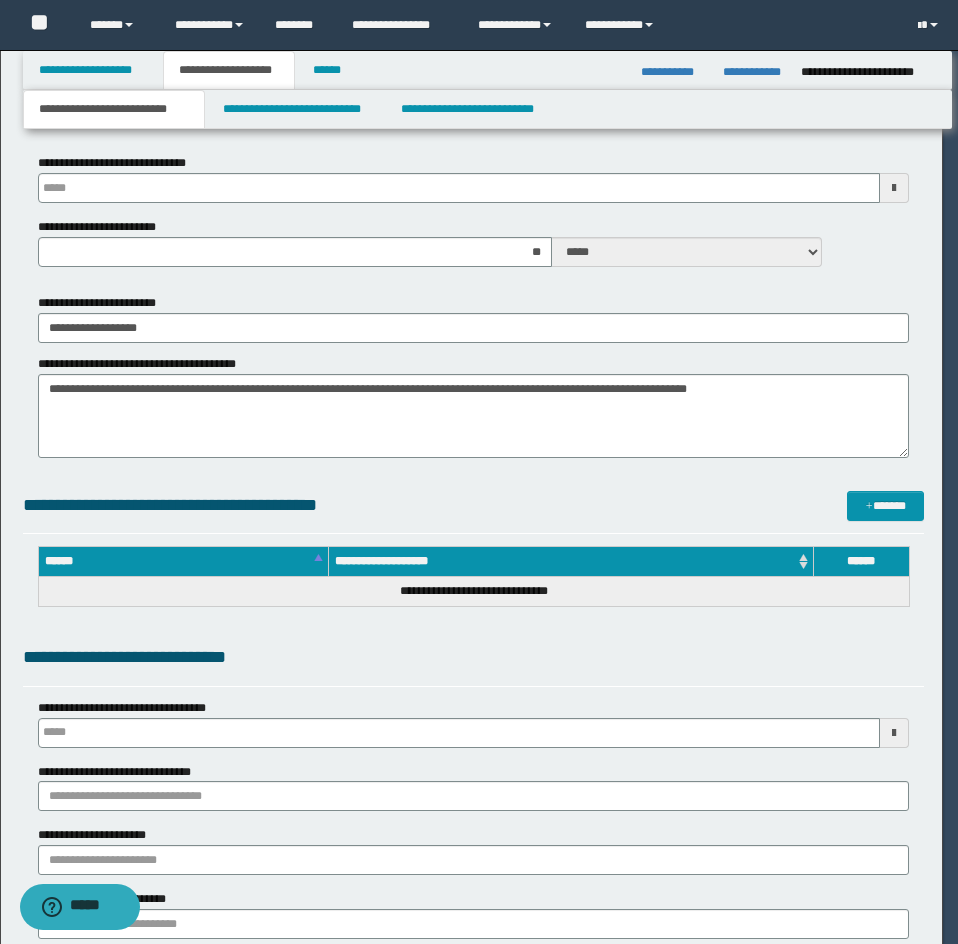type 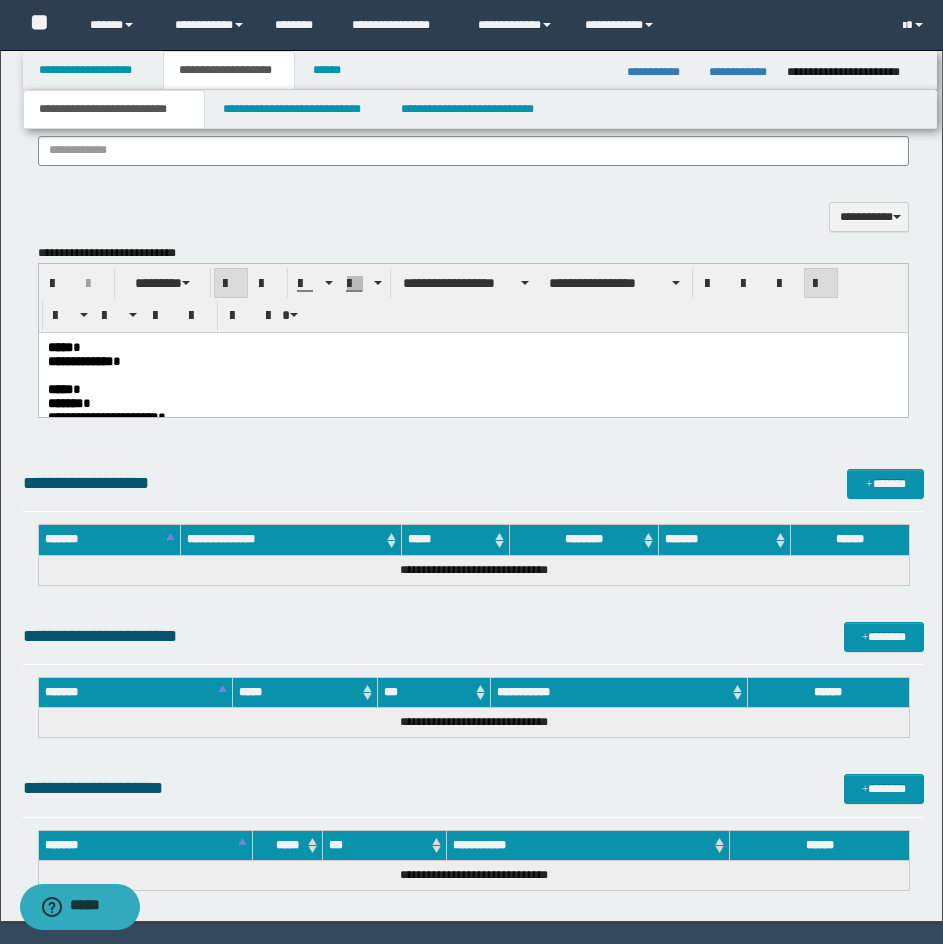 scroll, scrollTop: 1723, scrollLeft: 0, axis: vertical 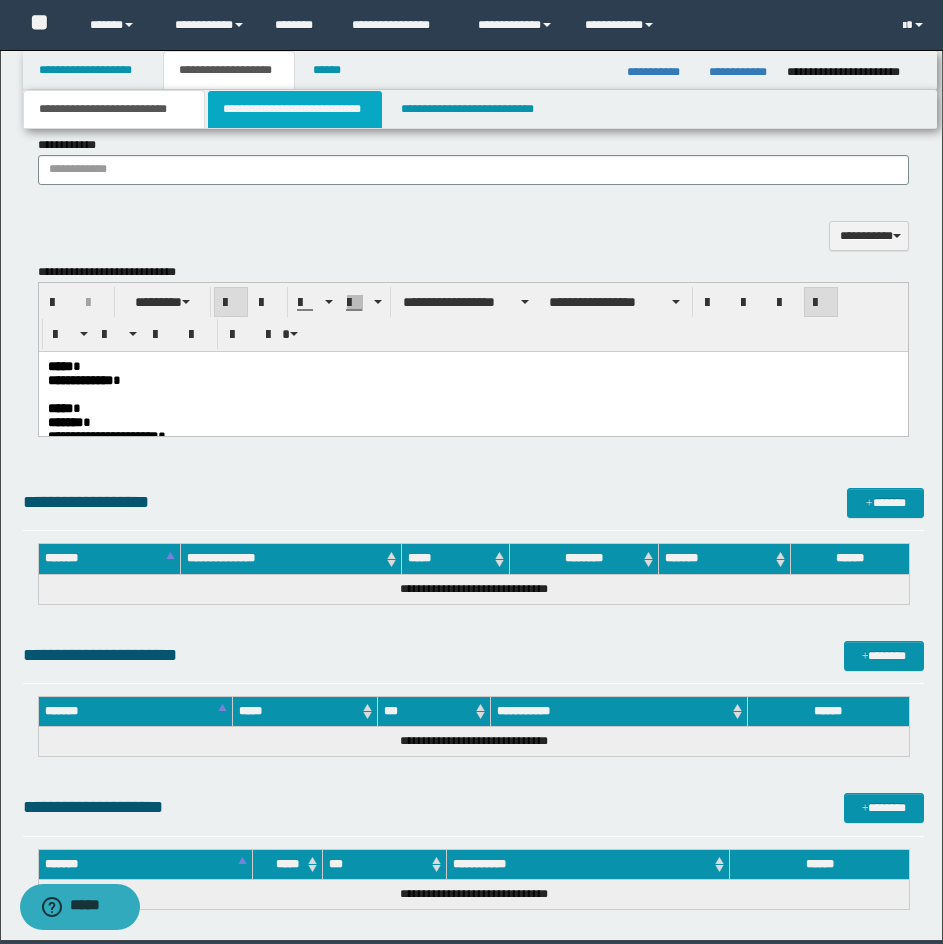 click on "**********" at bounding box center [295, 109] 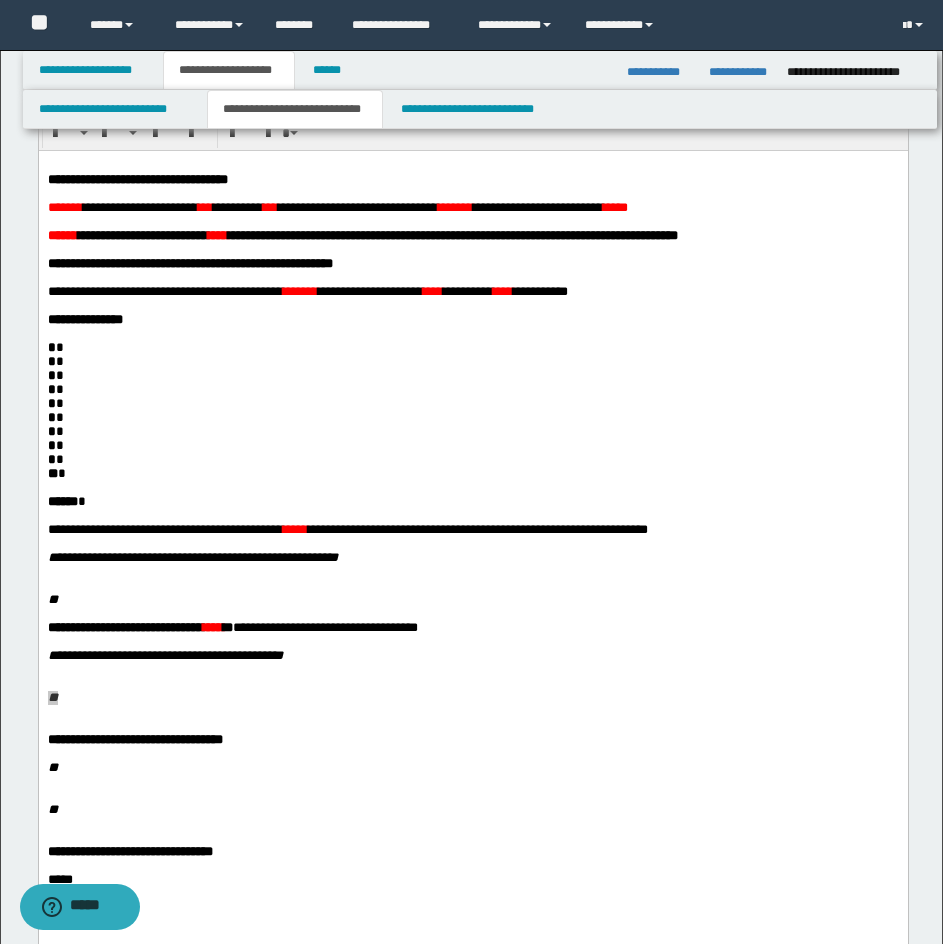 scroll, scrollTop: 31, scrollLeft: 0, axis: vertical 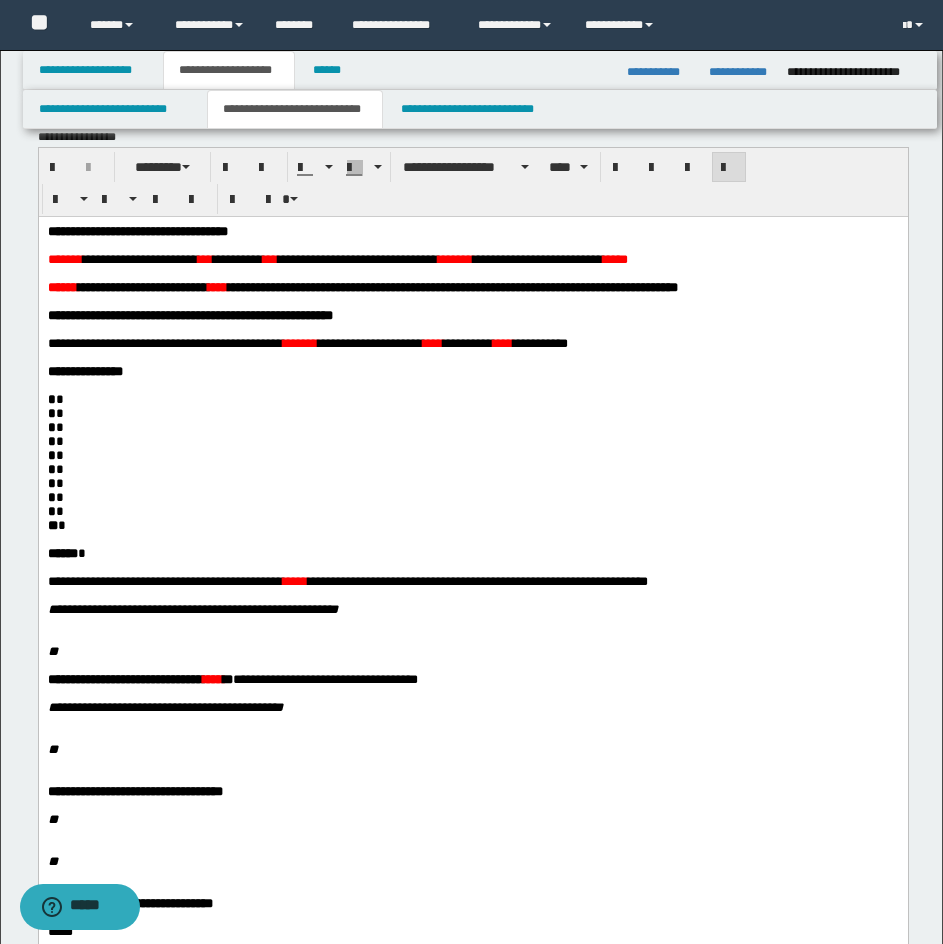 click on "**********" at bounding box center (137, 230) 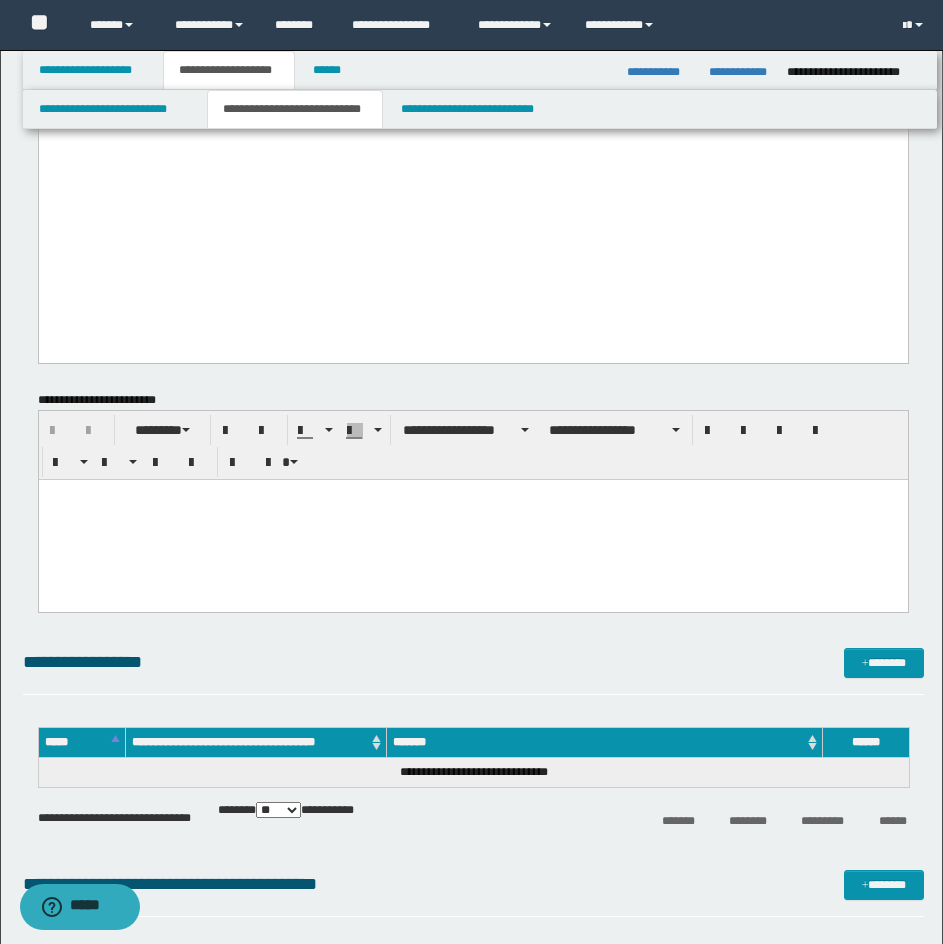 scroll, scrollTop: 916, scrollLeft: 0, axis: vertical 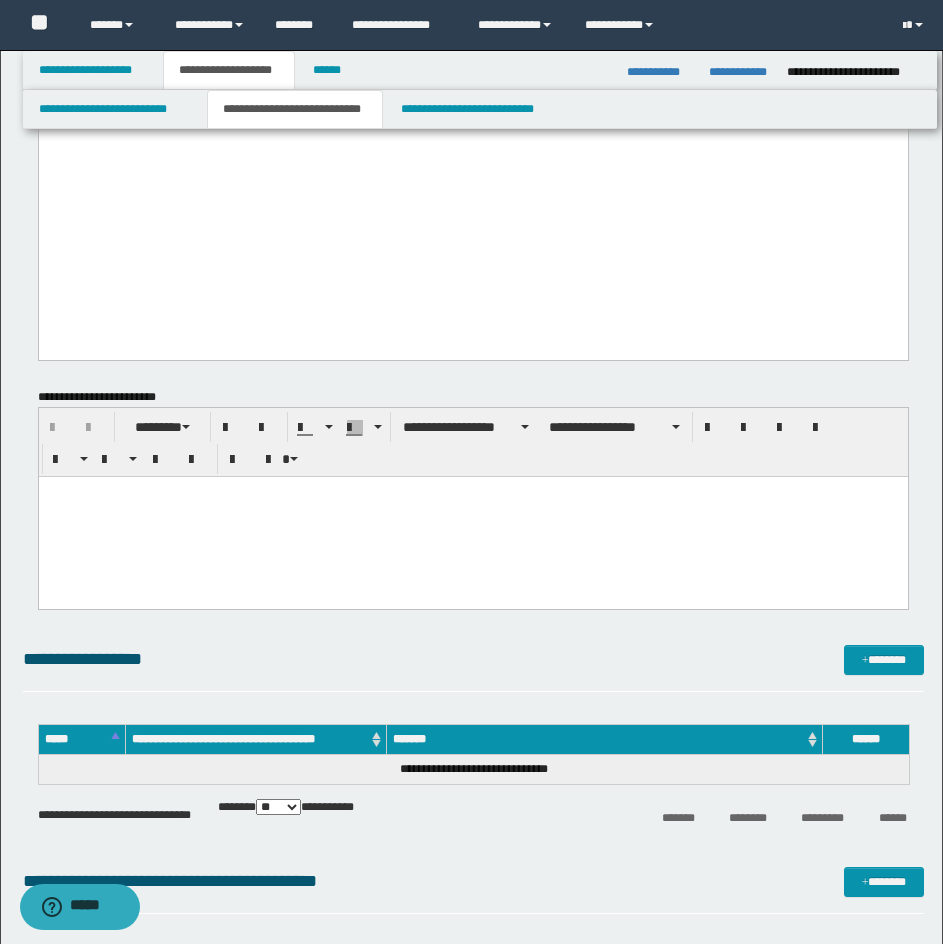 drag, startPoint x: 45, startPoint y: 226, endPoint x: 292, endPoint y: 254, distance: 248.58199 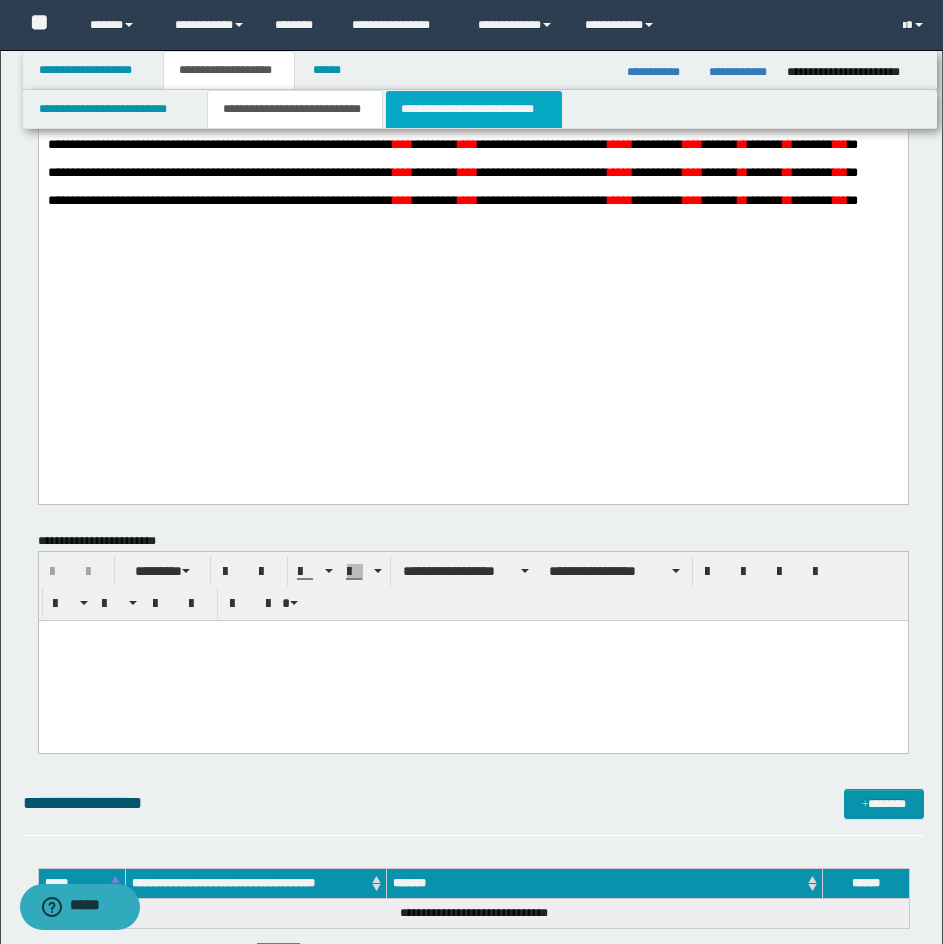 click on "**********" at bounding box center (474, 109) 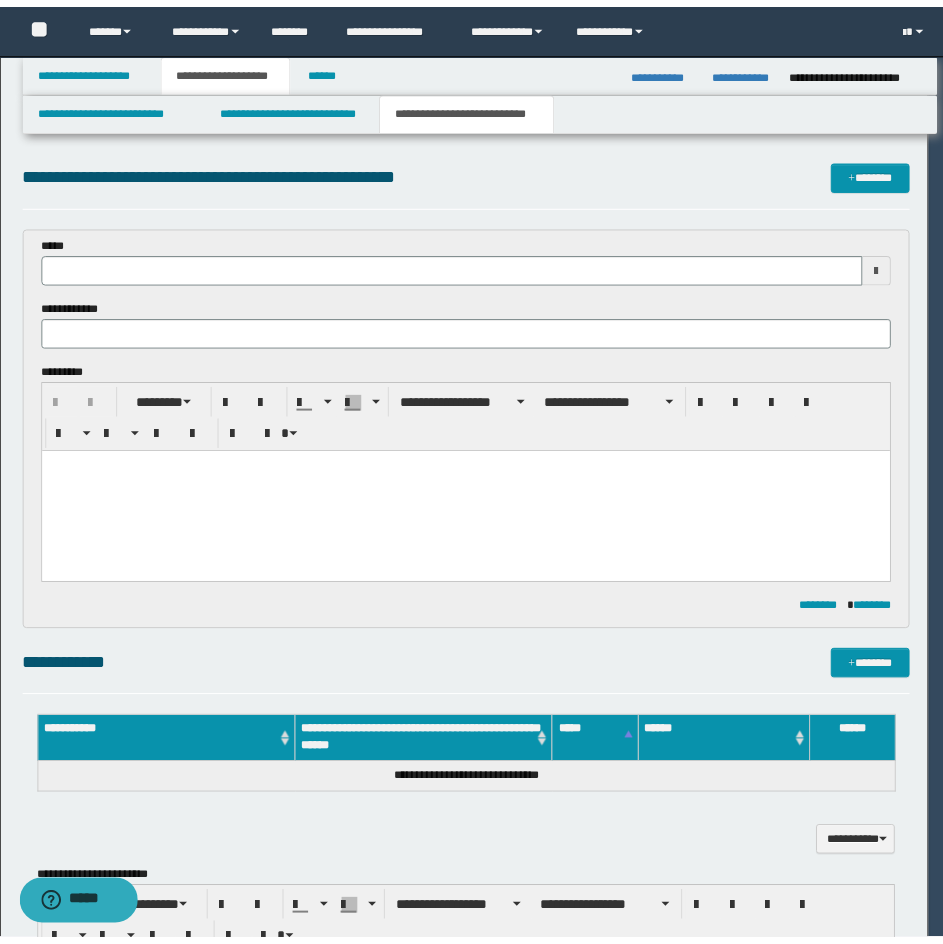 scroll, scrollTop: 0, scrollLeft: 0, axis: both 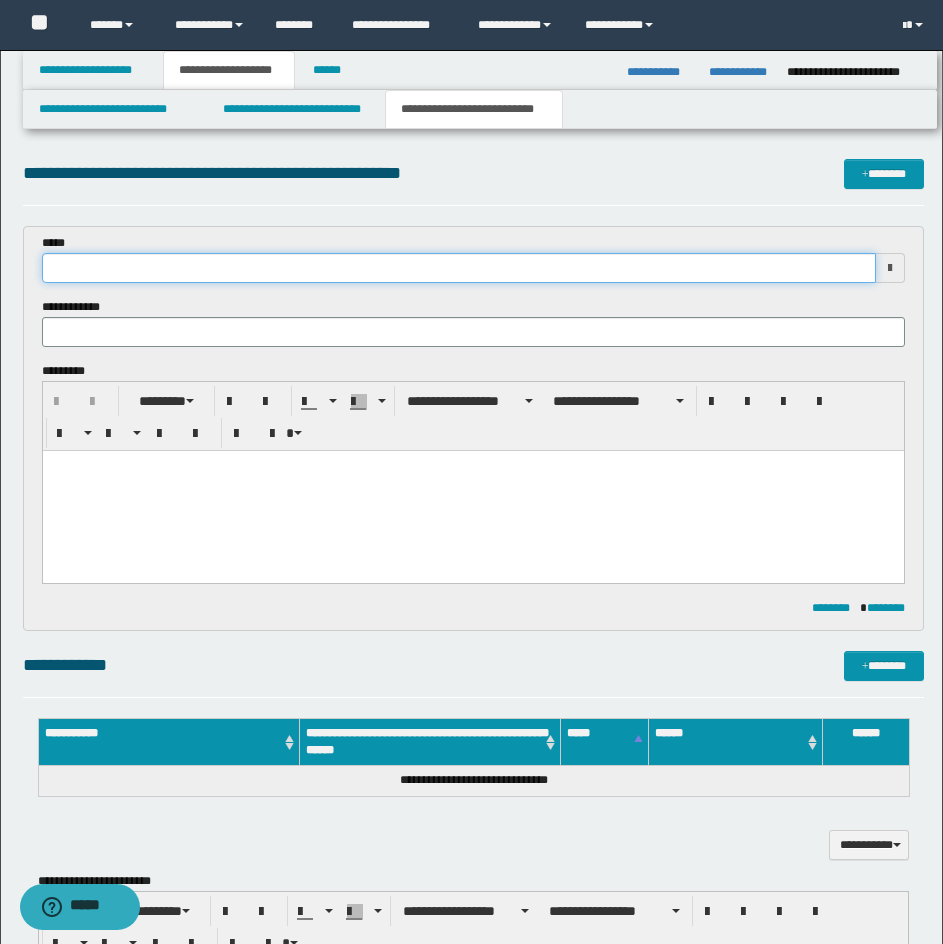 drag, startPoint x: 431, startPoint y: 253, endPoint x: 351, endPoint y: 288, distance: 87.32124 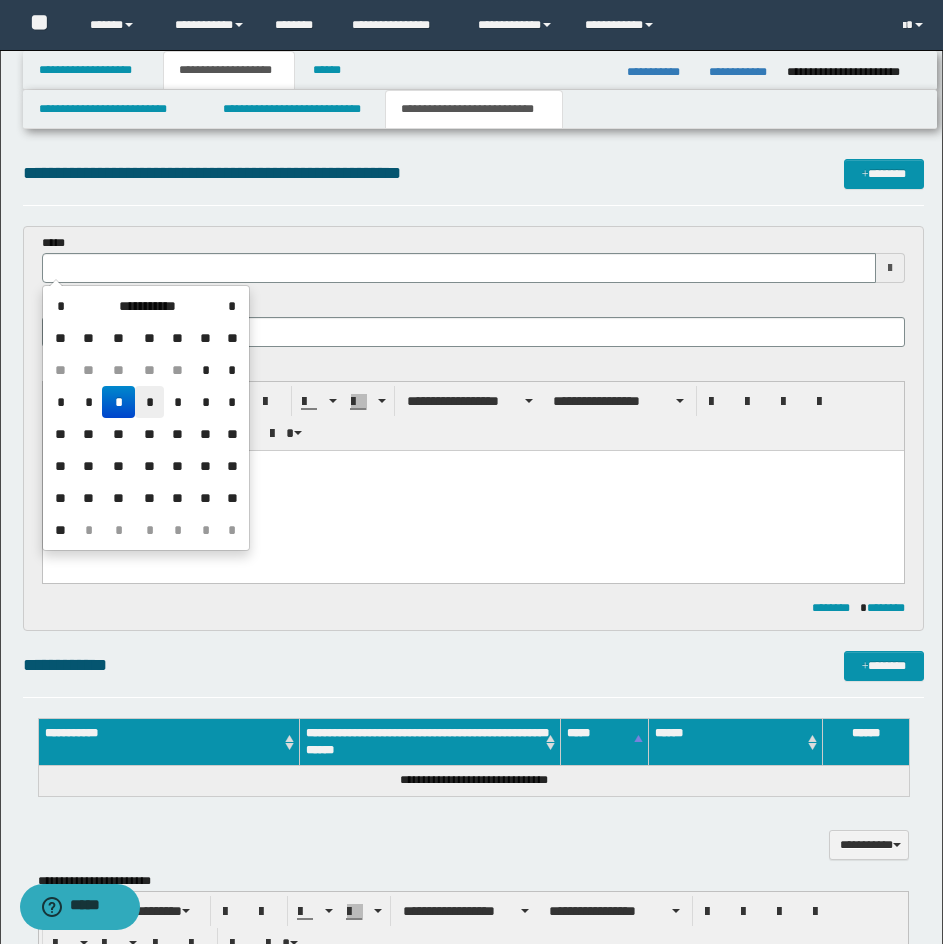 click on "*" at bounding box center (149, 402) 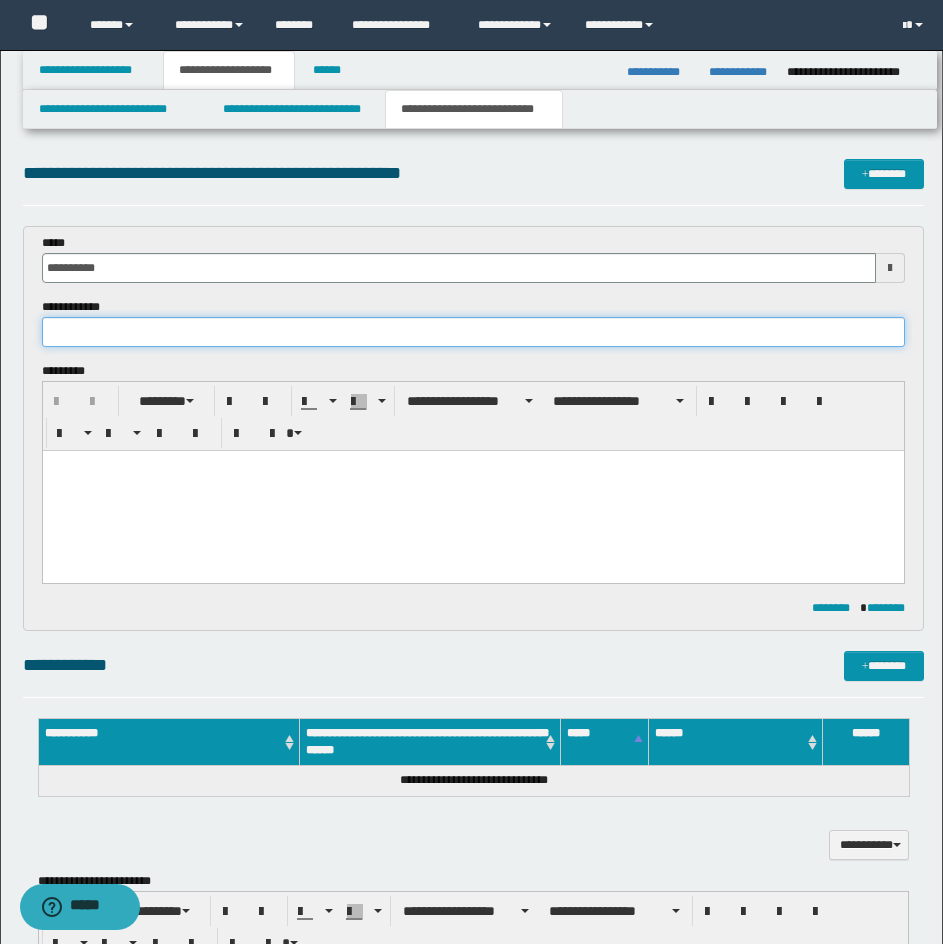 click at bounding box center [473, 332] 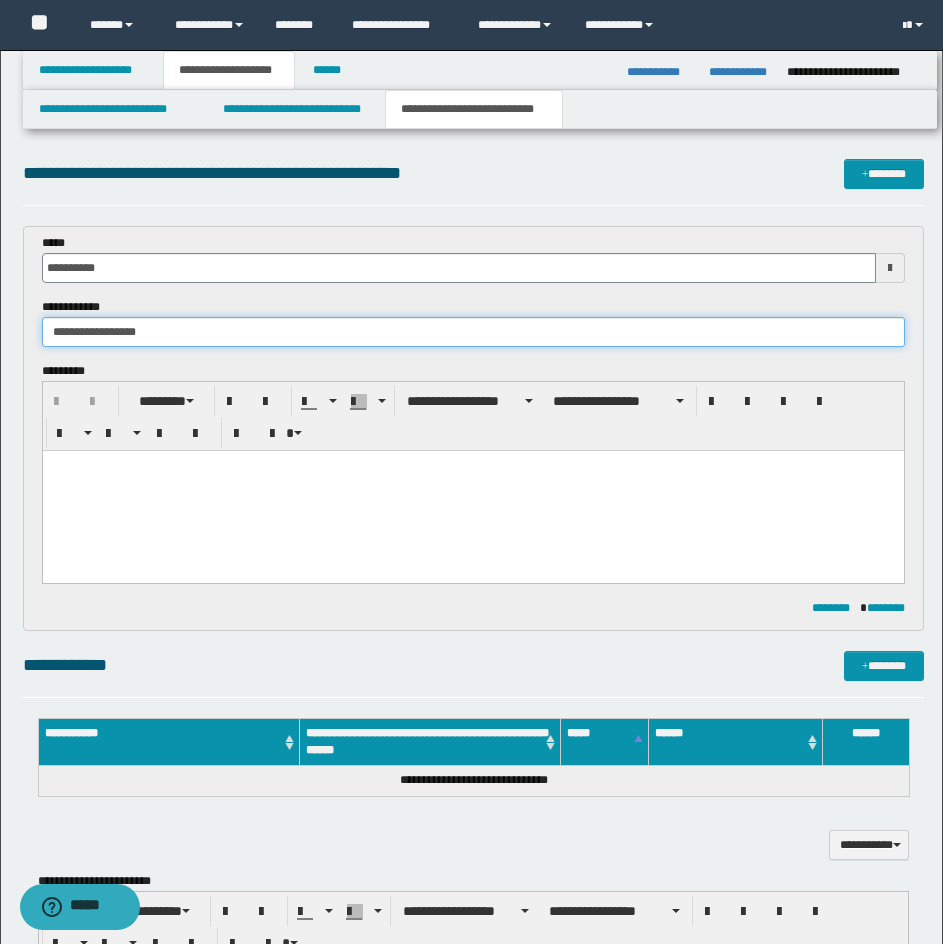 type on "**********" 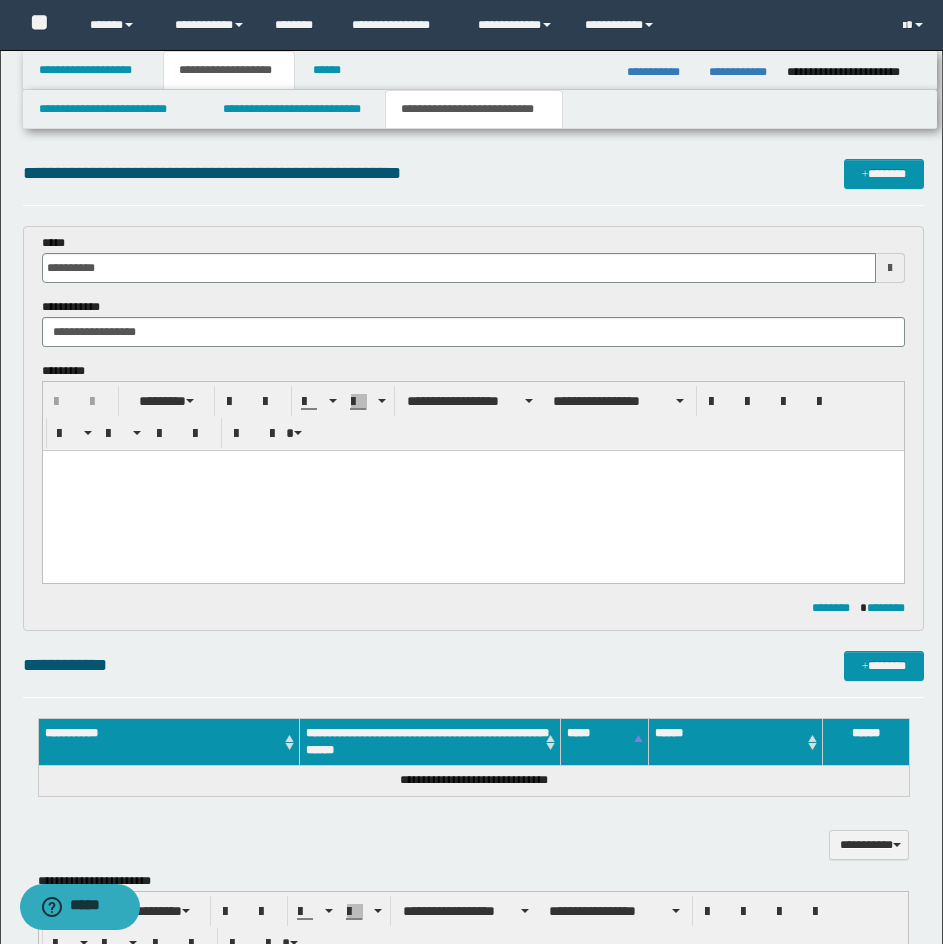 click at bounding box center [472, 491] 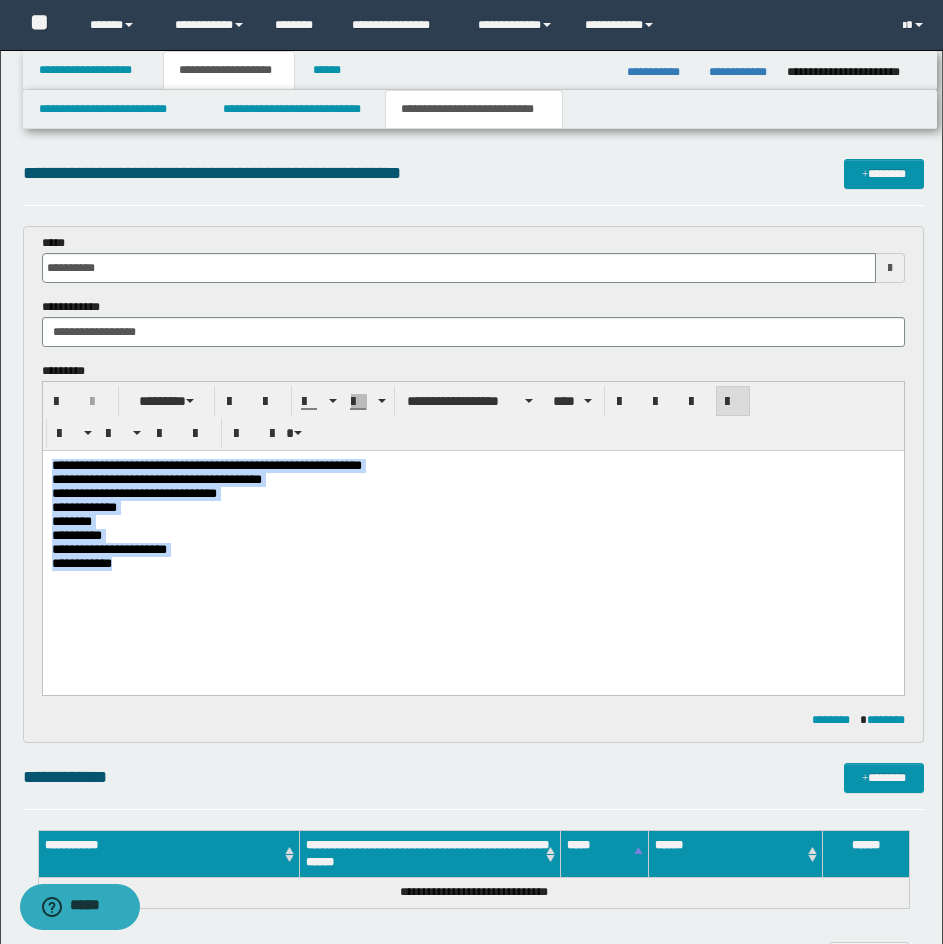 drag, startPoint x: 191, startPoint y: 607, endPoint x: 16, endPoint y: 460, distance: 228.54759 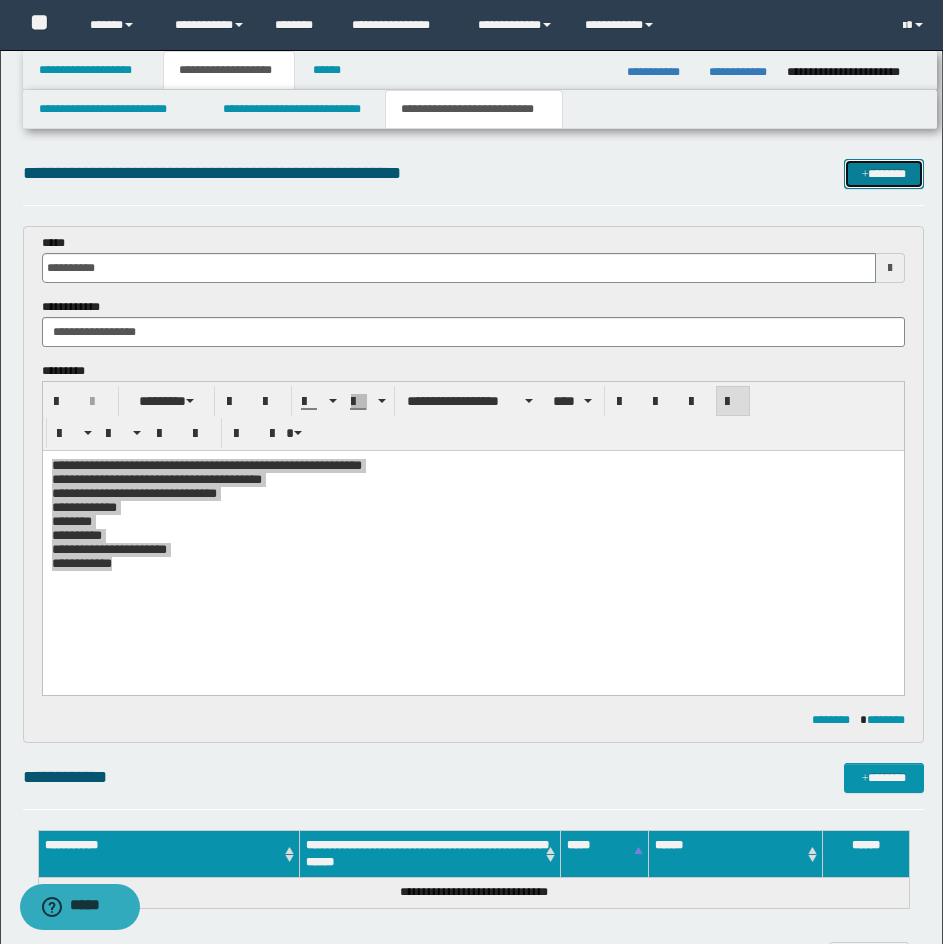 click on "*******" at bounding box center [884, 174] 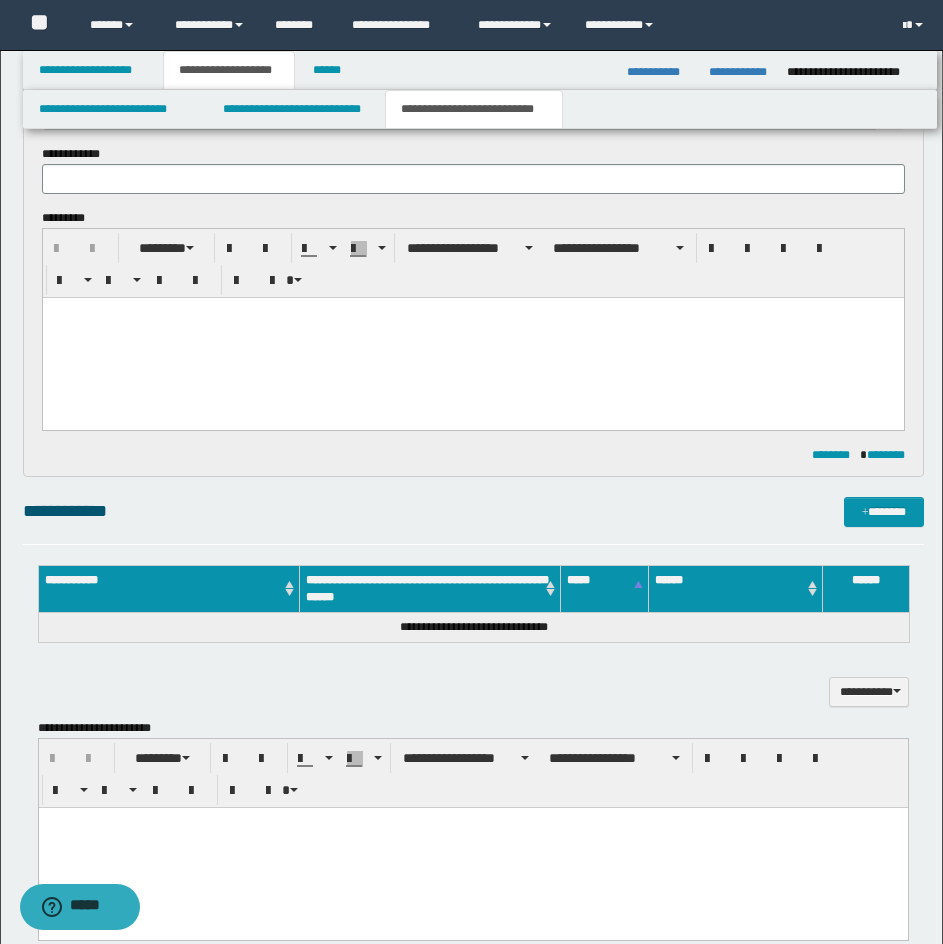 scroll, scrollTop: 0, scrollLeft: 0, axis: both 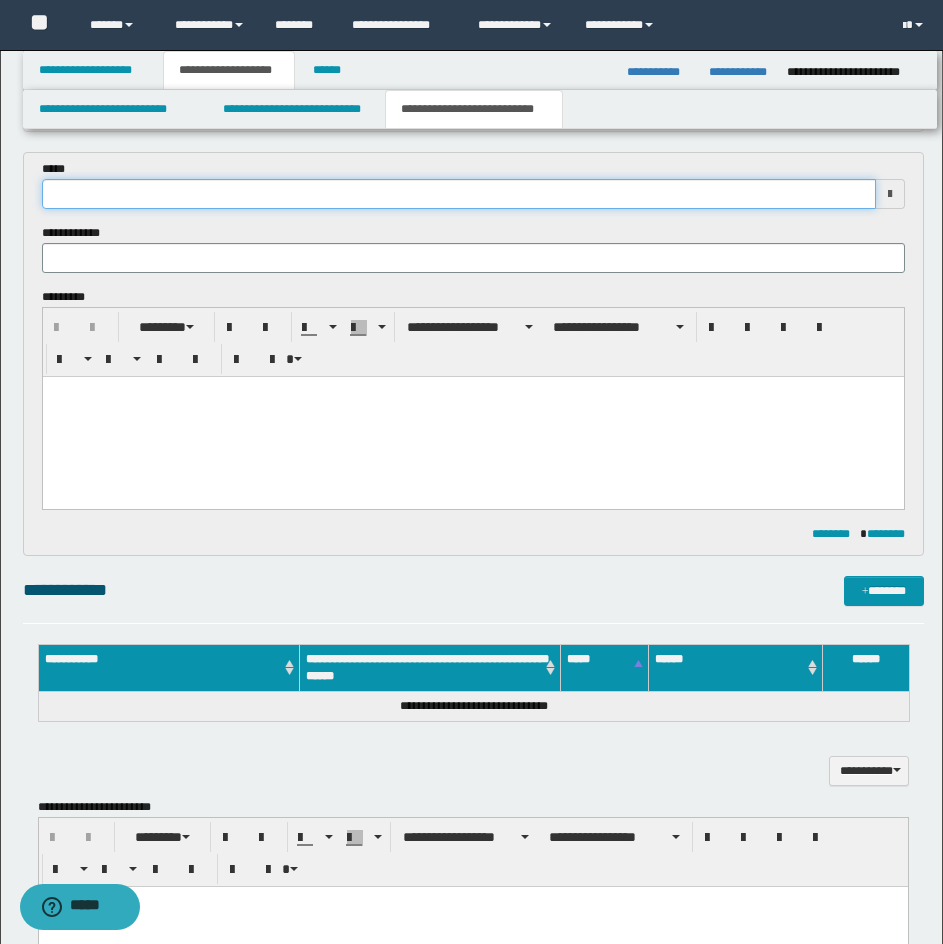 click at bounding box center [459, 194] 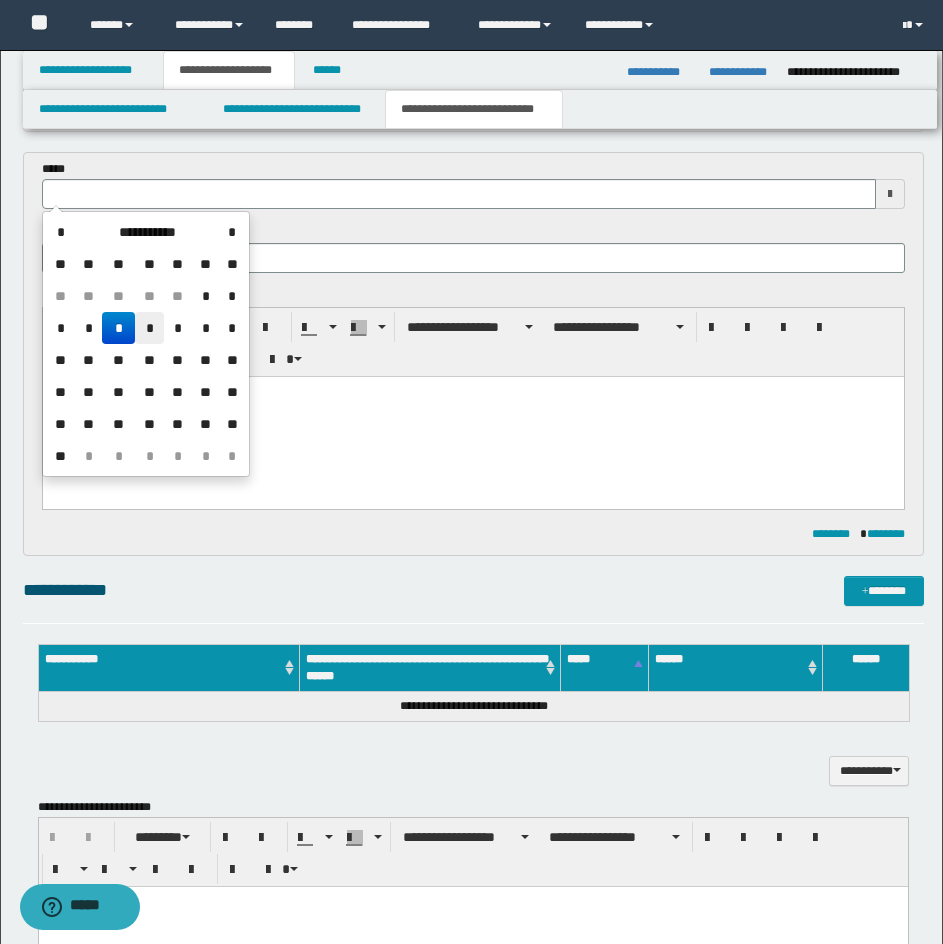 click on "*" at bounding box center (149, 328) 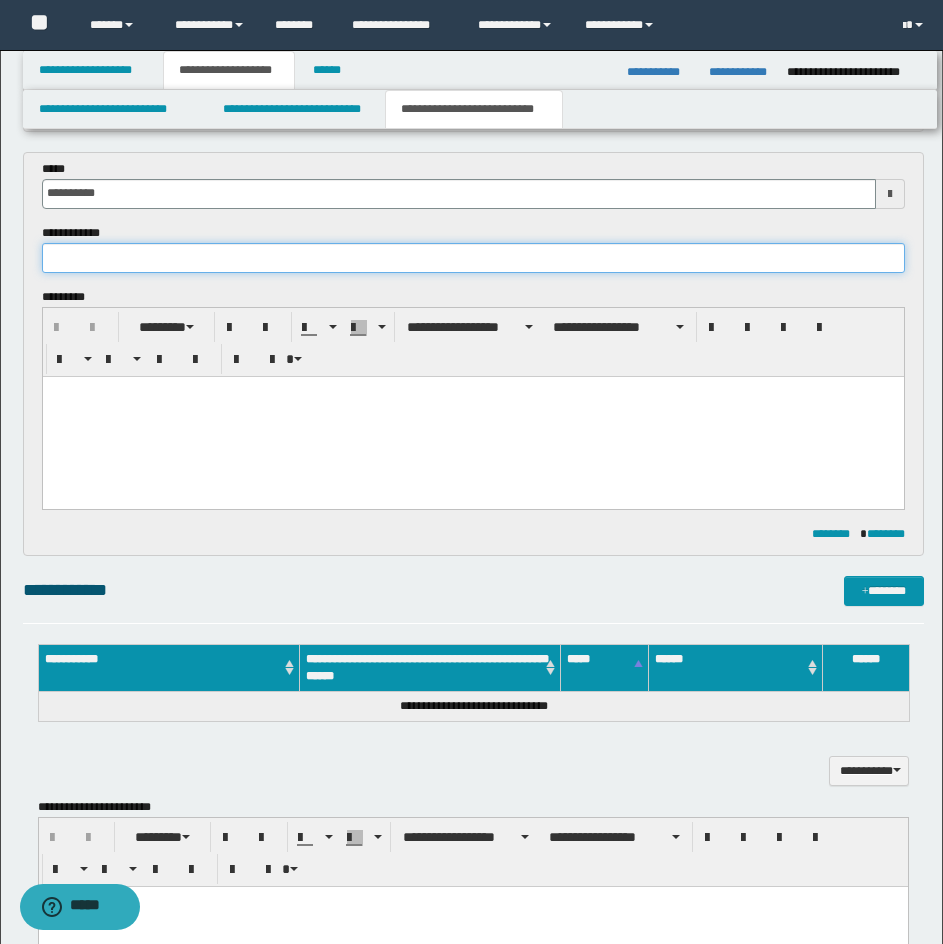 click at bounding box center [473, 258] 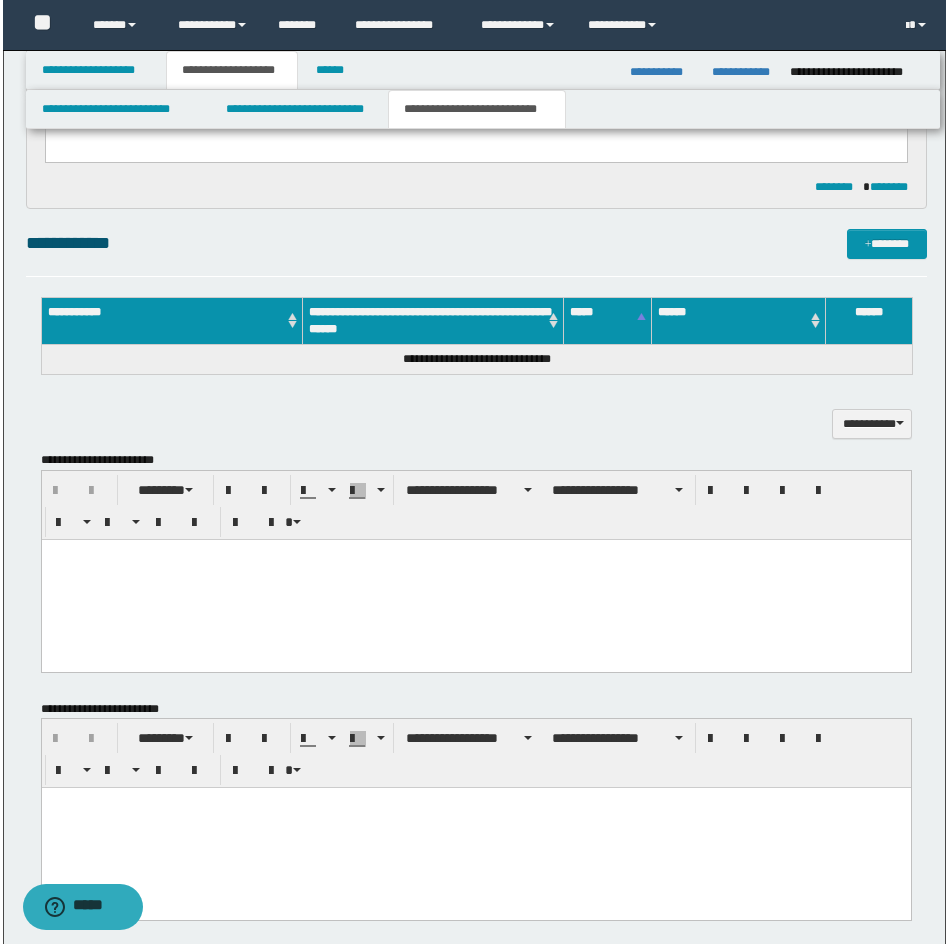 scroll, scrollTop: 978, scrollLeft: 0, axis: vertical 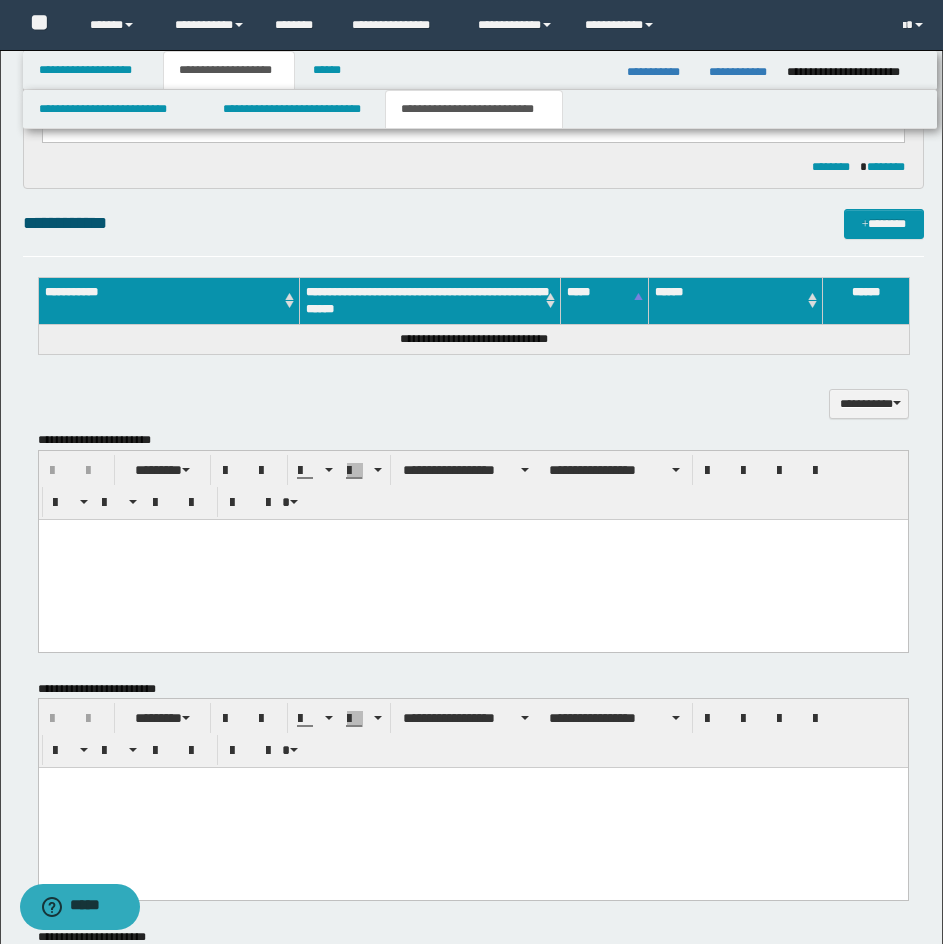 type on "**********" 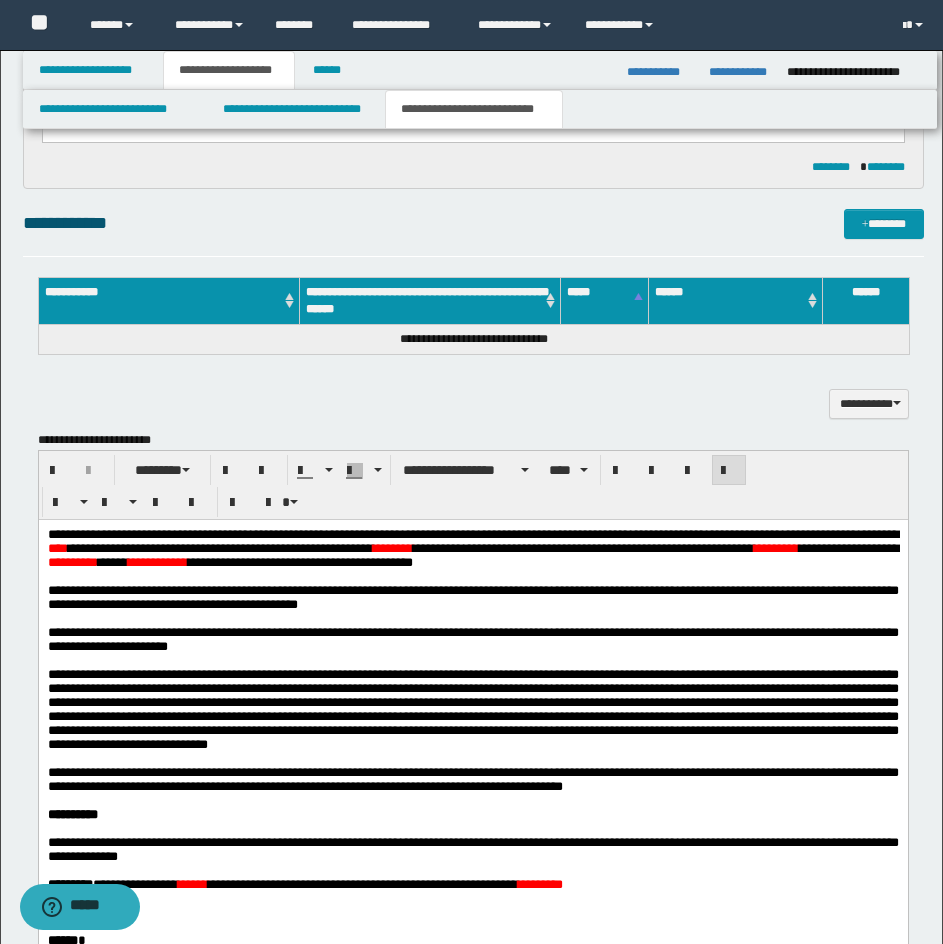 click on "**********" at bounding box center [472, 533] 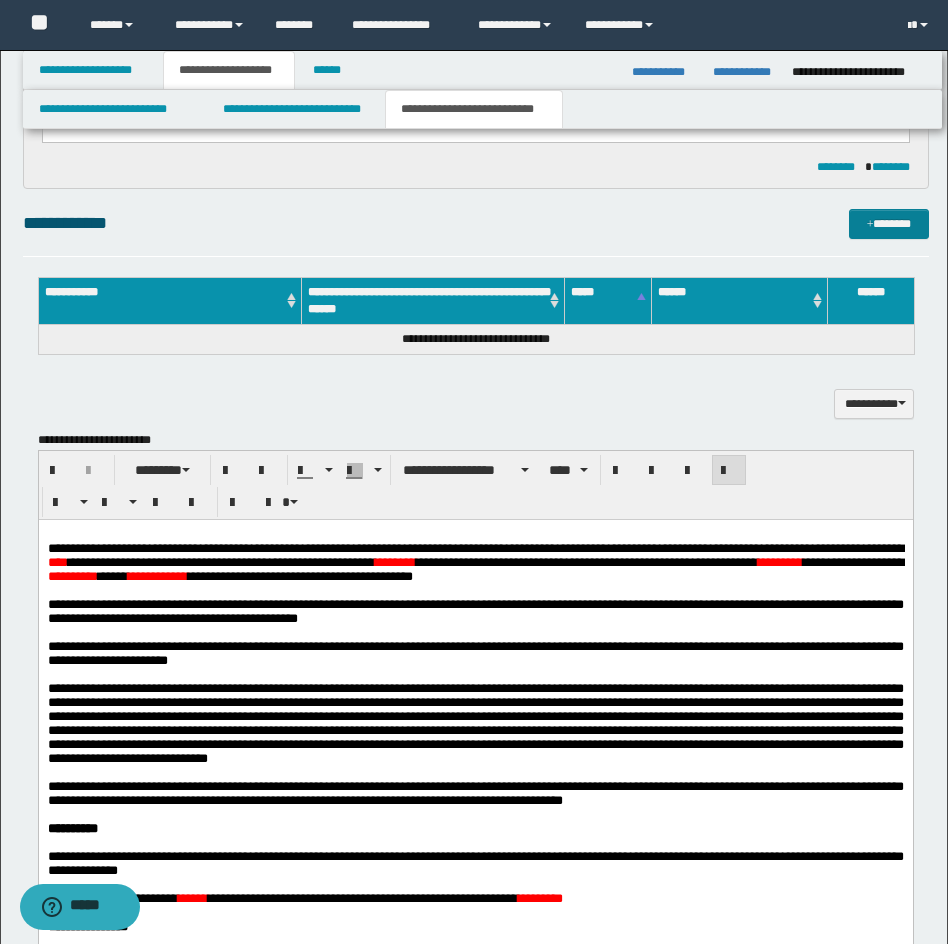 click on "*******" at bounding box center (889, 224) 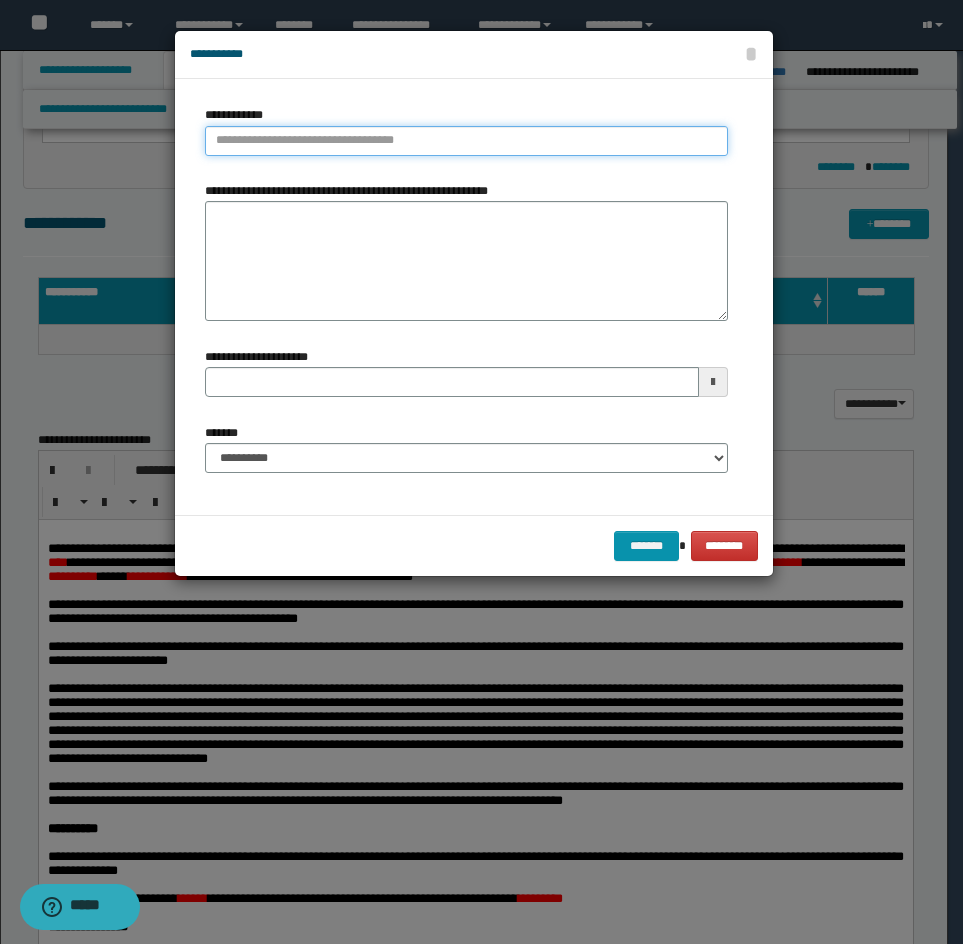 click on "**********" at bounding box center [466, 141] 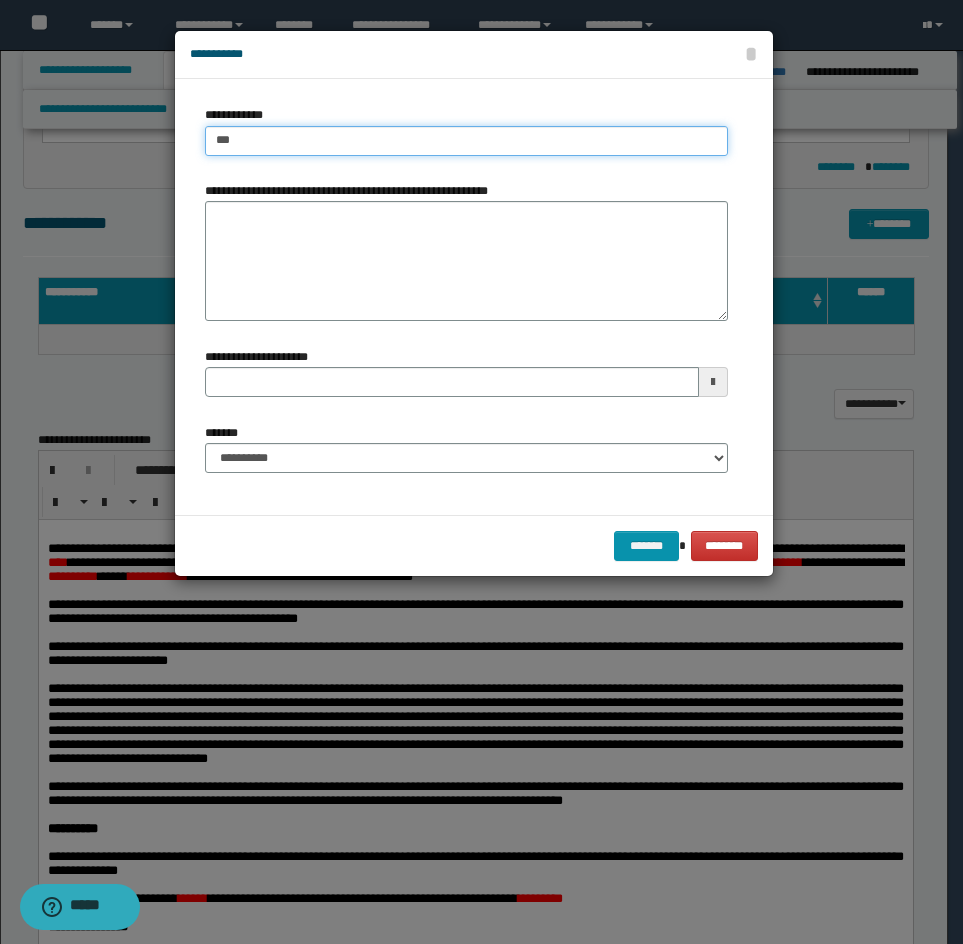 type on "****" 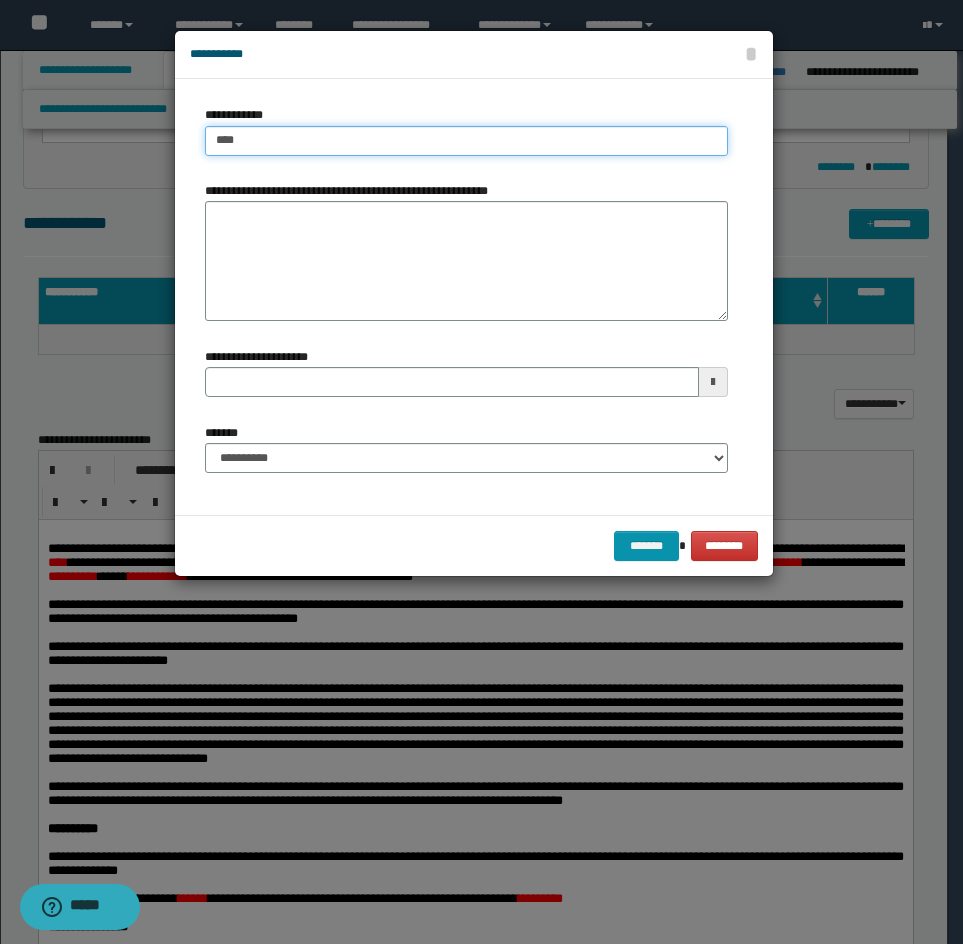 type on "****" 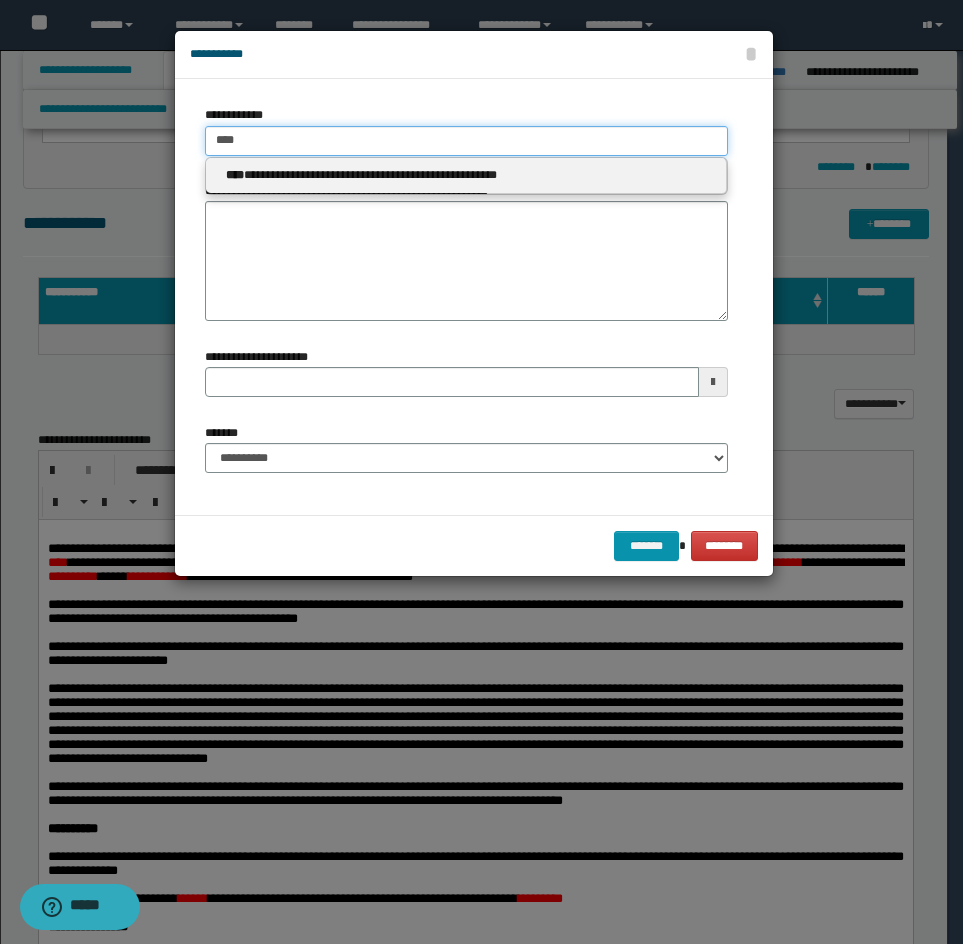 type 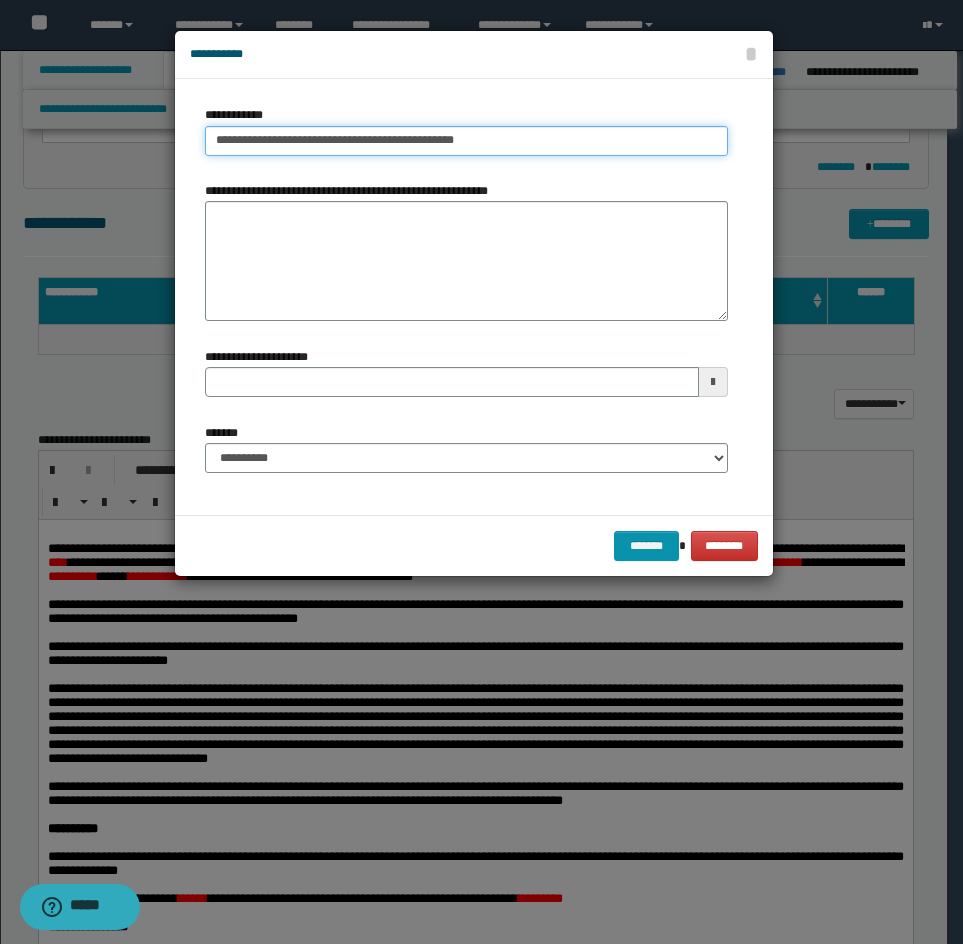 type on "**********" 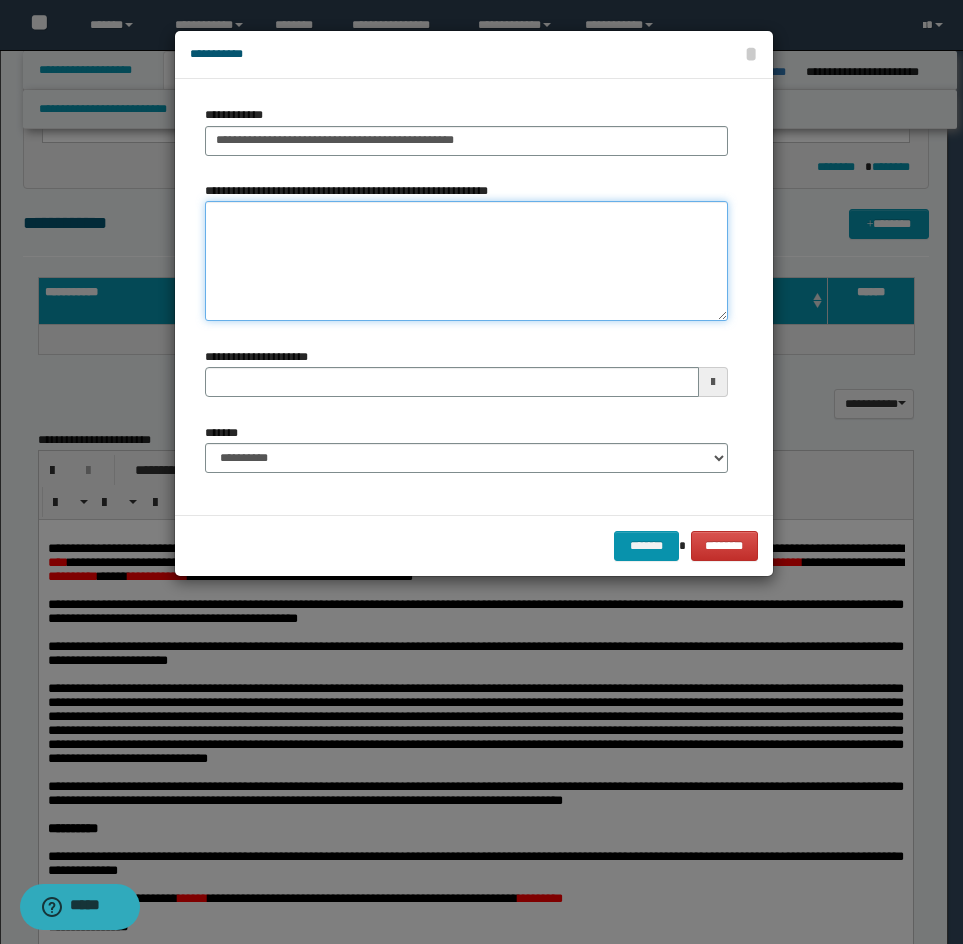 click on "**********" at bounding box center (466, 261) 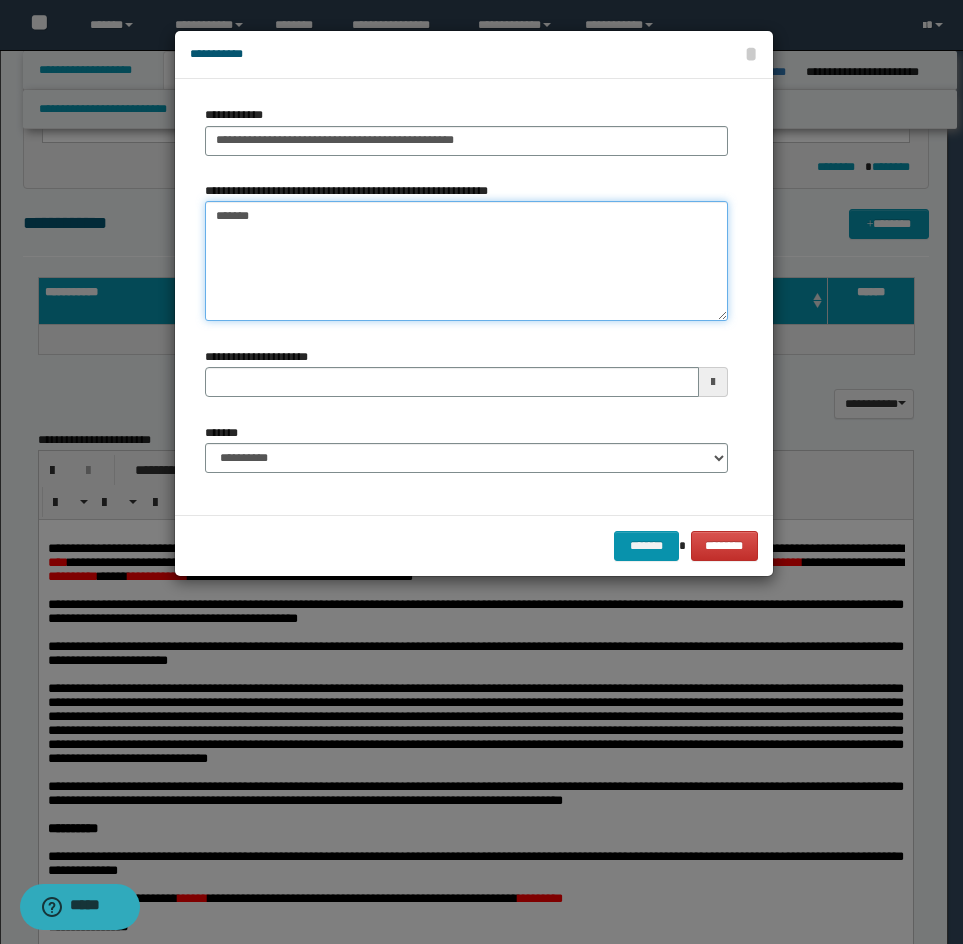 type on "*******" 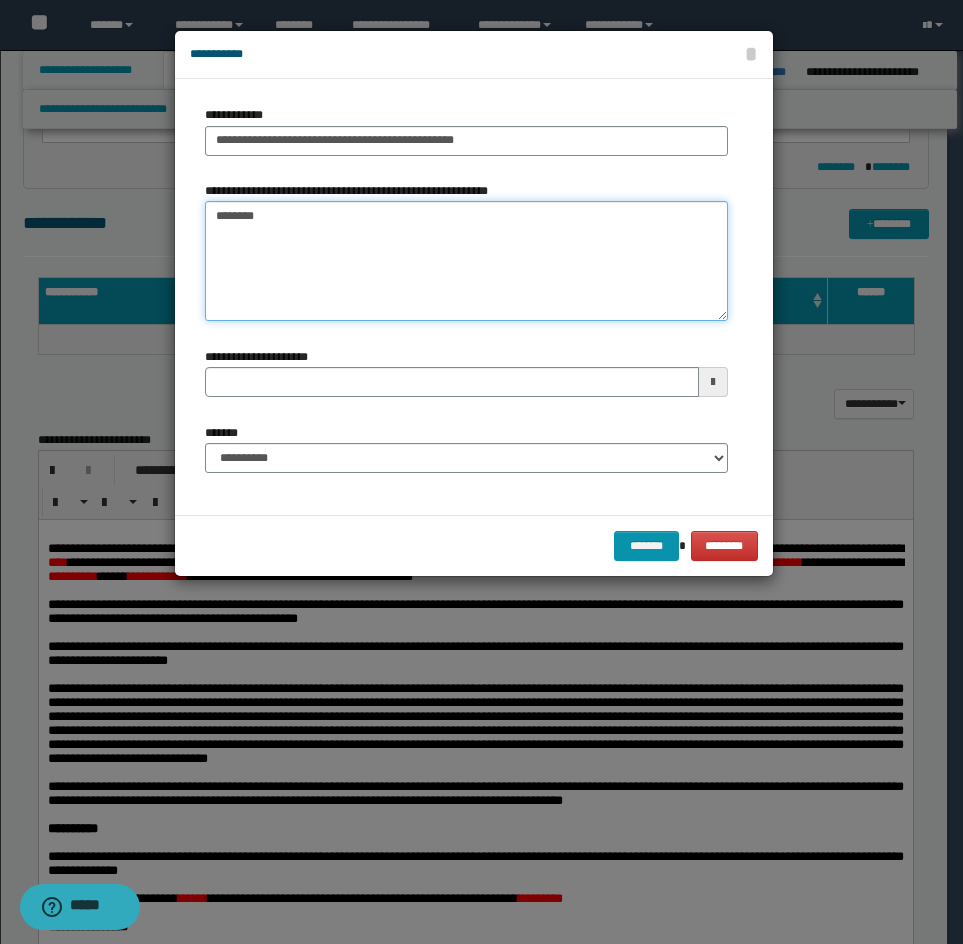 type 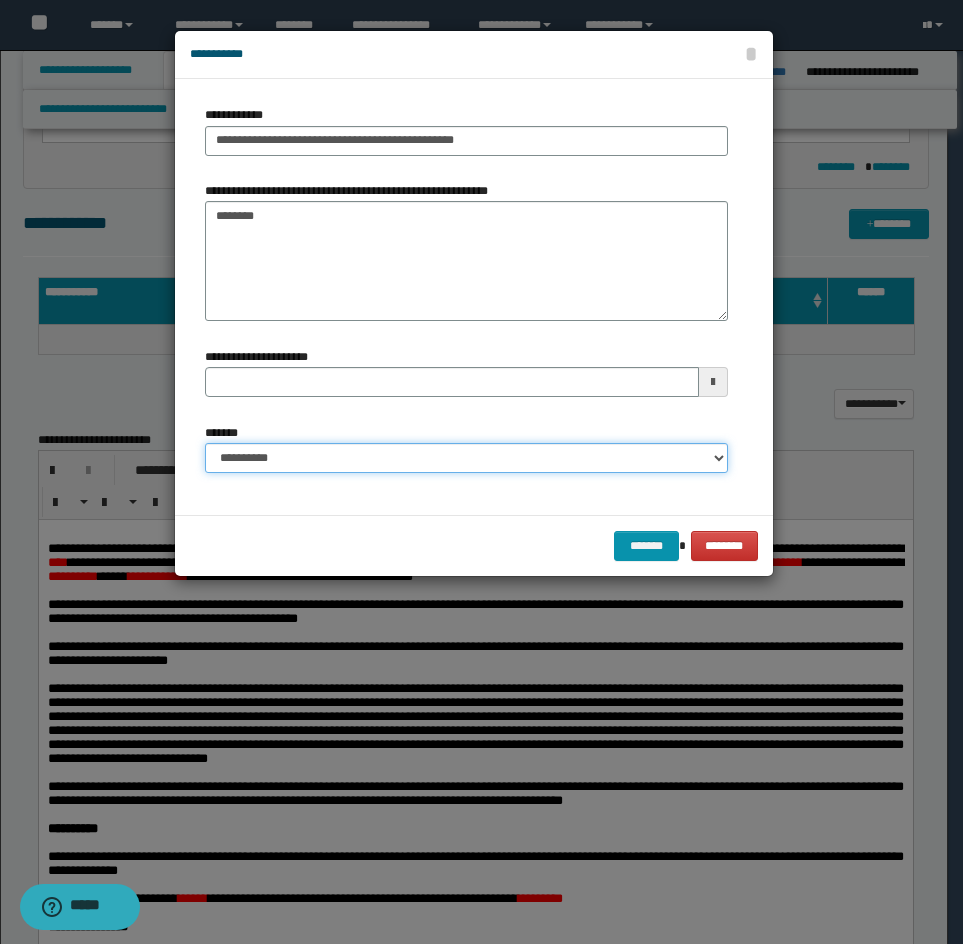 drag, startPoint x: 303, startPoint y: 471, endPoint x: 318, endPoint y: 460, distance: 18.601076 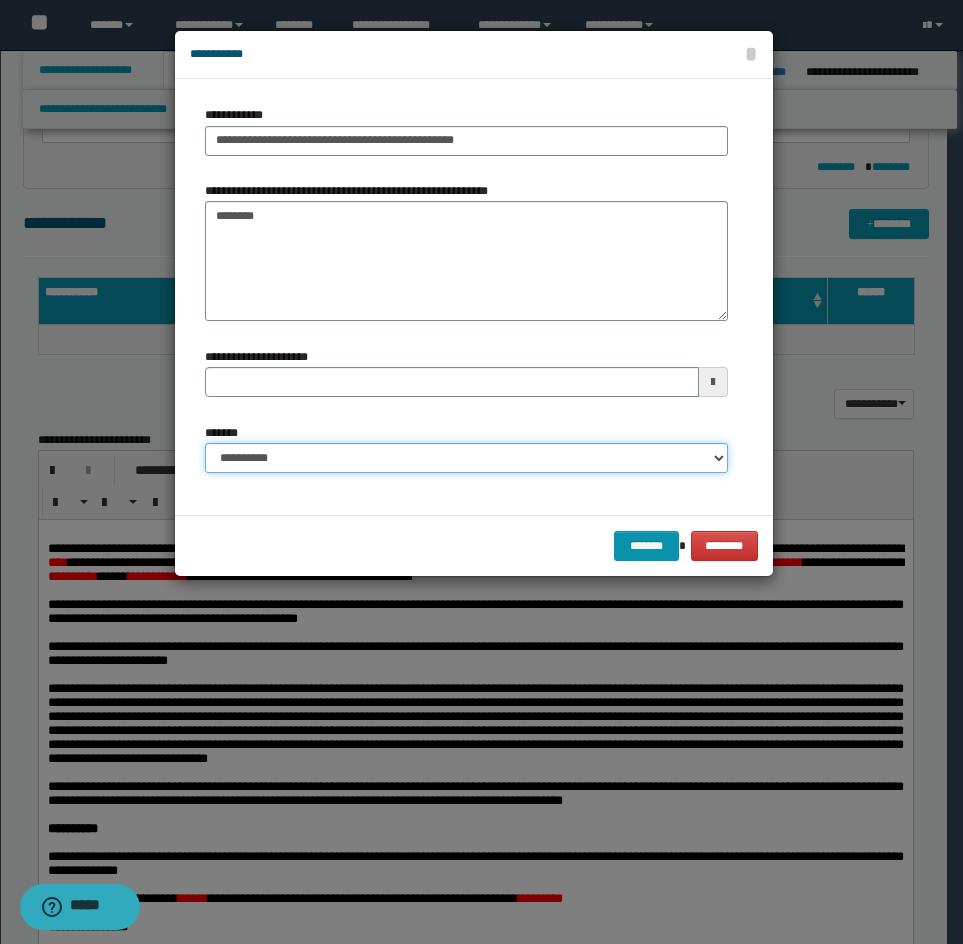 select on "*" 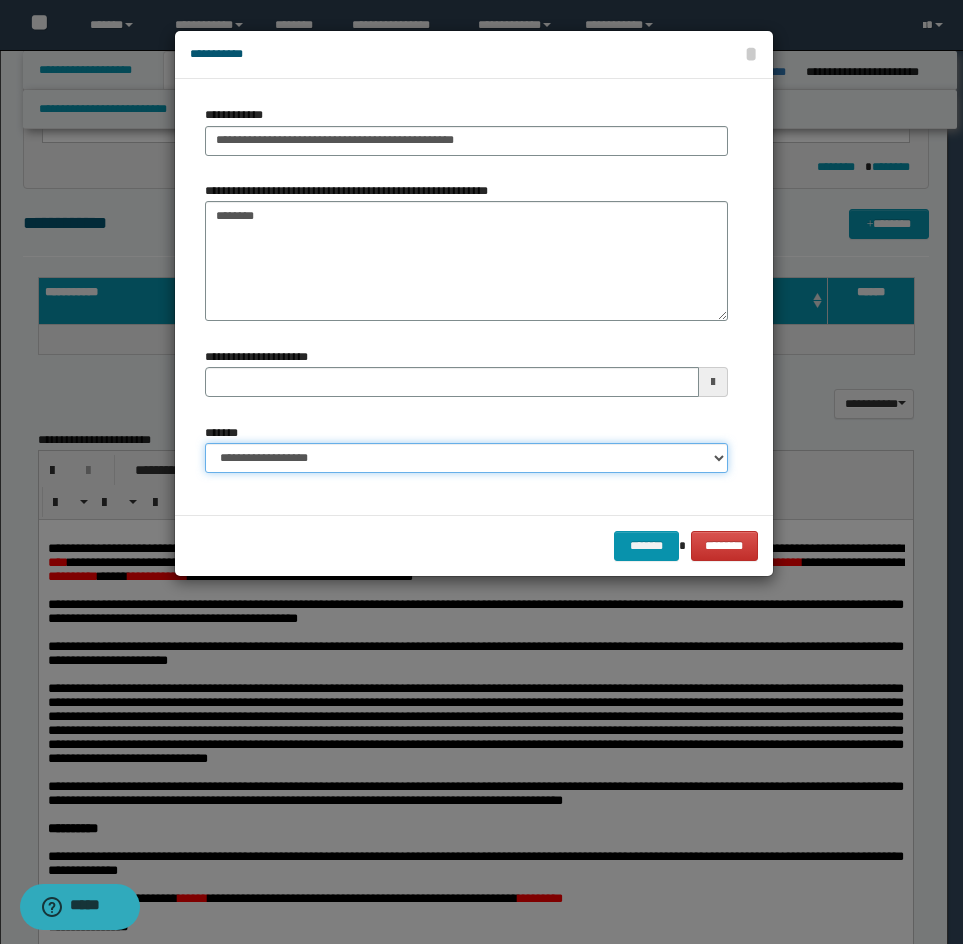click on "**********" at bounding box center [466, 458] 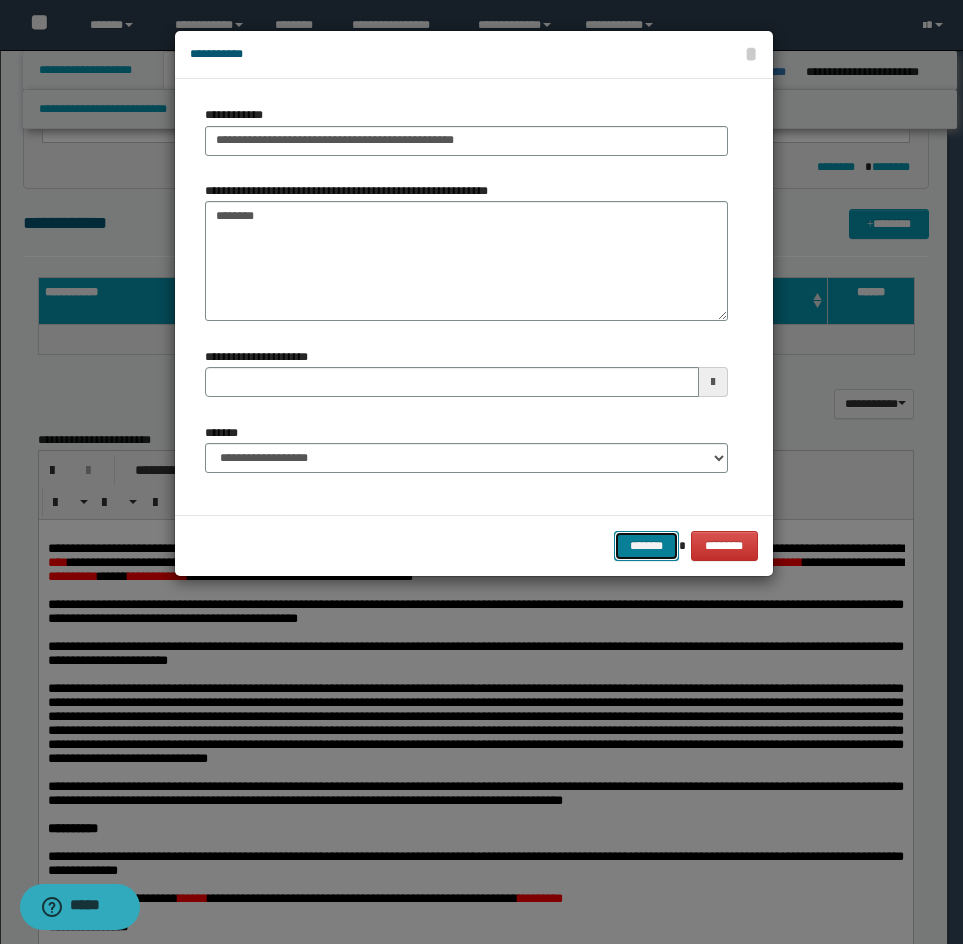 click on "*******" at bounding box center [646, 546] 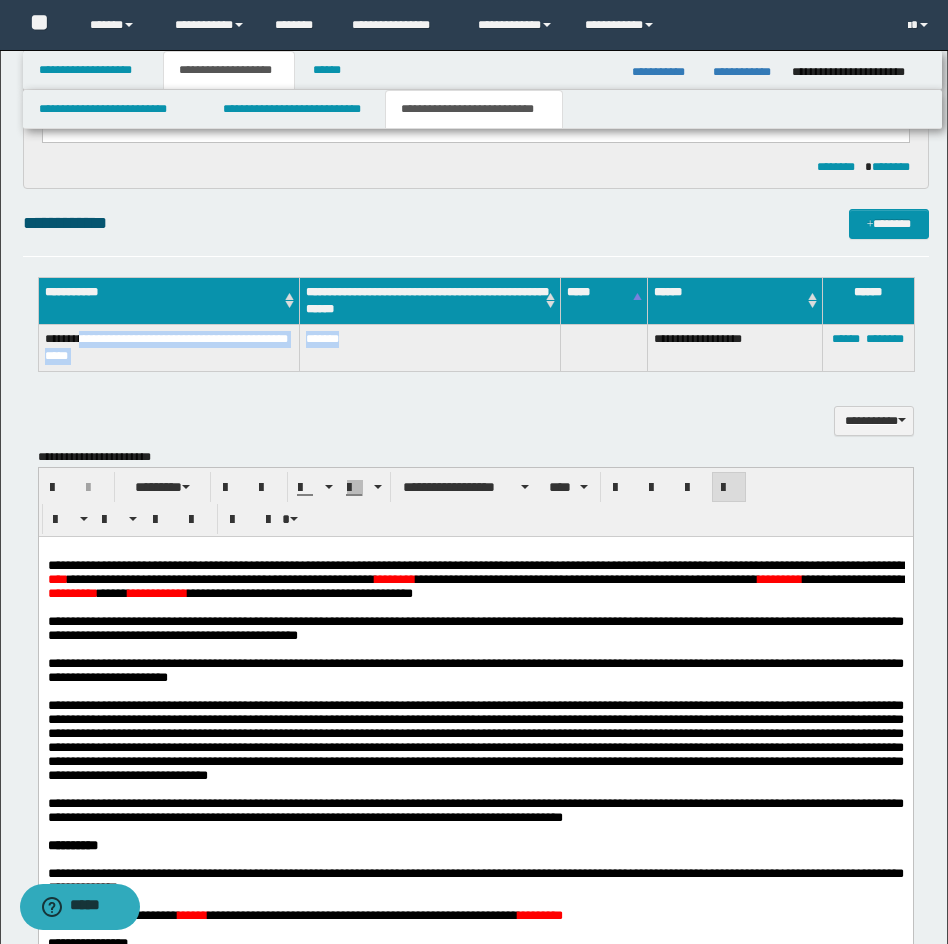 drag, startPoint x: 87, startPoint y: 340, endPoint x: 377, endPoint y: 342, distance: 290.0069 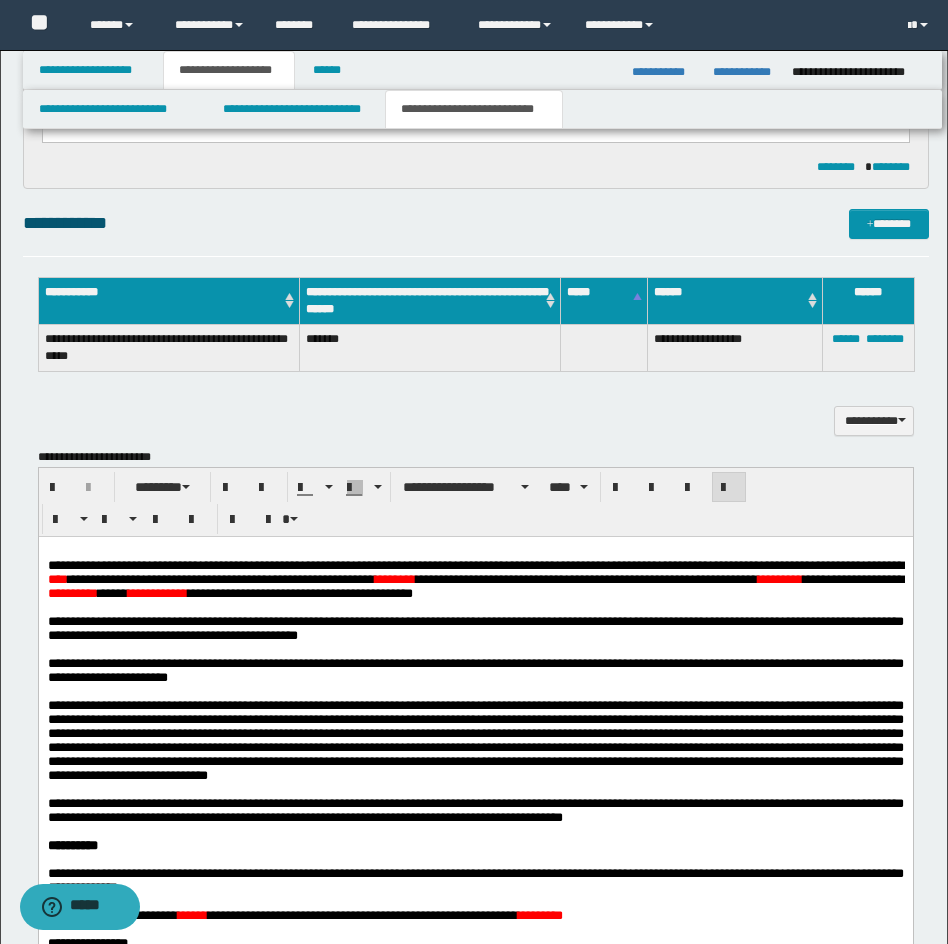 click on "**********" at bounding box center [168, 347] 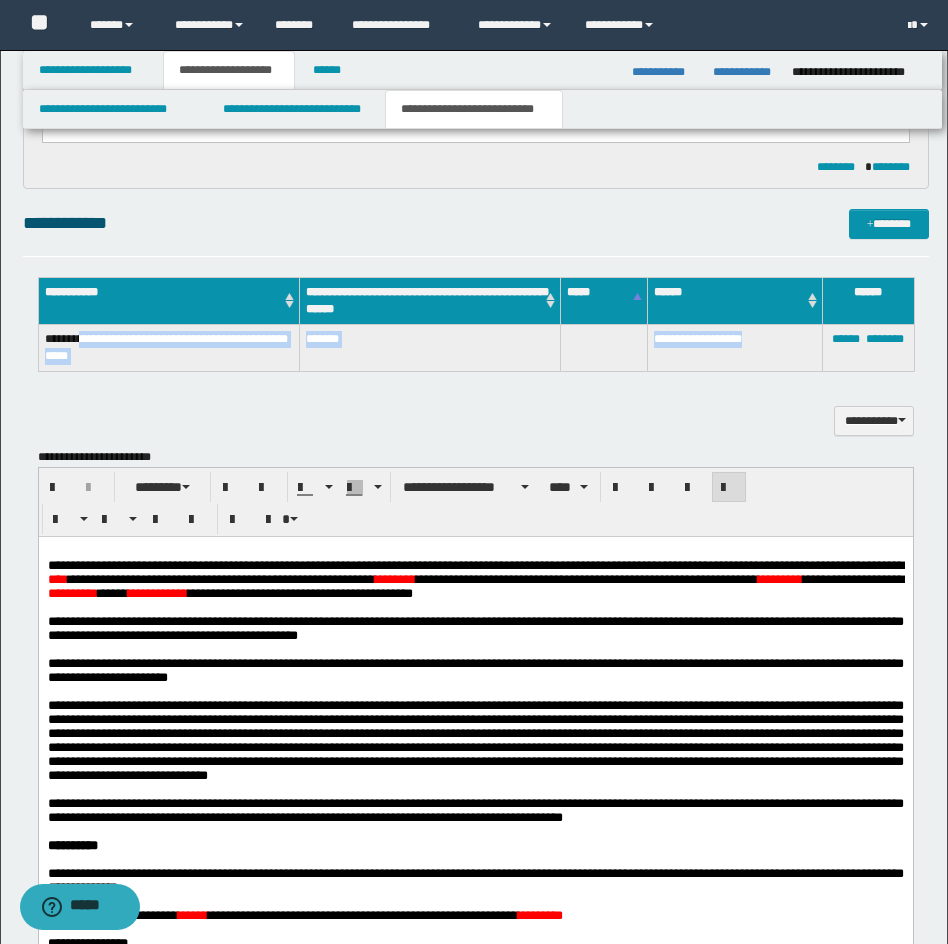 drag, startPoint x: 87, startPoint y: 338, endPoint x: 784, endPoint y: 361, distance: 697.3794 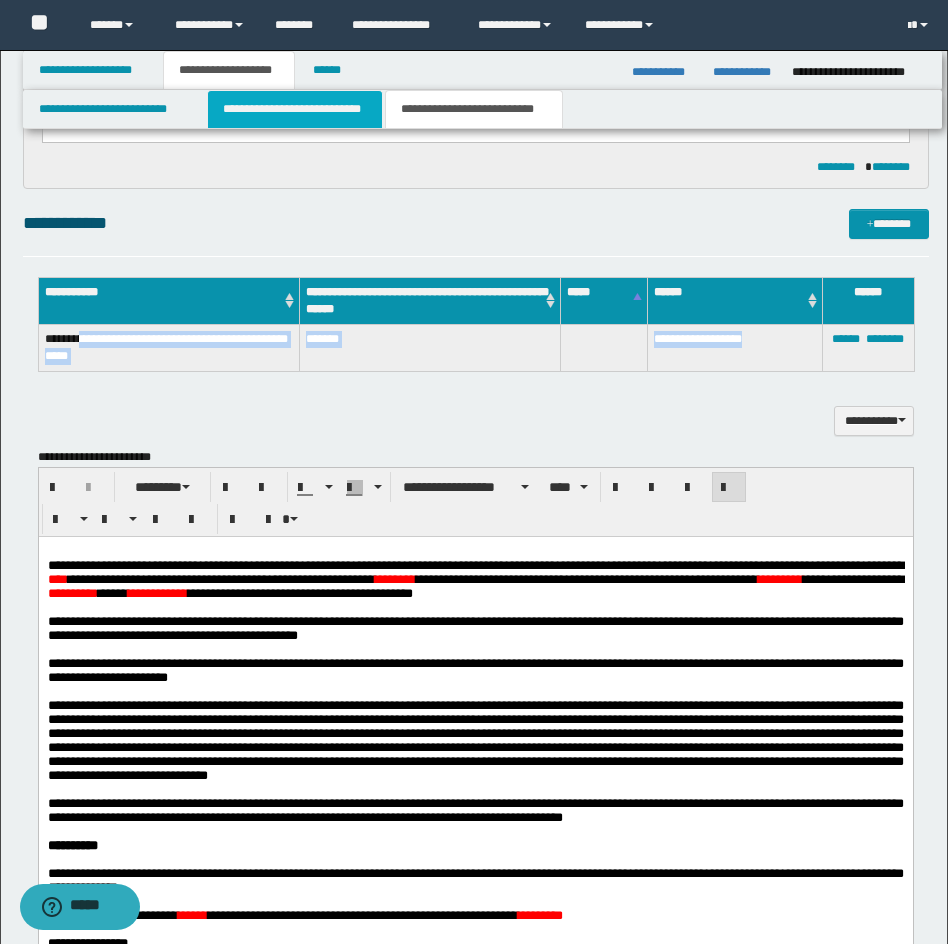 click on "**********" at bounding box center (295, 109) 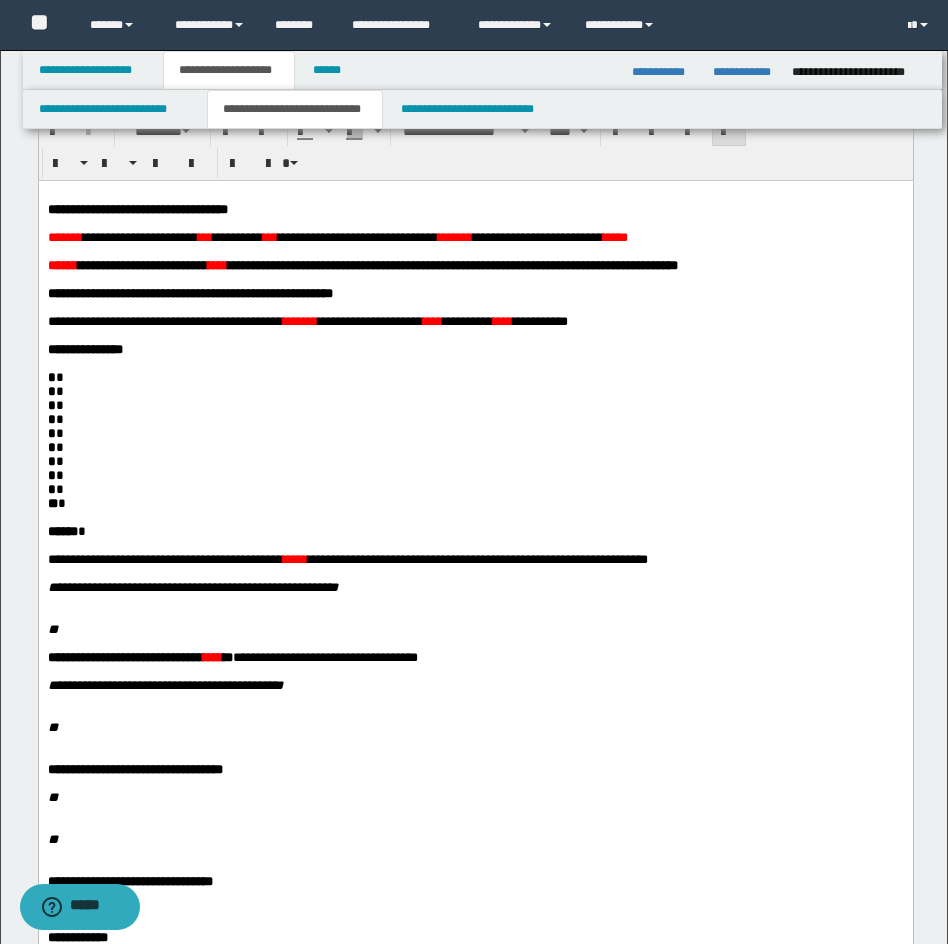 scroll, scrollTop: 0, scrollLeft: 0, axis: both 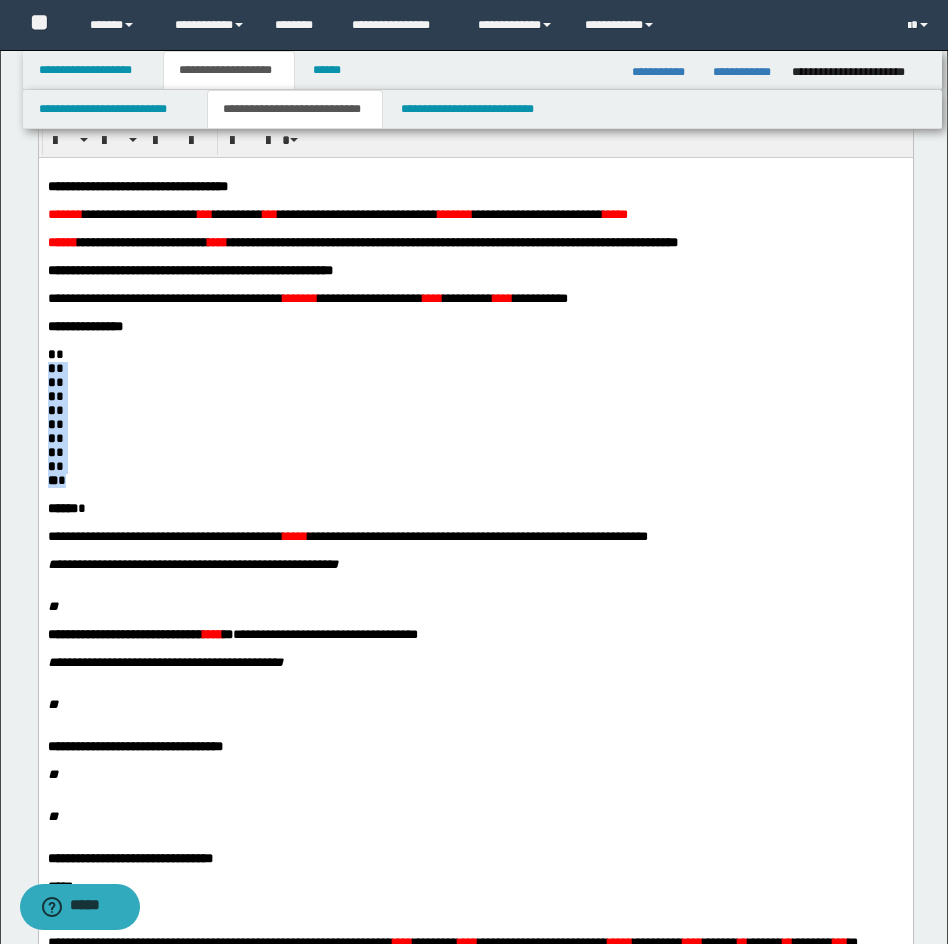 drag, startPoint x: 46, startPoint y: 402, endPoint x: 77, endPoint y: 518, distance: 120.070816 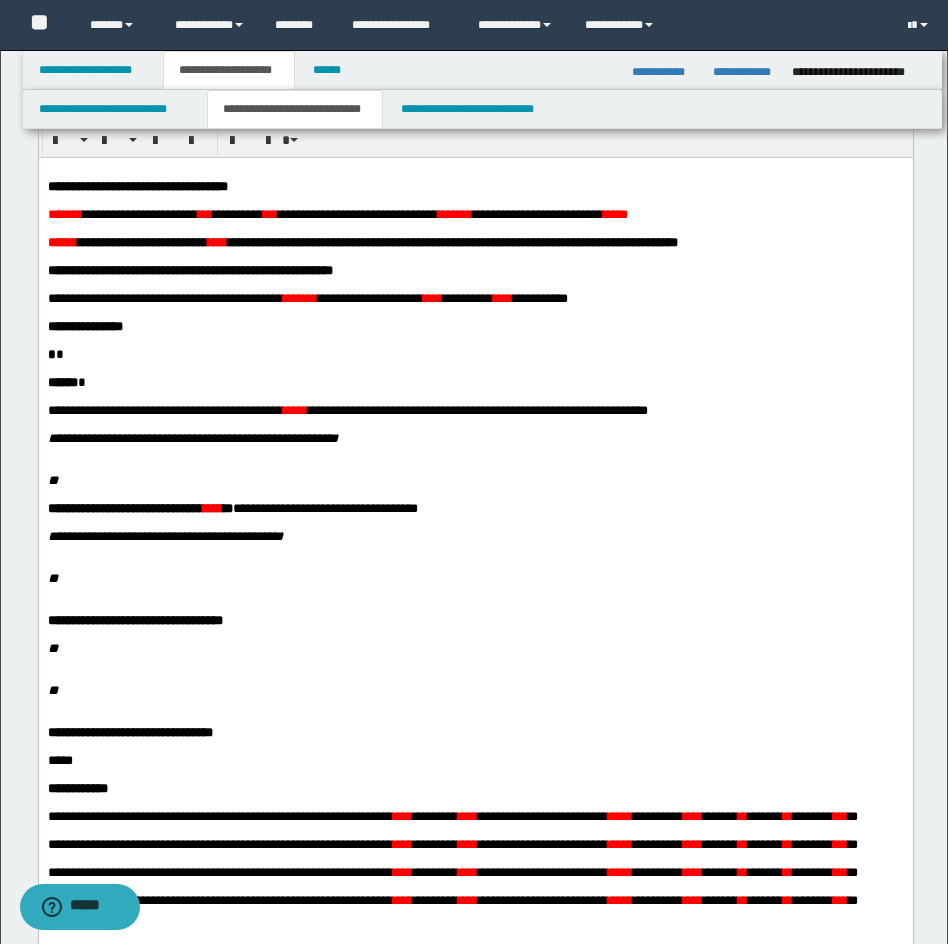 click on "****** *" at bounding box center (475, 382) 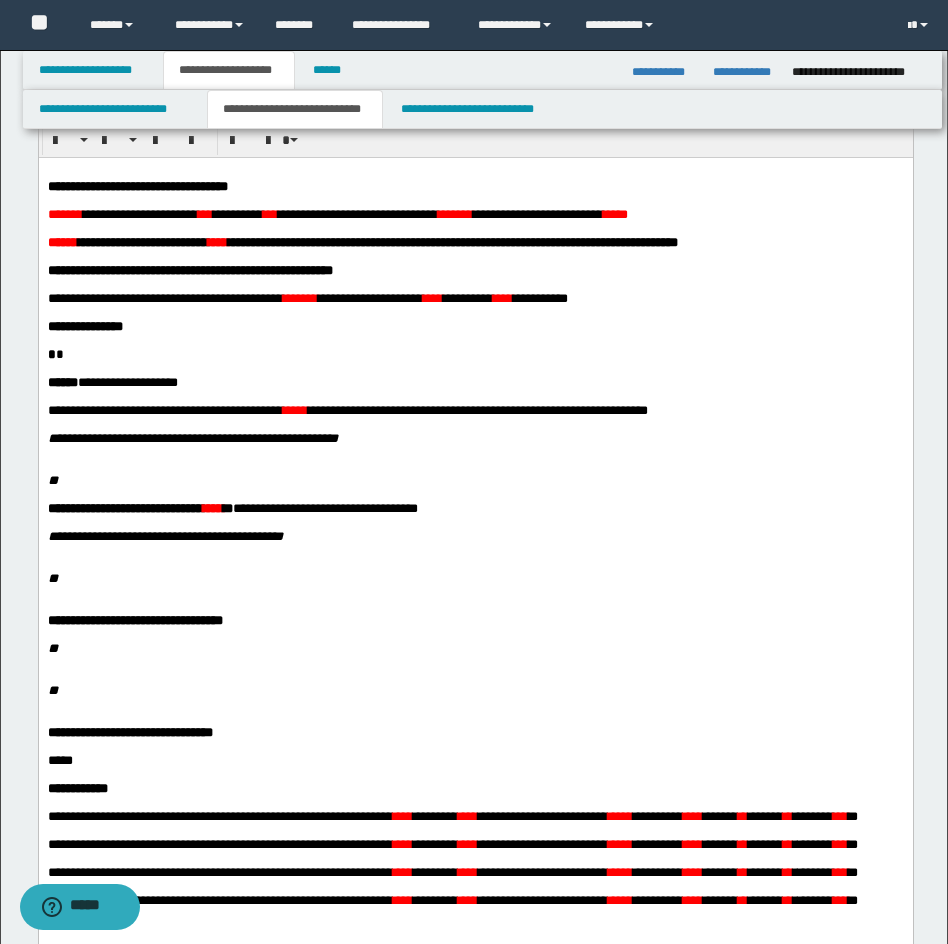 click on "* *" at bounding box center [475, 354] 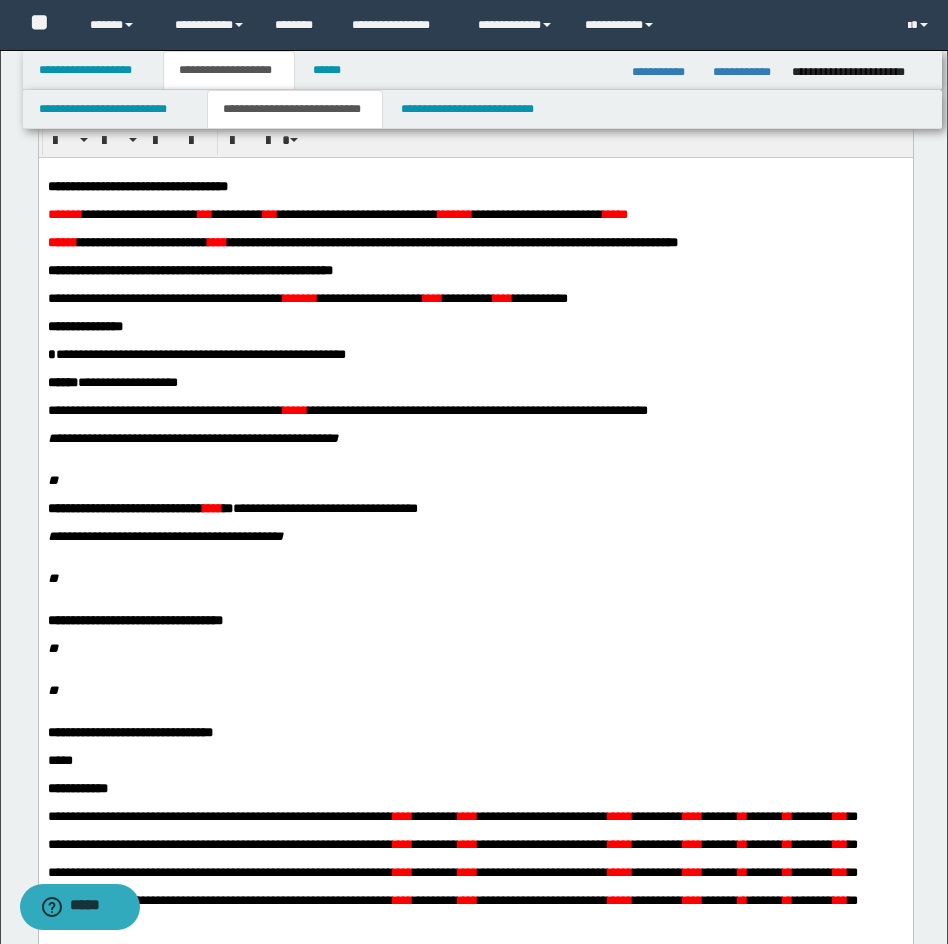 drag, startPoint x: 682, startPoint y: 880, endPoint x: 807, endPoint y: 793, distance: 152.29576 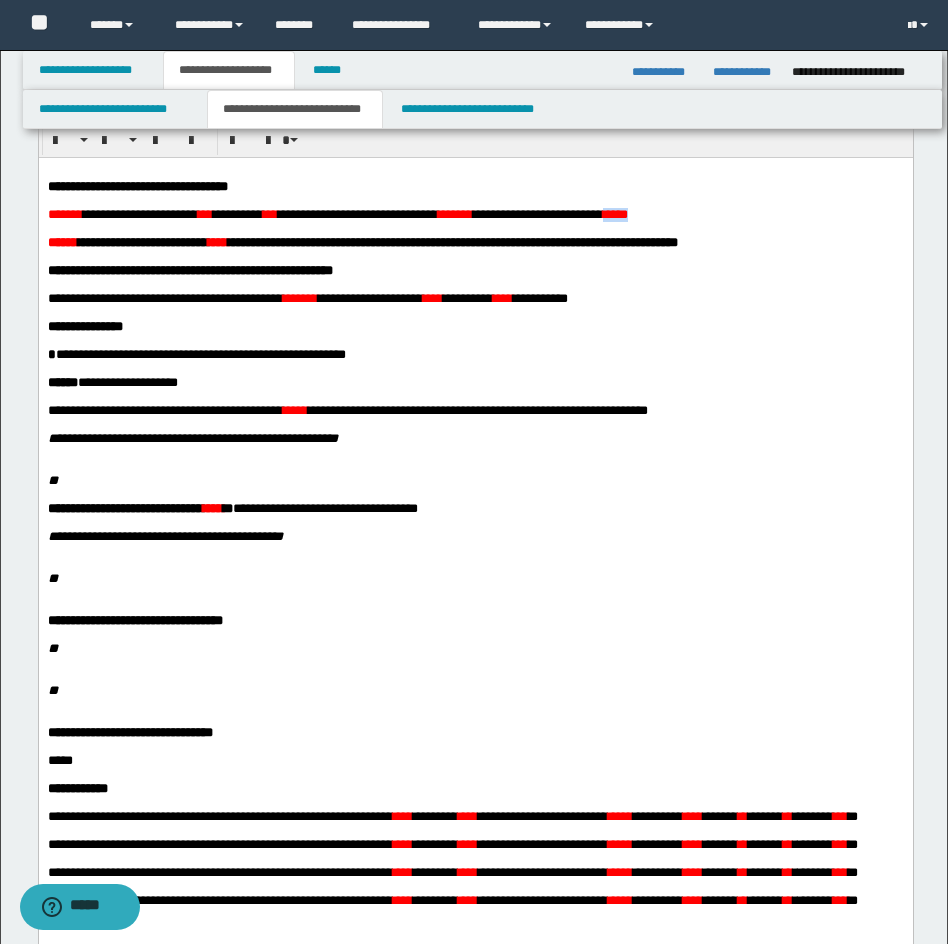click on "*****" at bounding box center (614, 213) 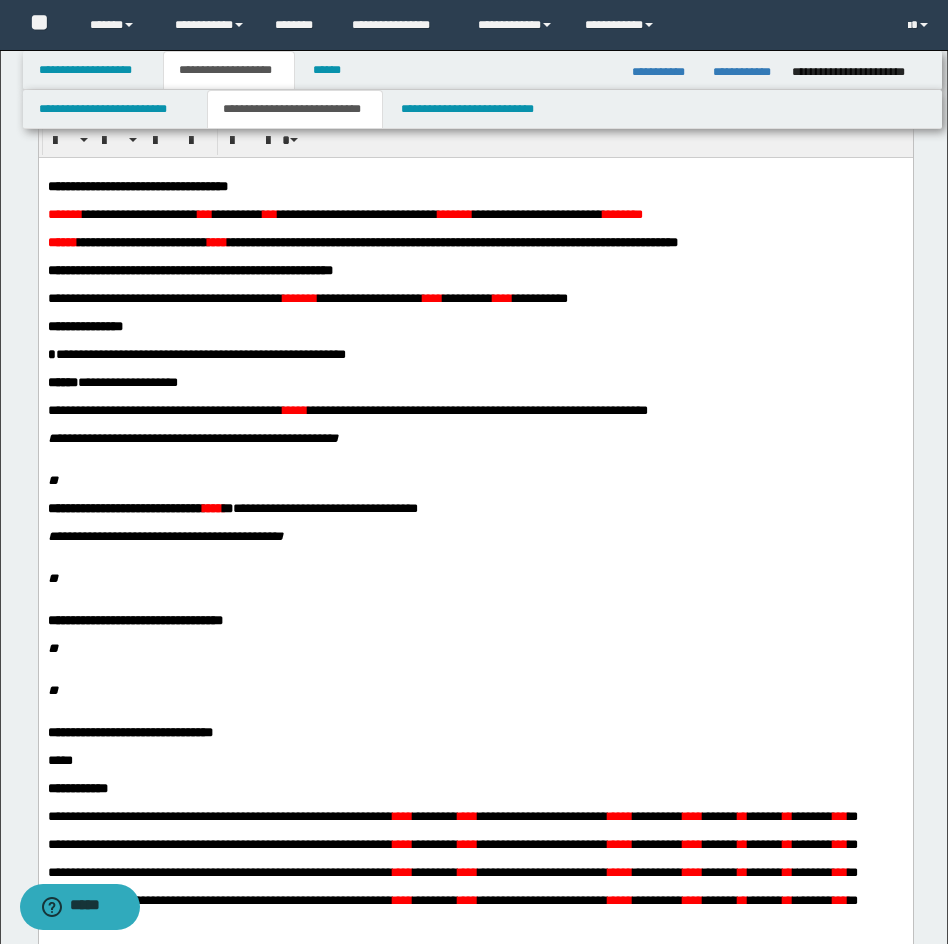 click on "******" at bounding box center [454, 213] 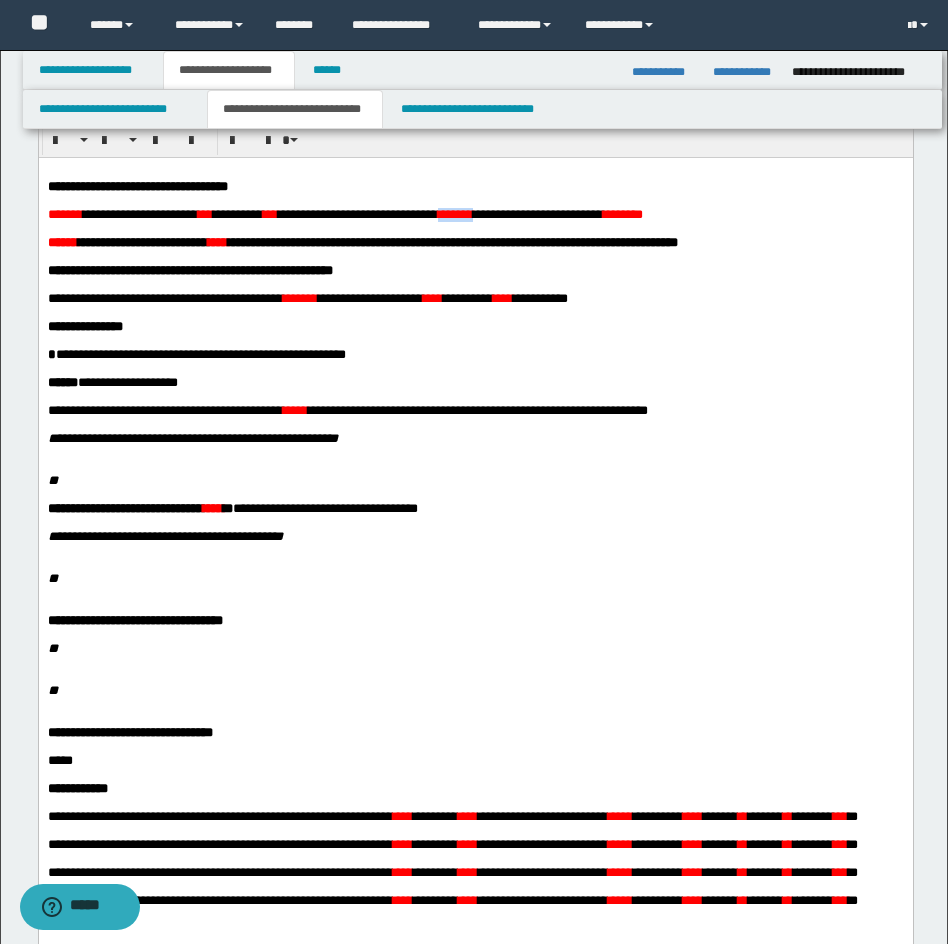 click on "******" at bounding box center [454, 213] 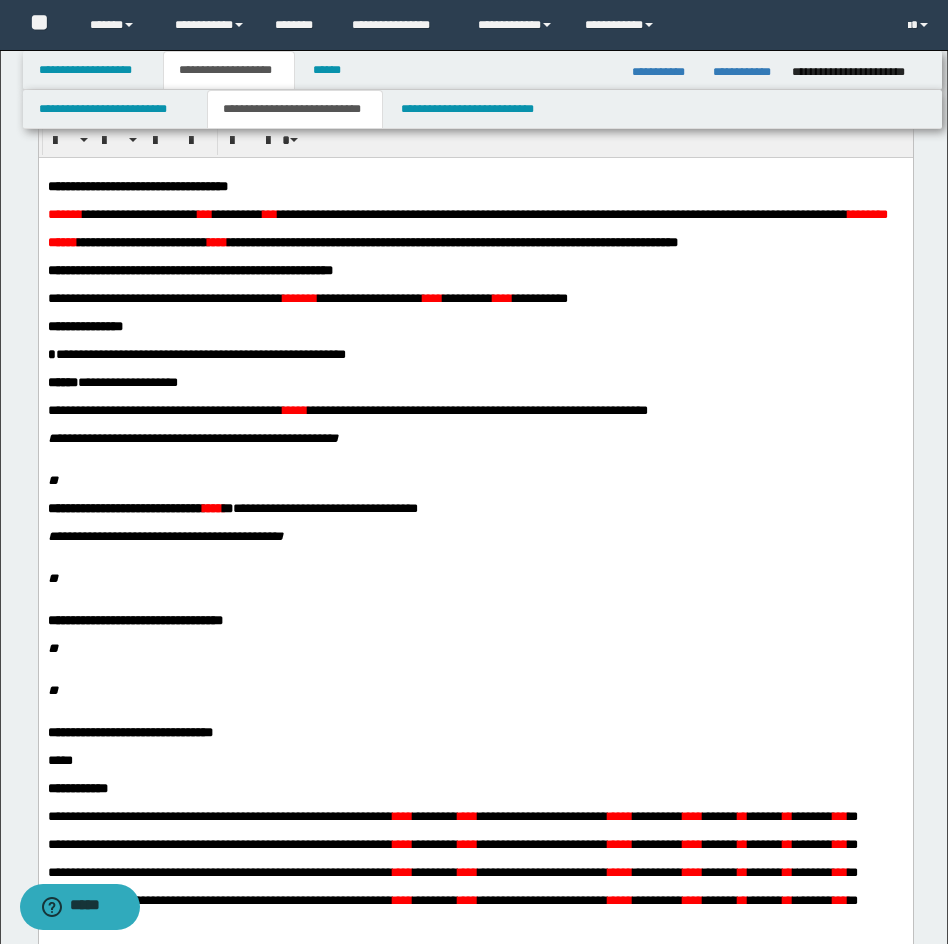 click on "**********" at bounding box center (497, 213) 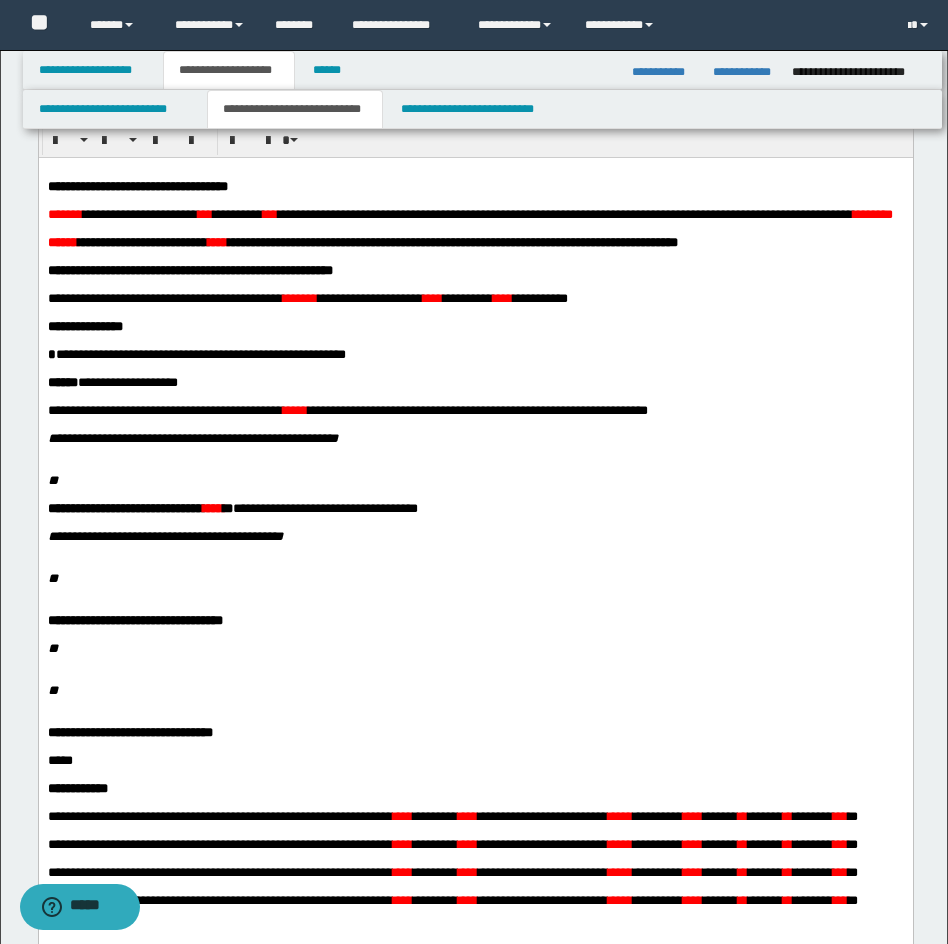 click on "*******" at bounding box center [64, 213] 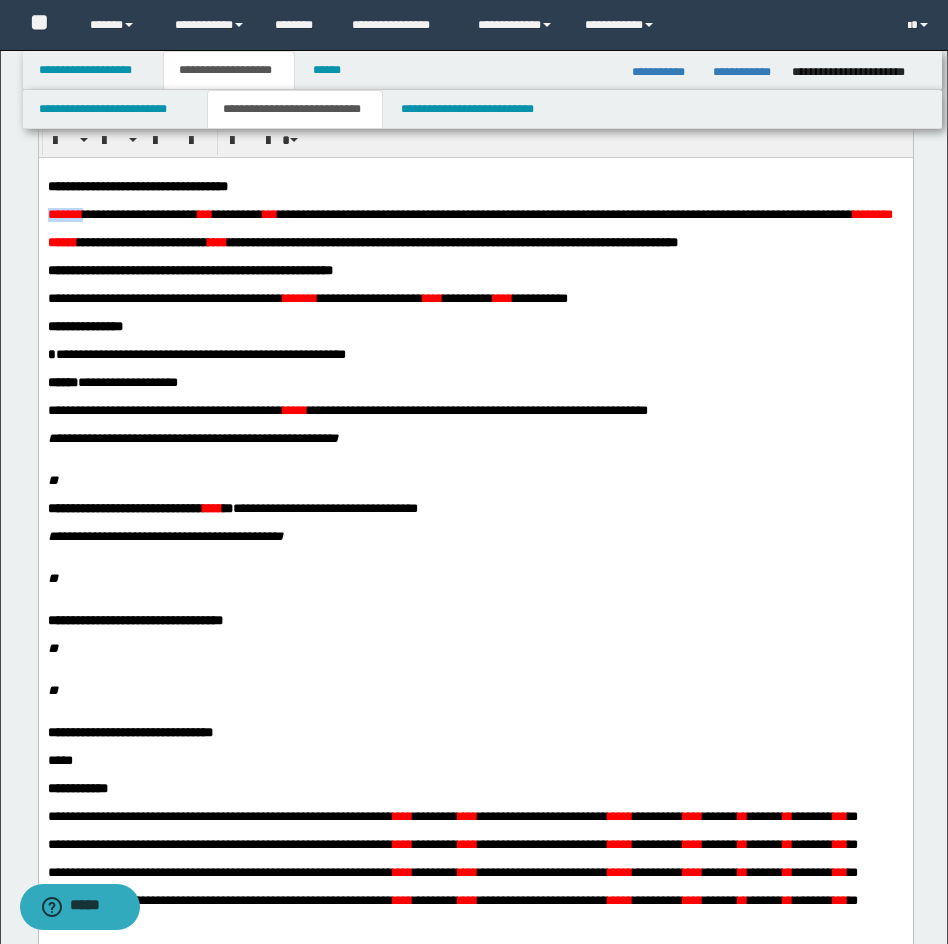 click on "*******" at bounding box center [64, 213] 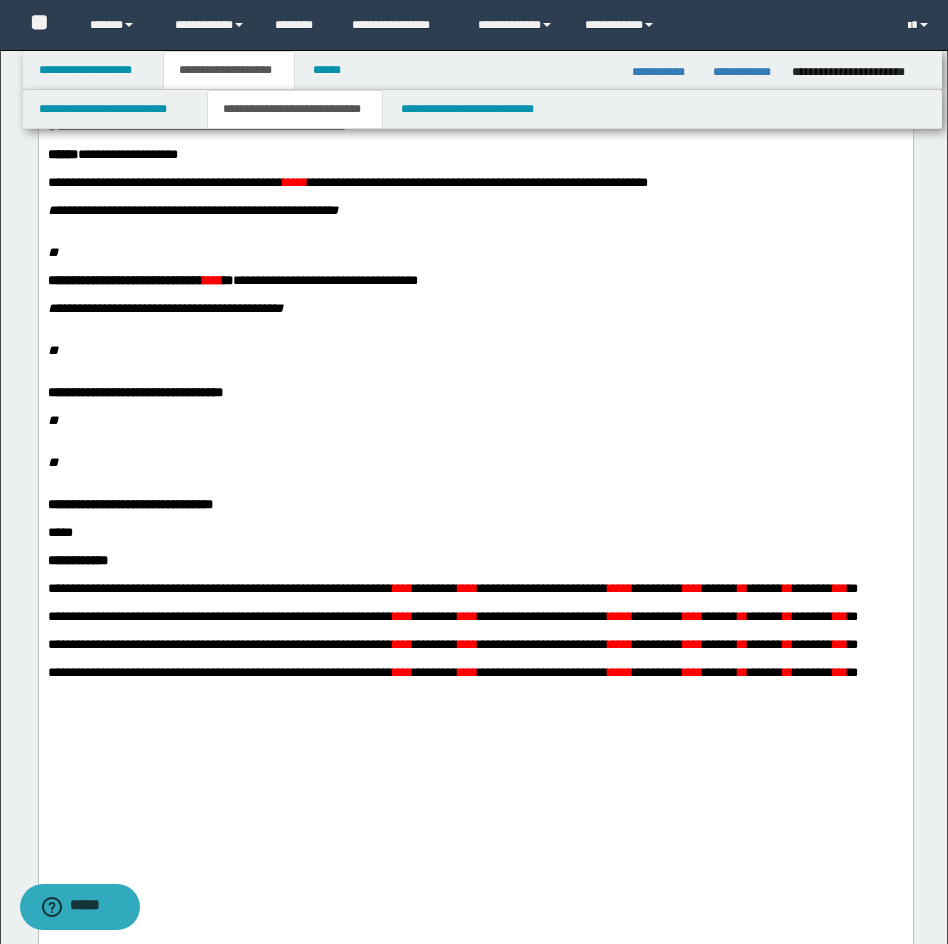 scroll, scrollTop: 504, scrollLeft: 0, axis: vertical 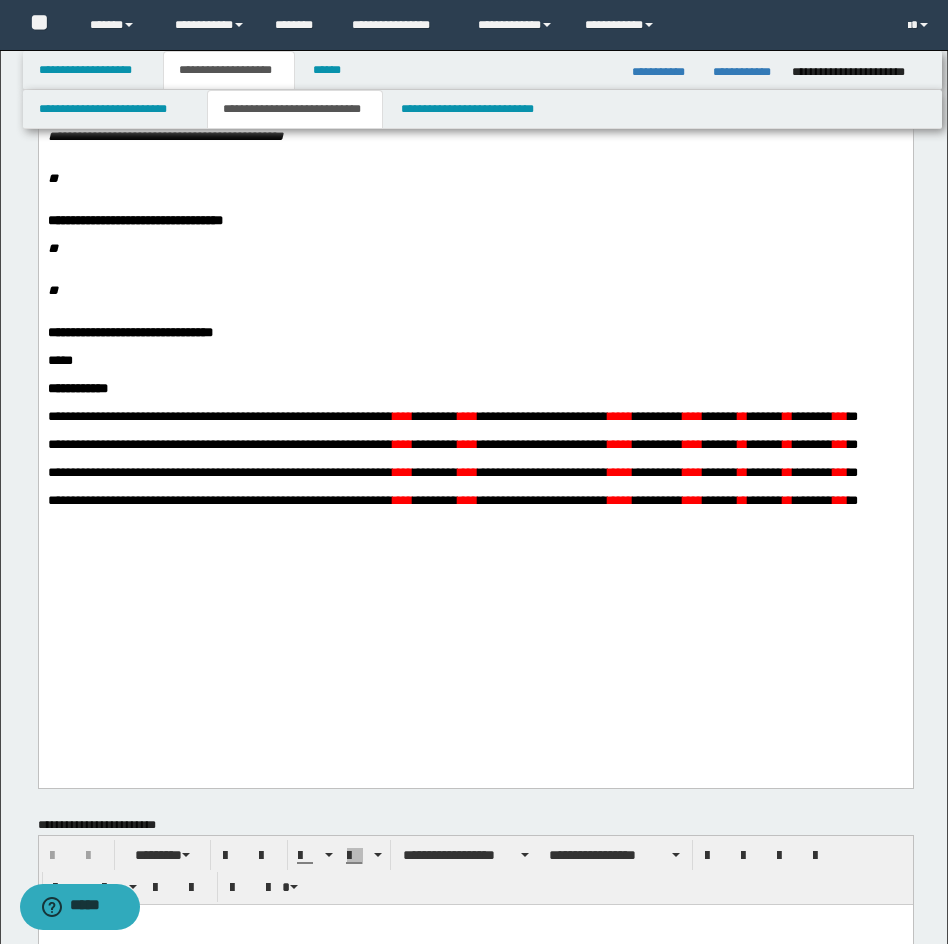 click on "*****" at bounding box center [475, 368] 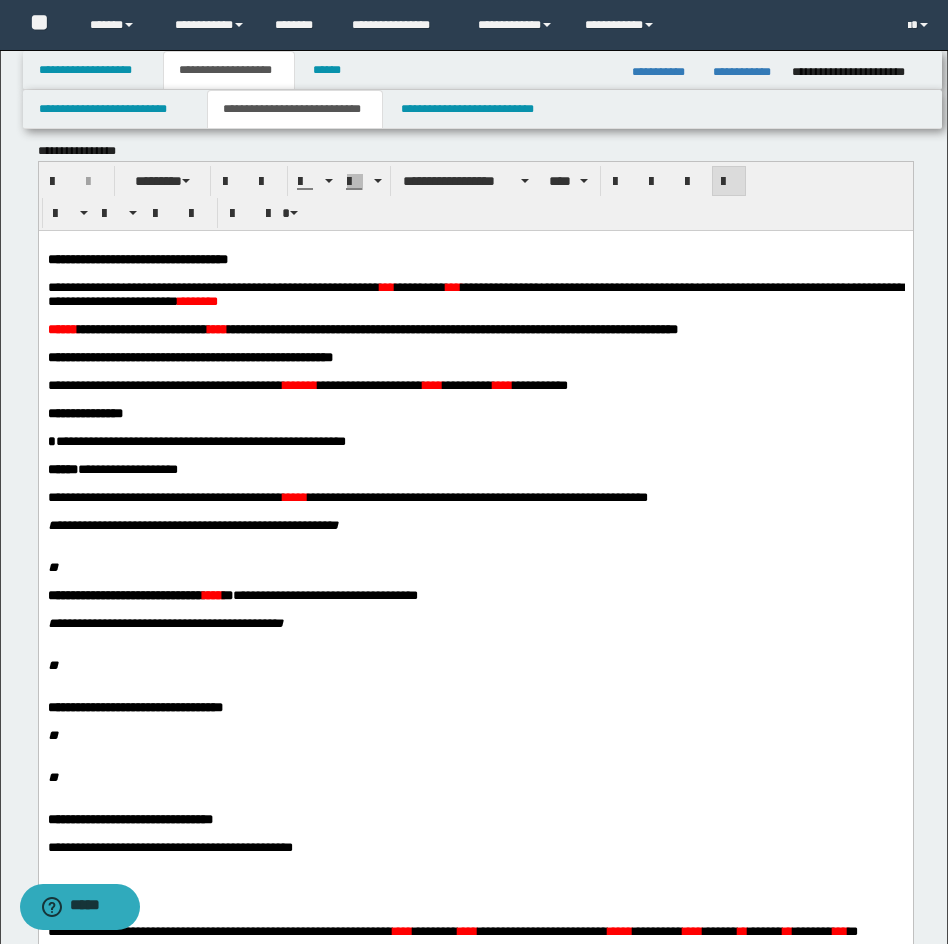 scroll, scrollTop: 14, scrollLeft: 0, axis: vertical 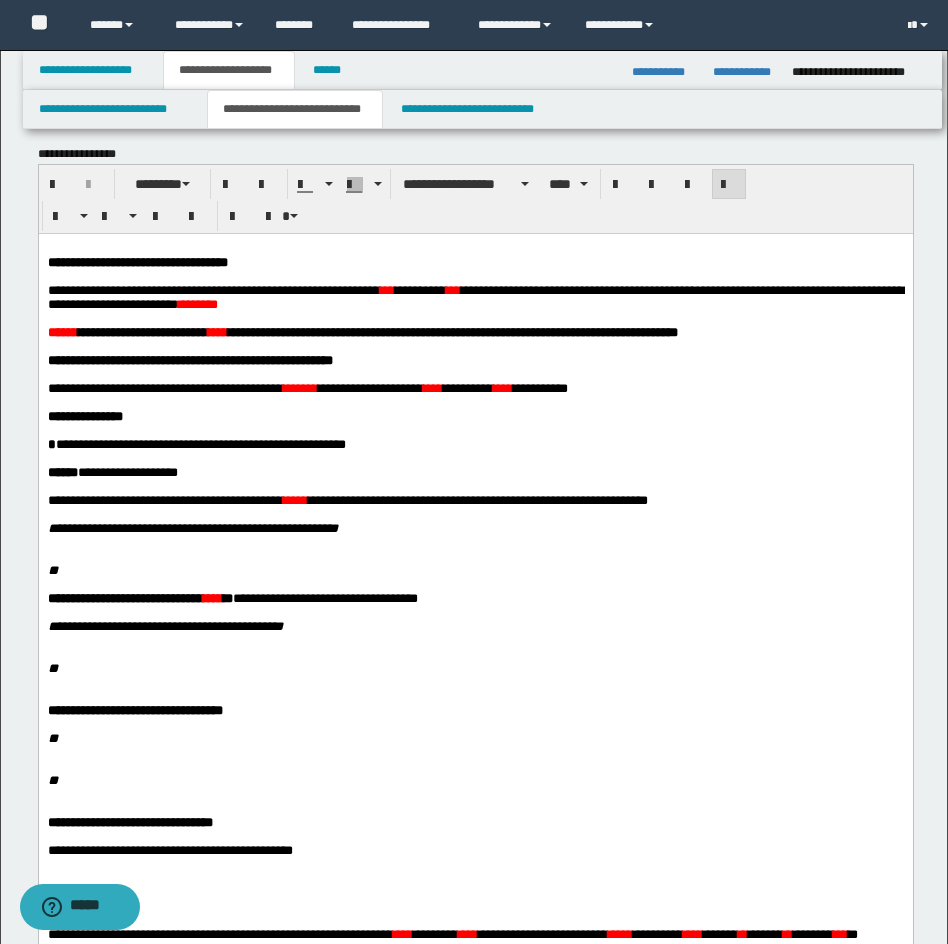 click on "***" at bounding box center (386, 289) 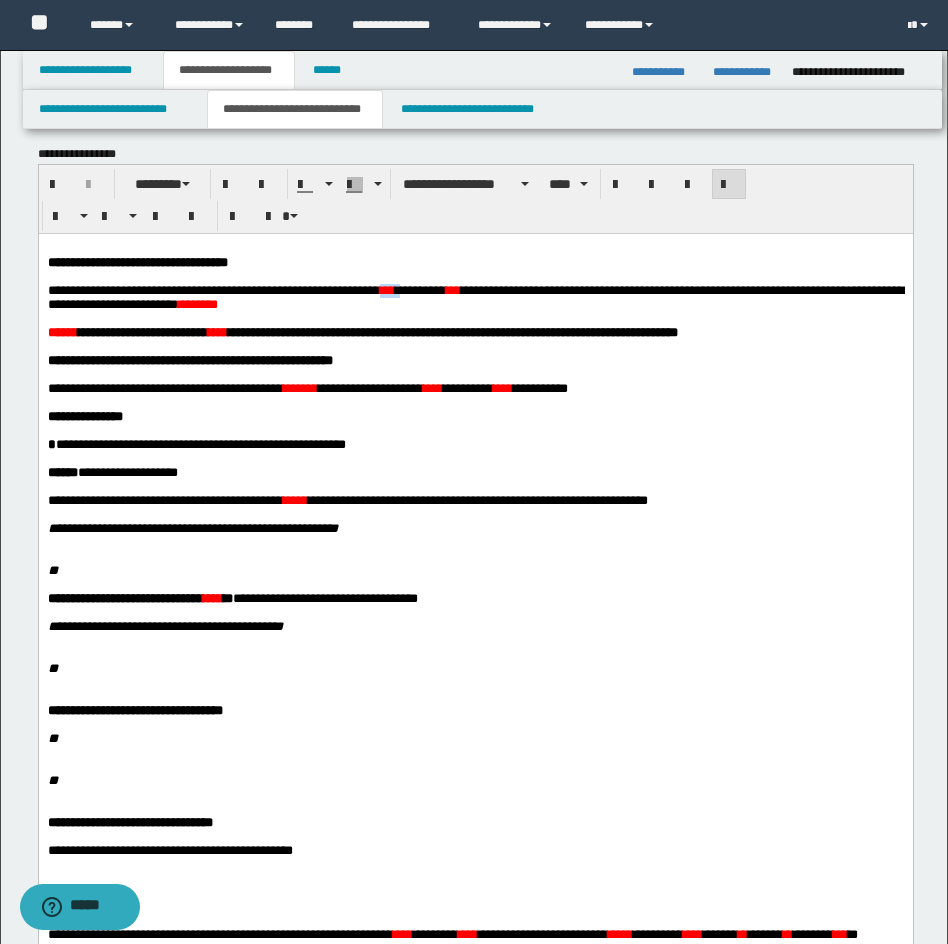 click on "***" at bounding box center [386, 289] 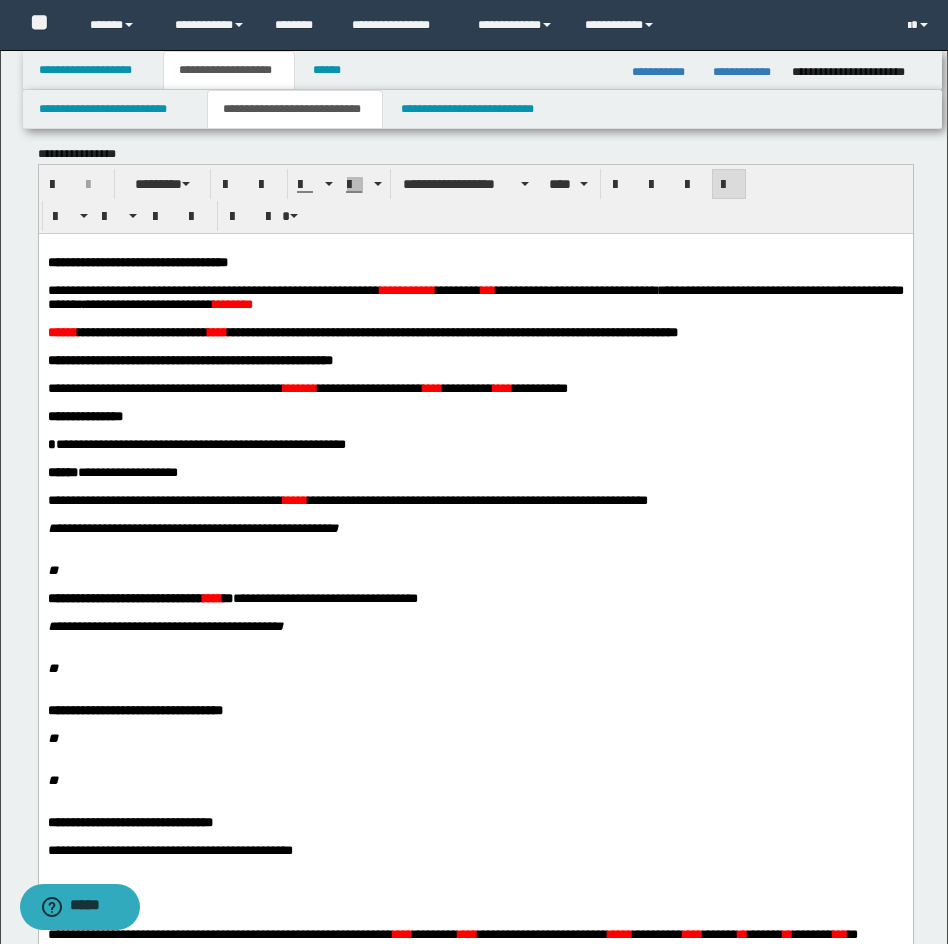 click on "***" at bounding box center (487, 289) 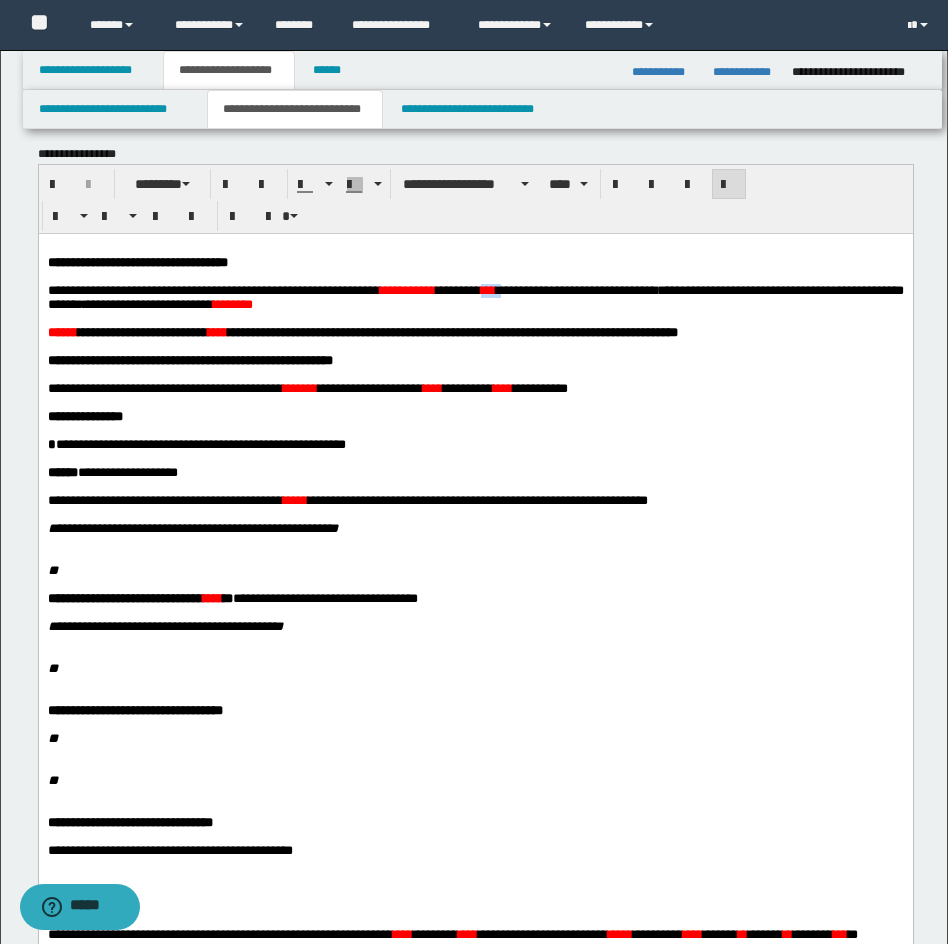 click on "***" at bounding box center (487, 289) 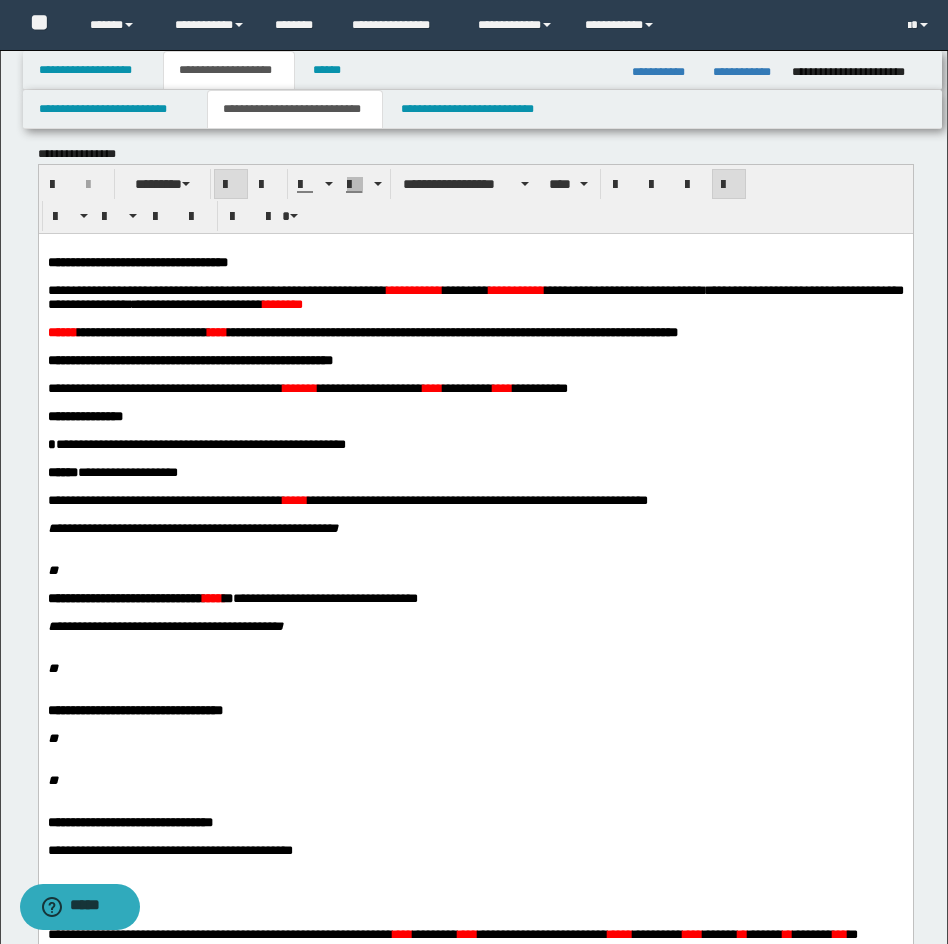 click on "******" at bounding box center [62, 331] 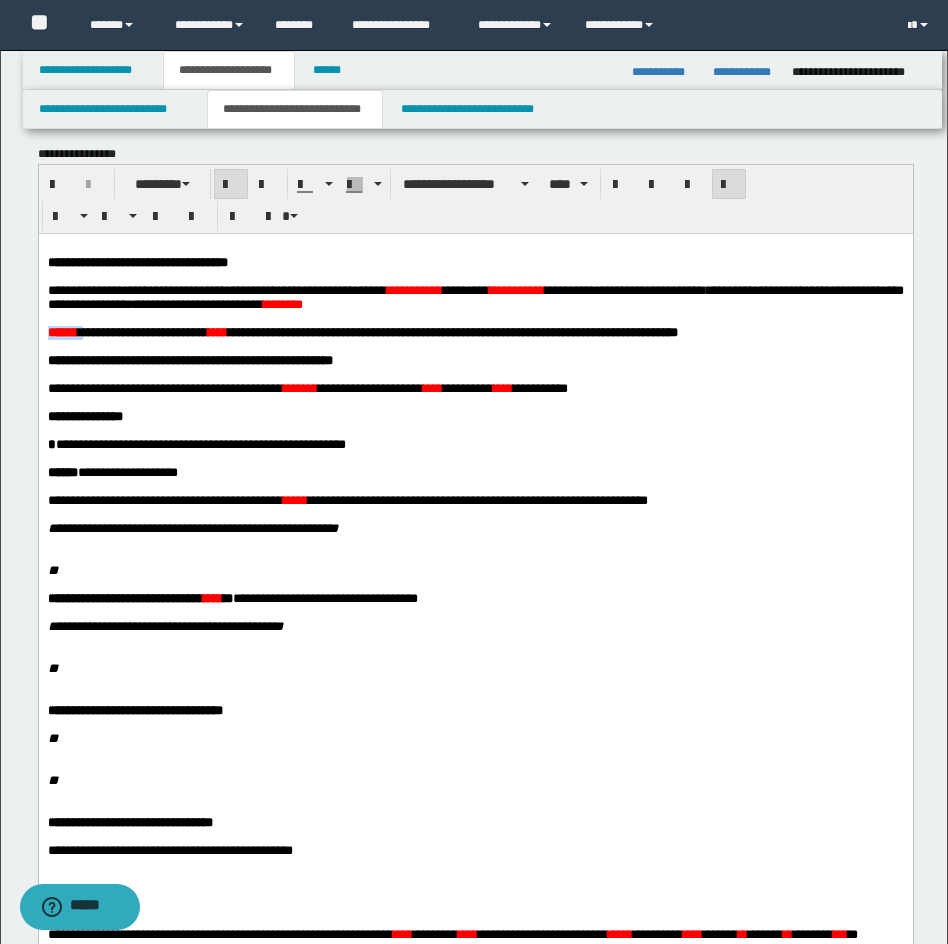 click on "******" at bounding box center (62, 331) 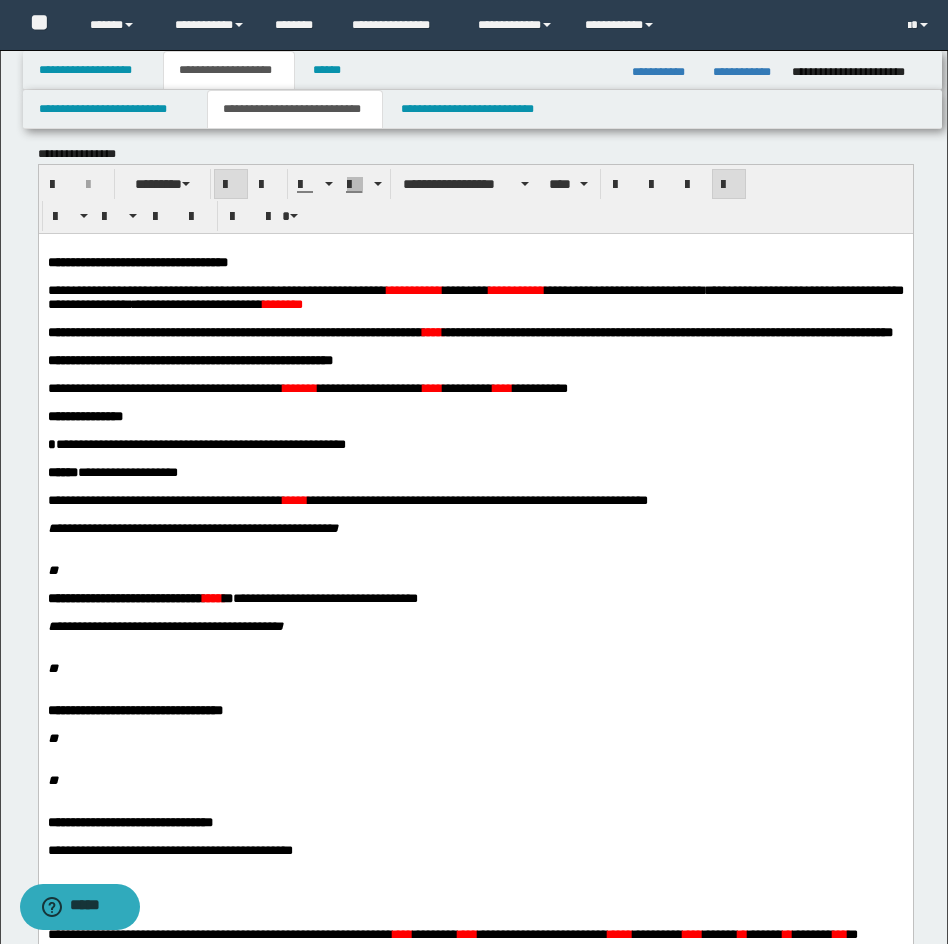 drag, startPoint x: 520, startPoint y: 319, endPoint x: 543, endPoint y: 327, distance: 24.351591 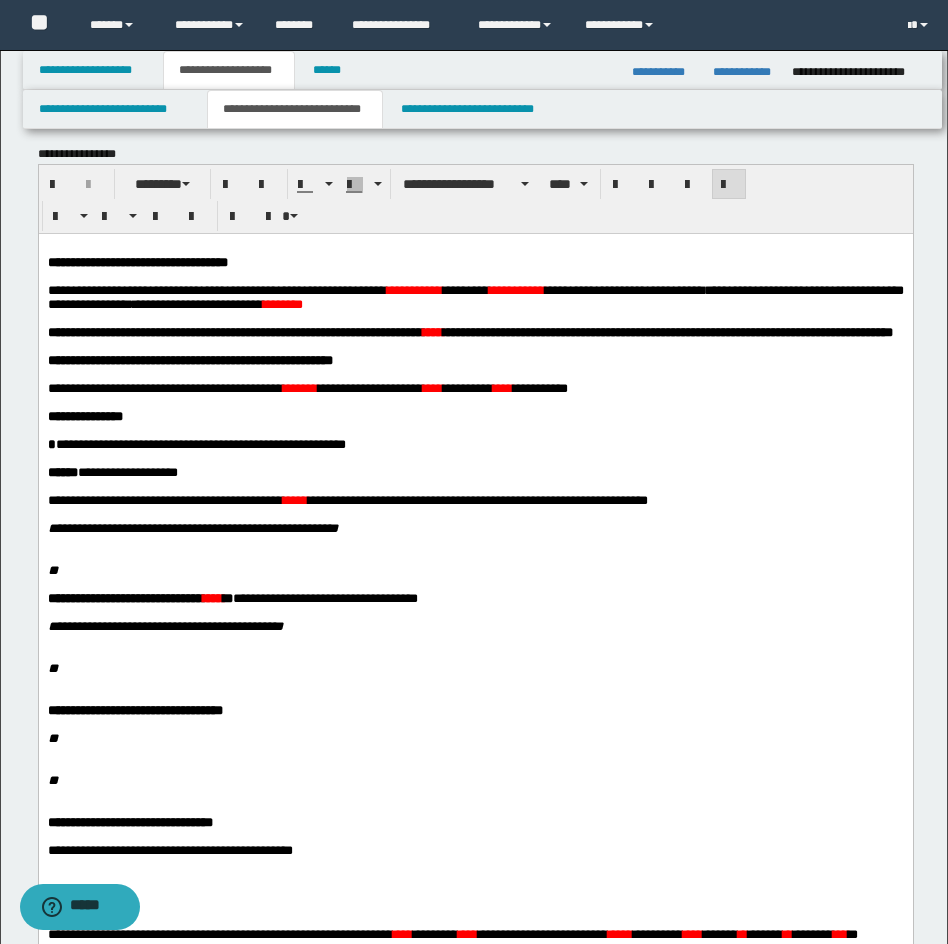 click on "****" at bounding box center (432, 331) 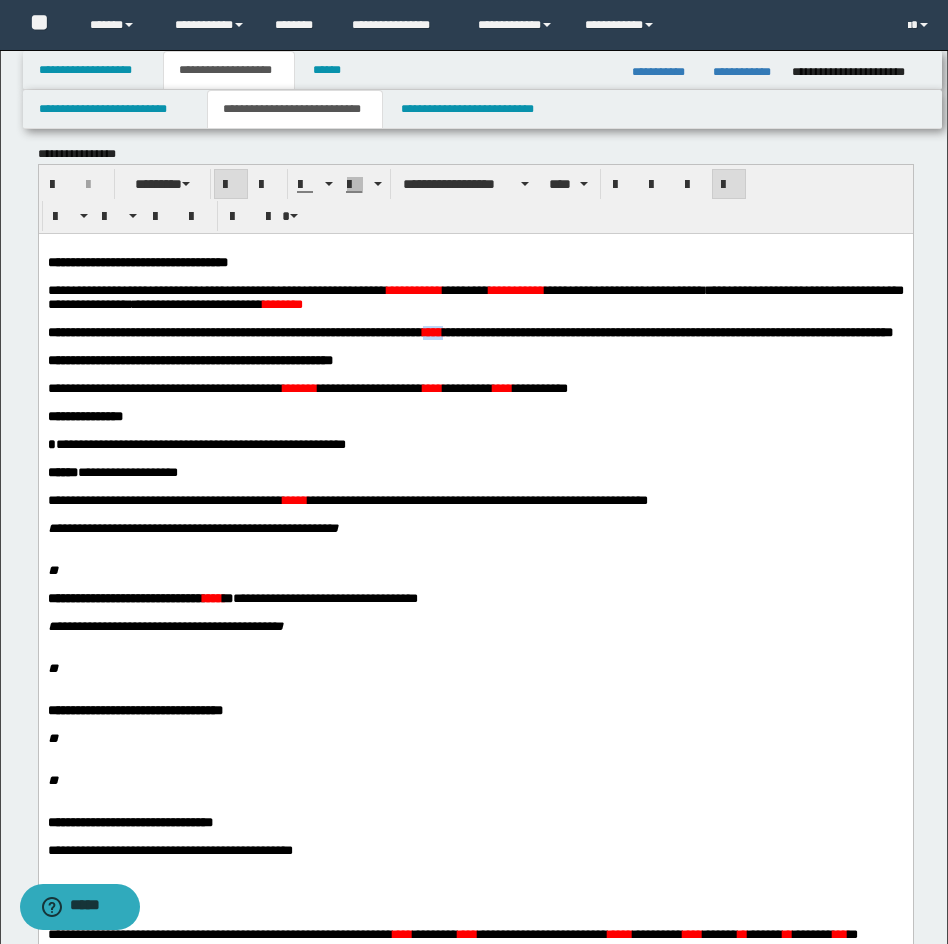 click on "****" at bounding box center (432, 331) 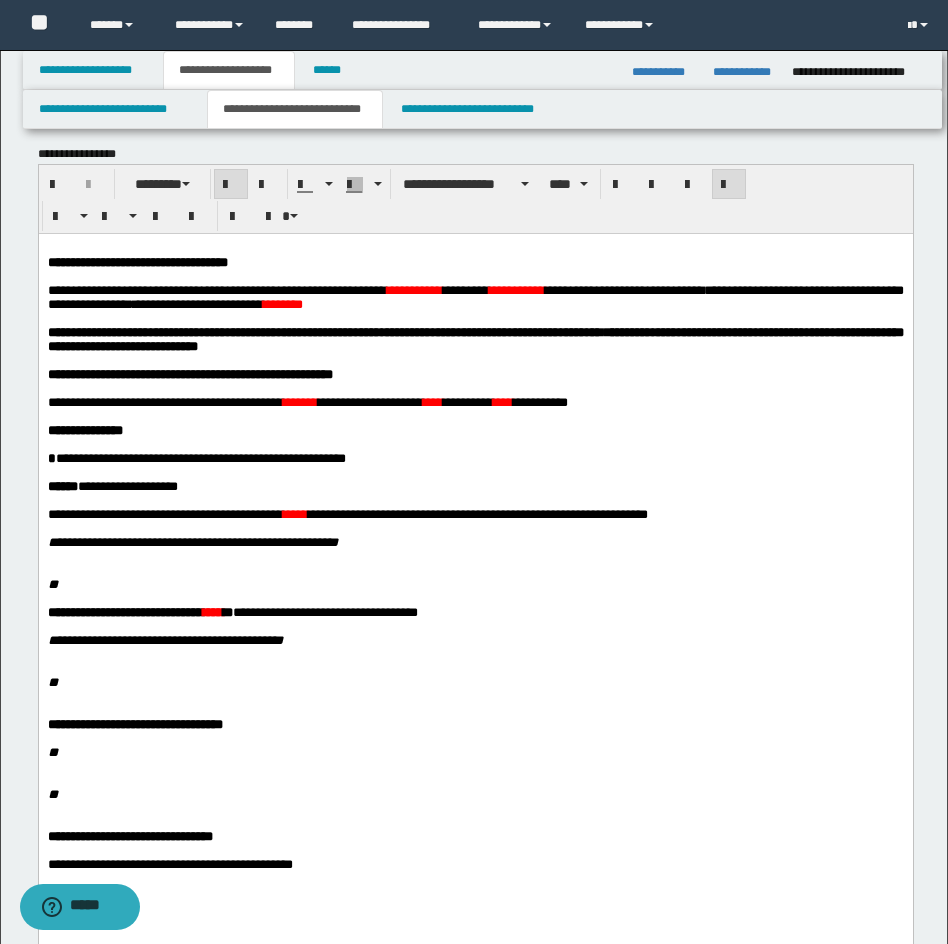 scroll, scrollTop: 54, scrollLeft: 0, axis: vertical 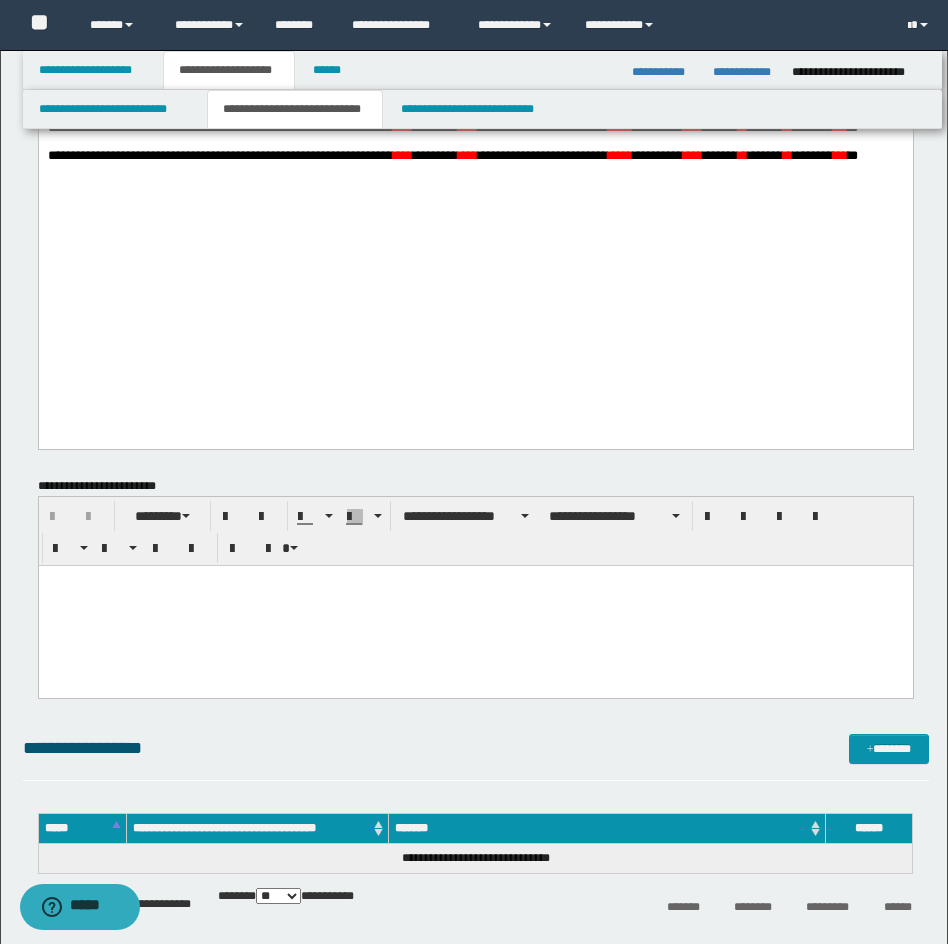 click on "***" at bounding box center [402, 71] 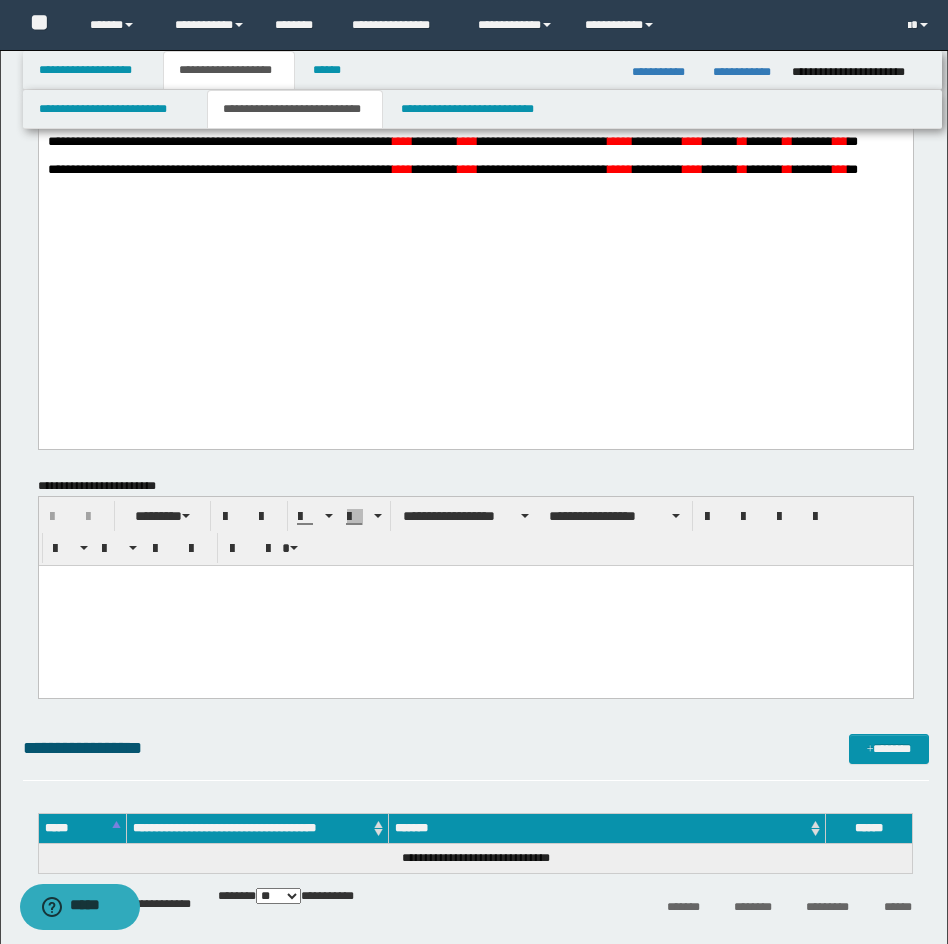 click on "***" at bounding box center (55, 85) 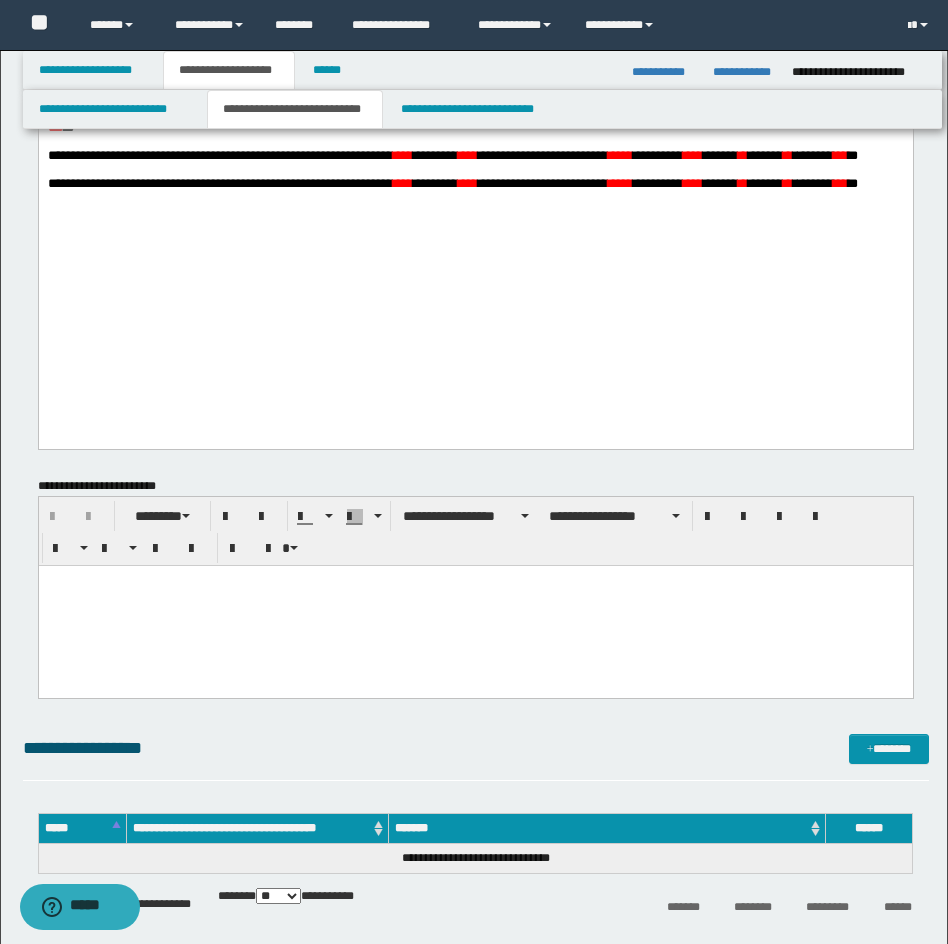 click on "***" at bounding box center [55, 127] 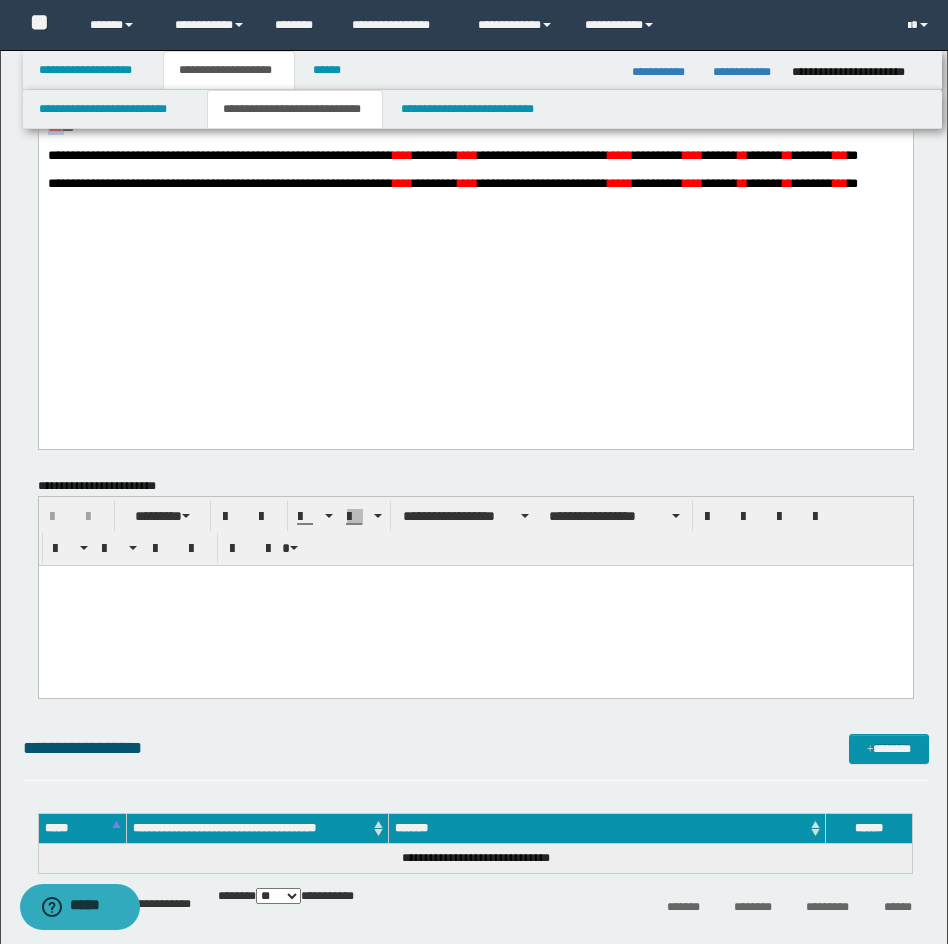 click on "***" at bounding box center (55, 127) 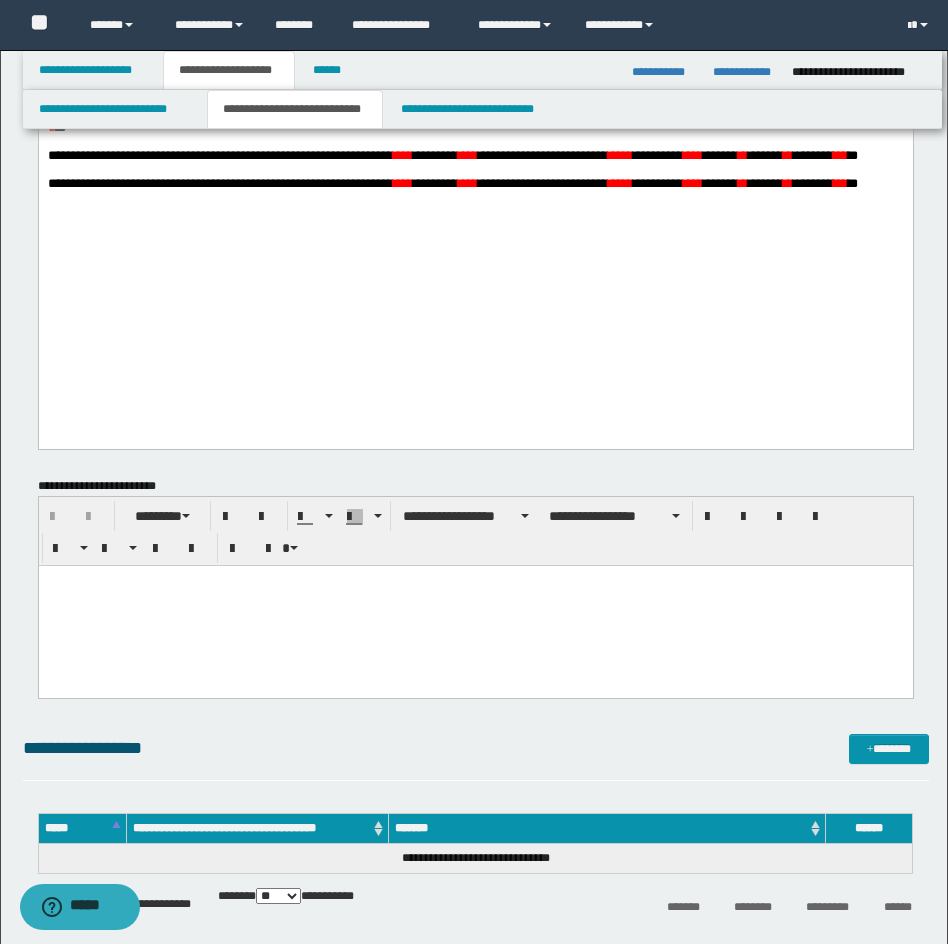 click on "*****" at bounding box center (695, 113) 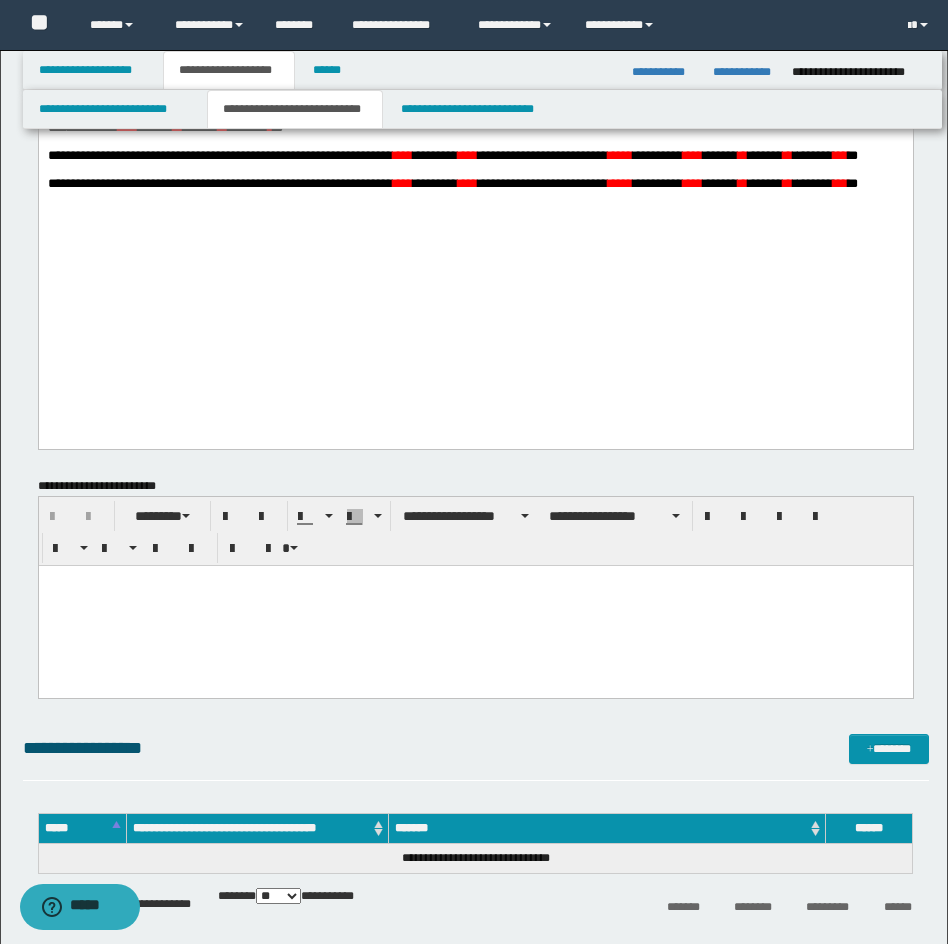 click on "****" at bounding box center (127, 127) 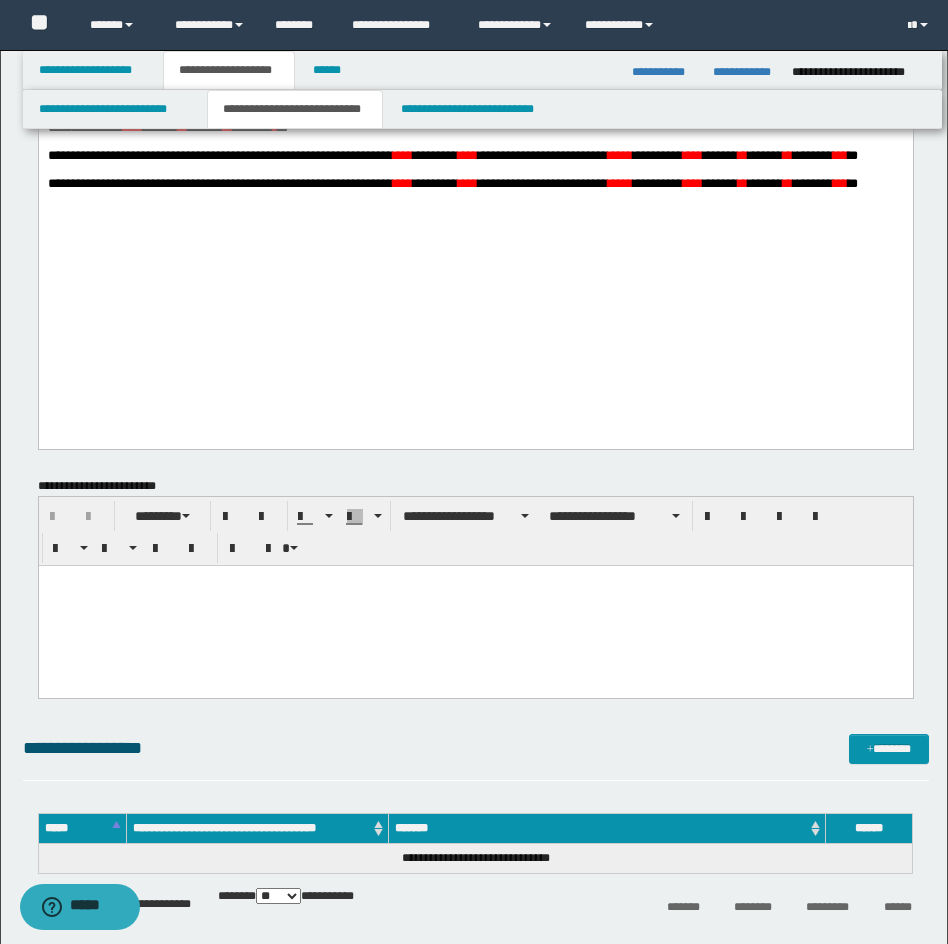click on "****" at bounding box center [132, 127] 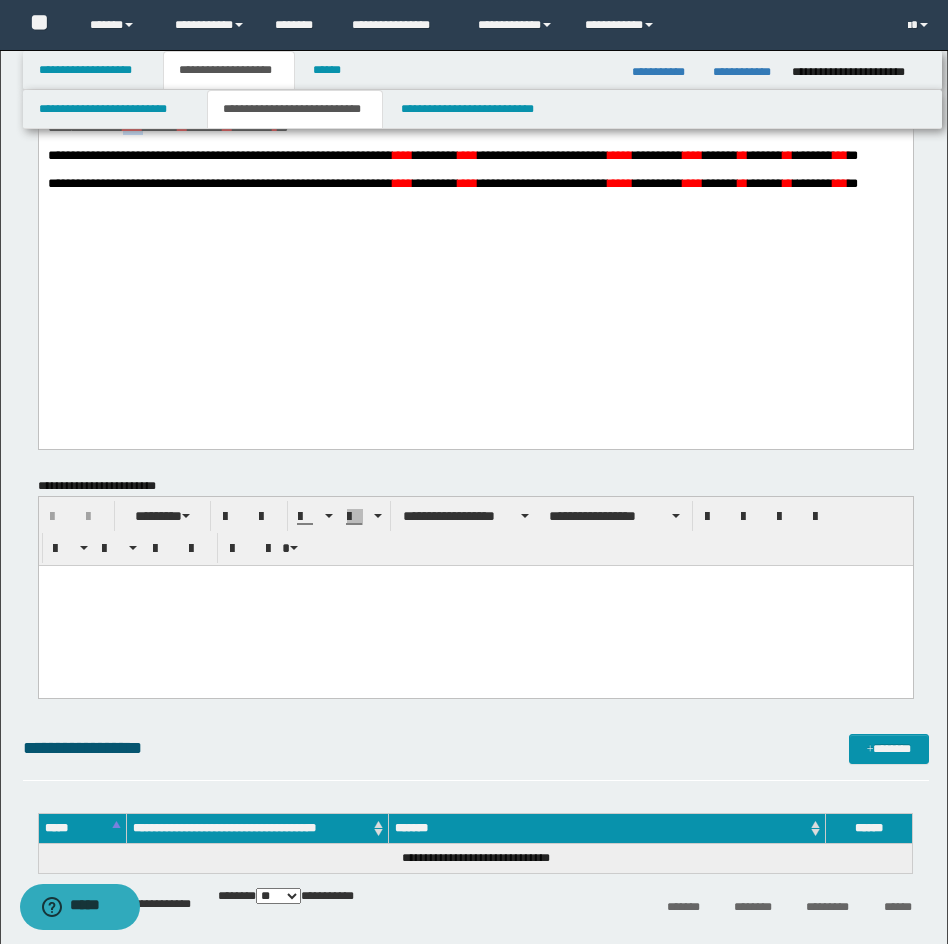 click on "****" at bounding box center (132, 127) 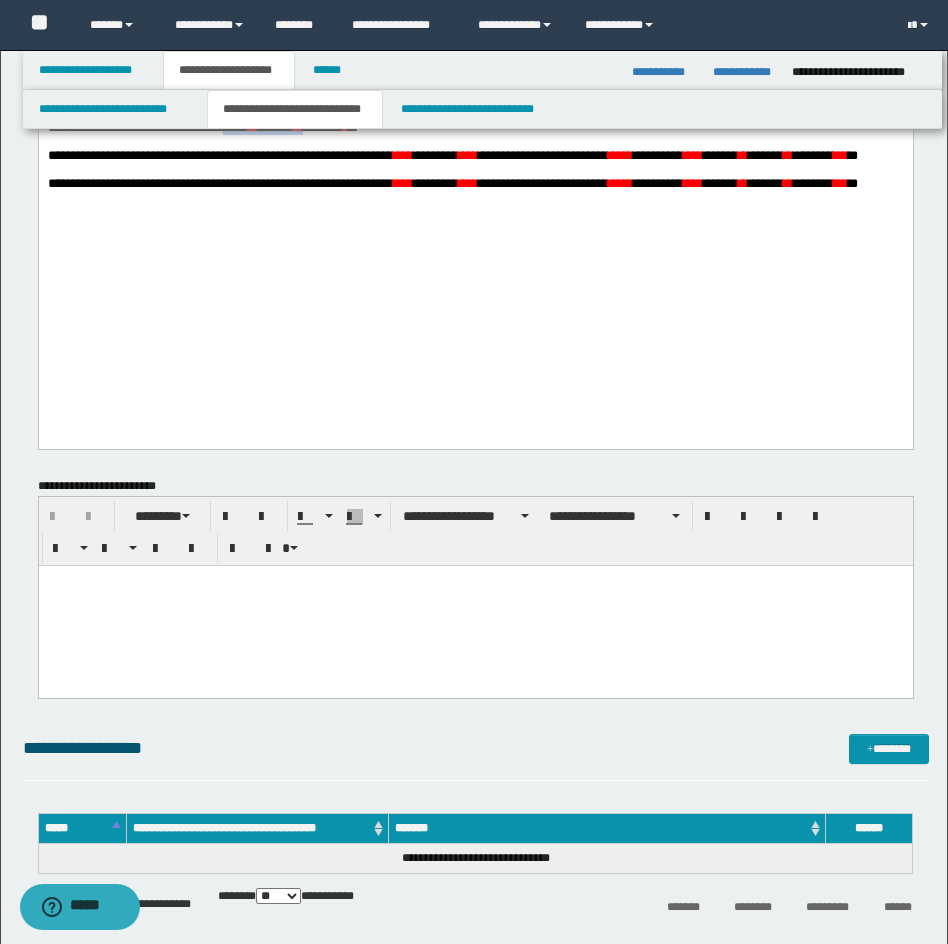 drag, startPoint x: 471, startPoint y: 238, endPoint x: 584, endPoint y: 232, distance: 113.15918 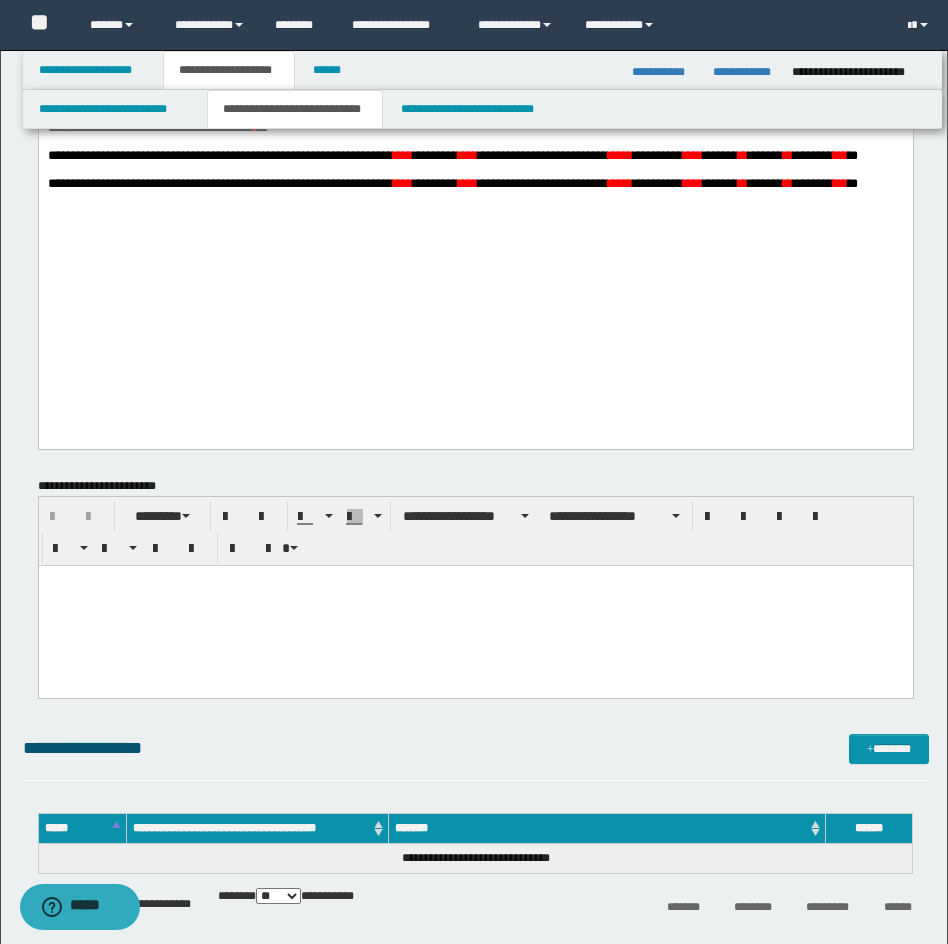 click on "**********" at bounding box center (475, 121) 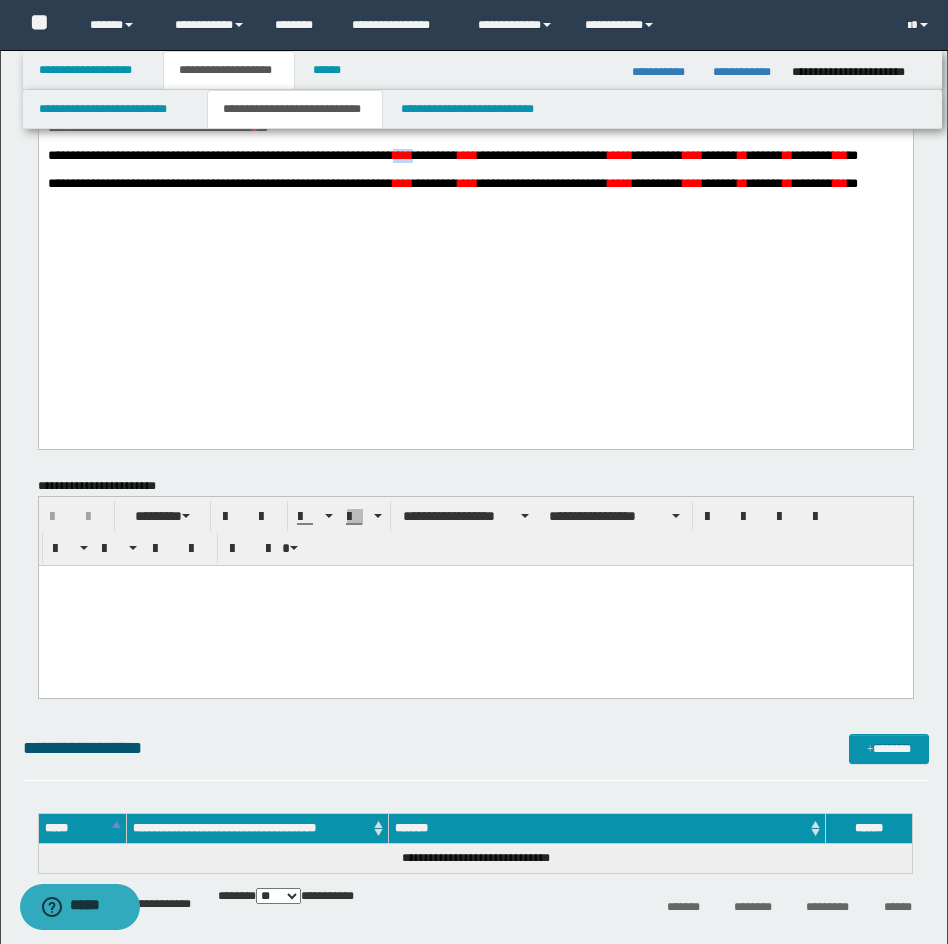 click on "***" at bounding box center [402, 155] 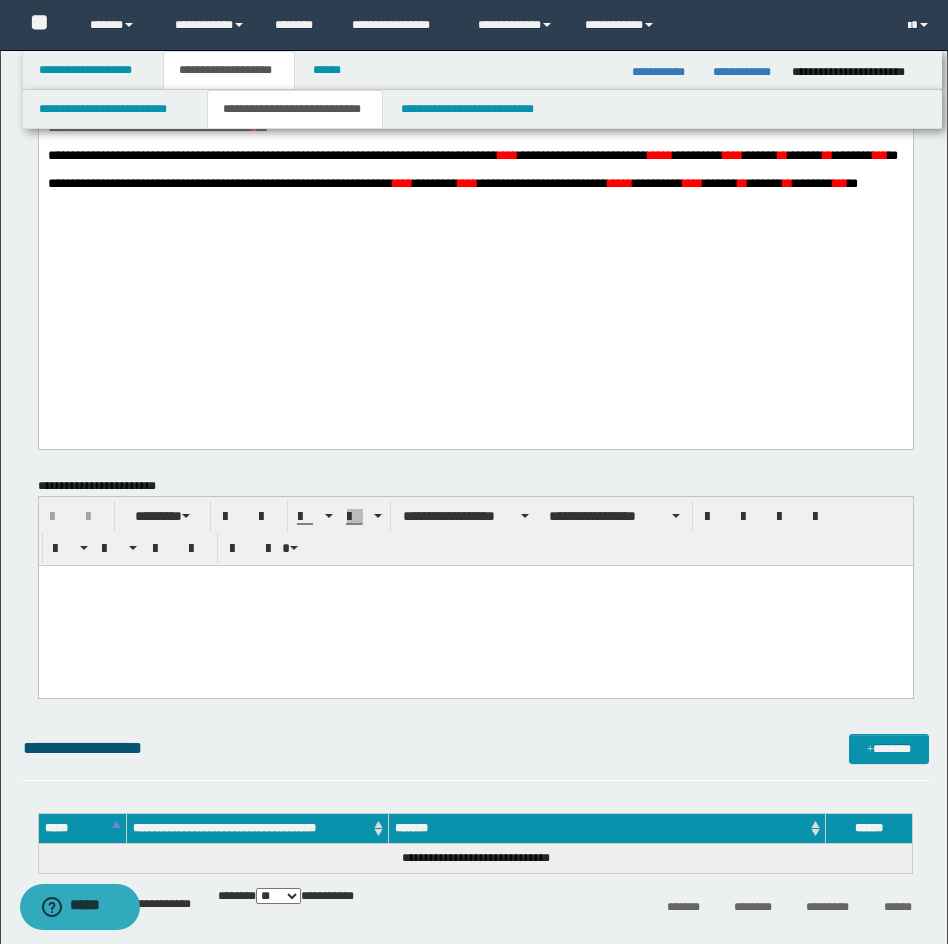 click on "***" at bounding box center [507, 155] 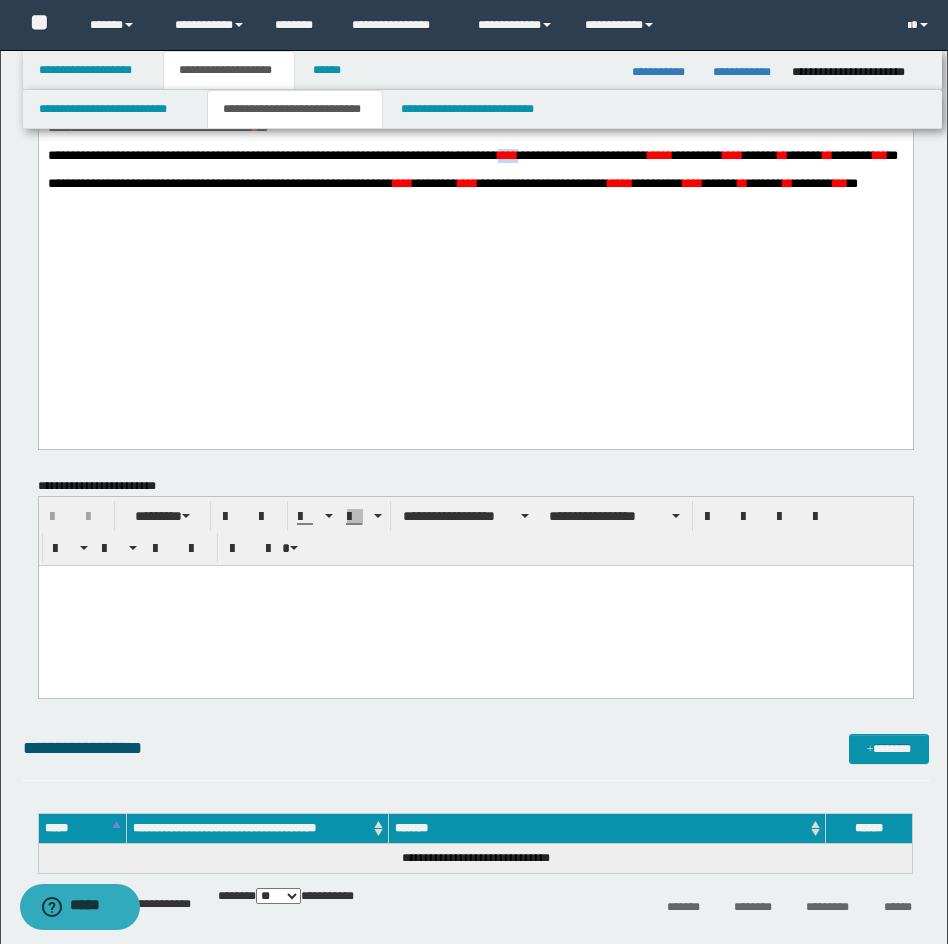 click on "***" at bounding box center [507, 155] 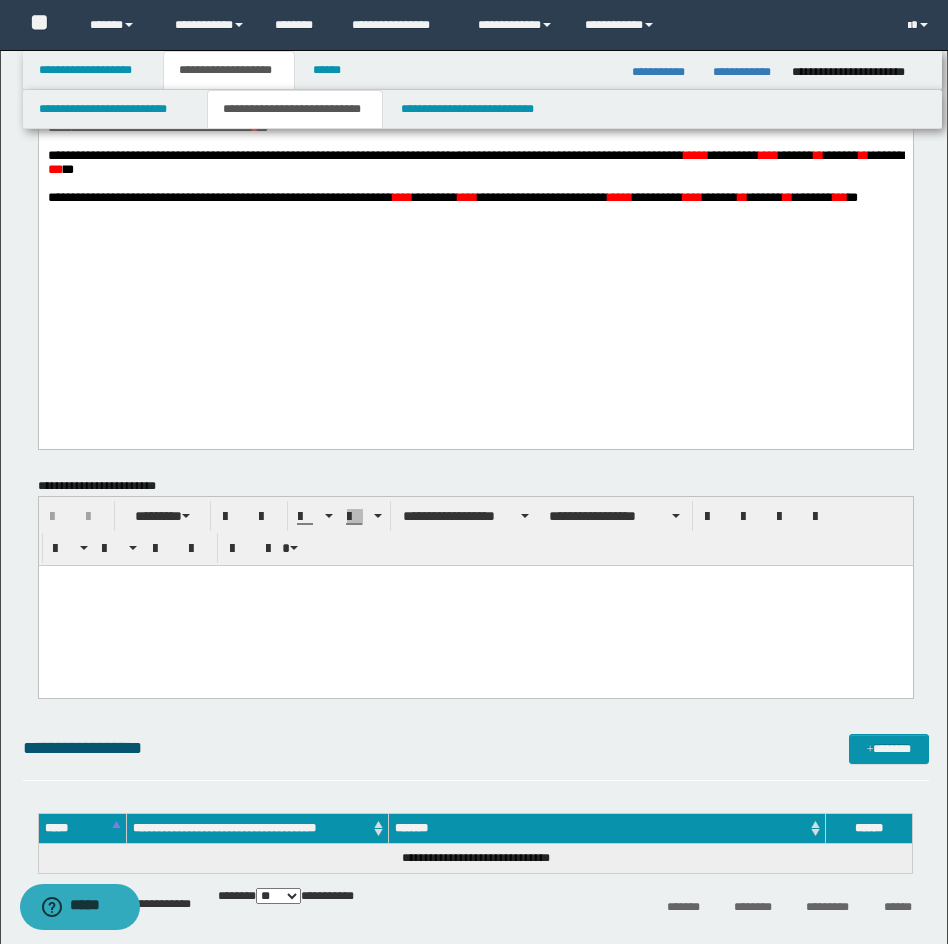 click on "***" at bounding box center [55, 169] 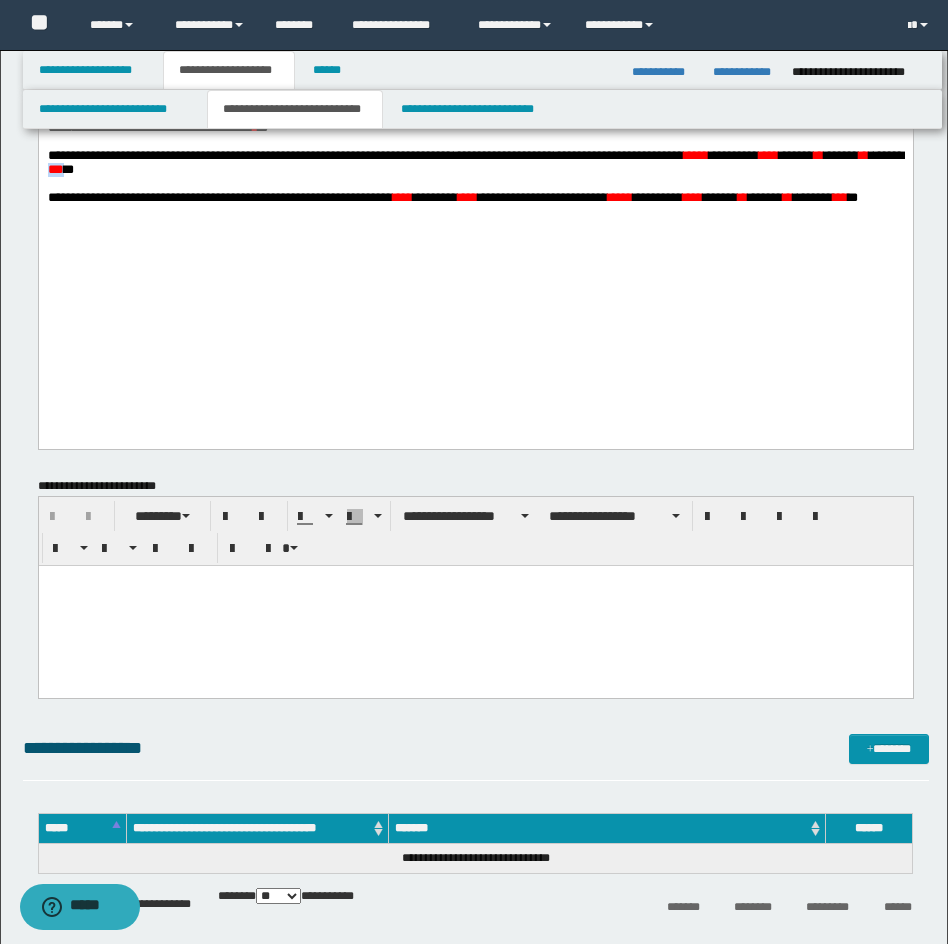 click on "***" at bounding box center [55, 169] 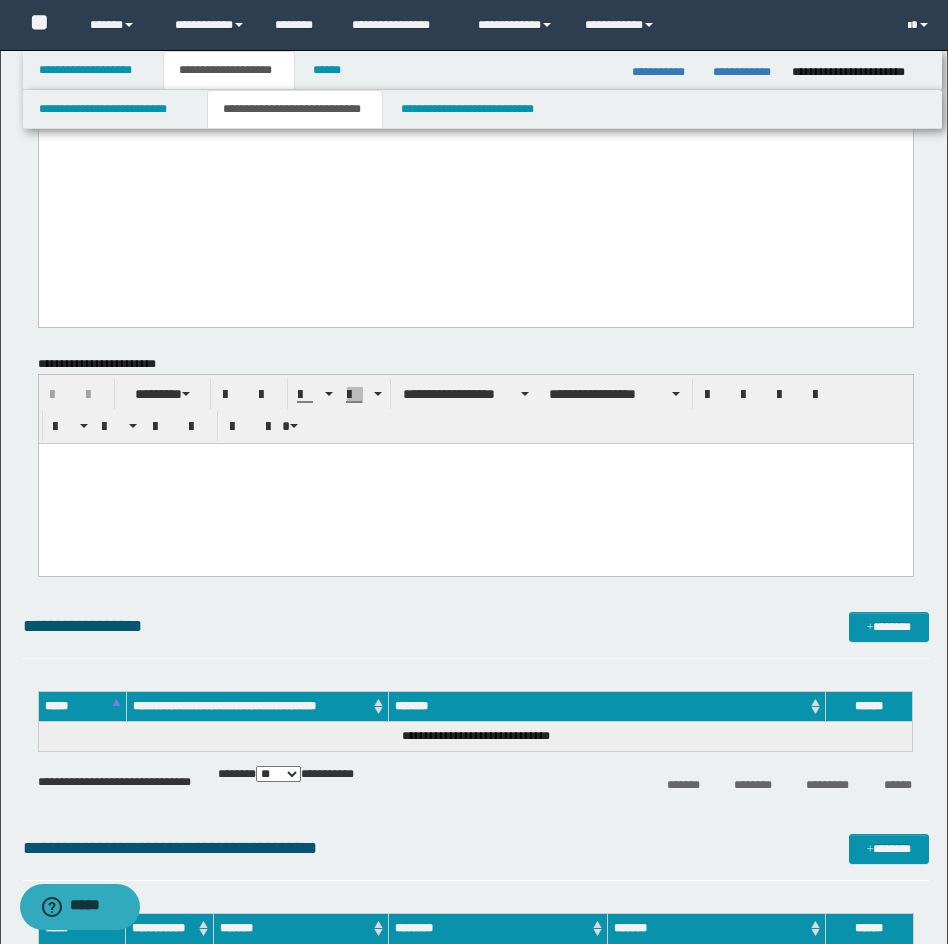 scroll, scrollTop: 1016, scrollLeft: 0, axis: vertical 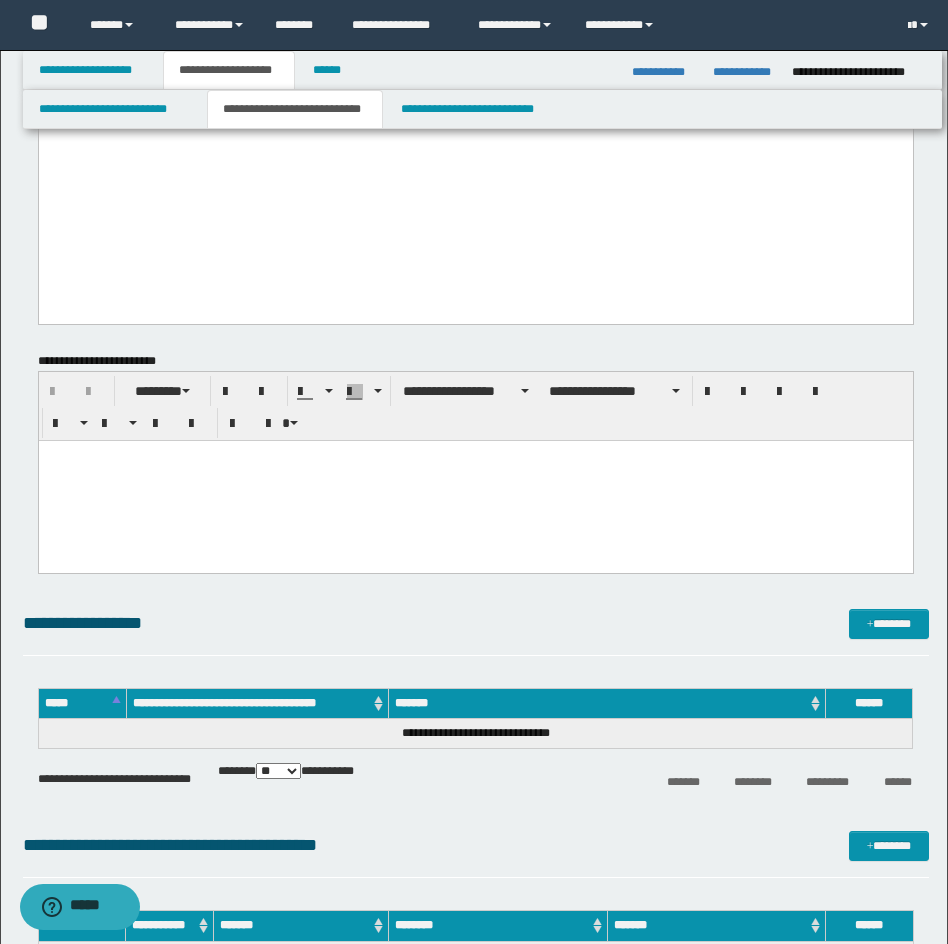 click on "*****" at bounding box center (695, 30) 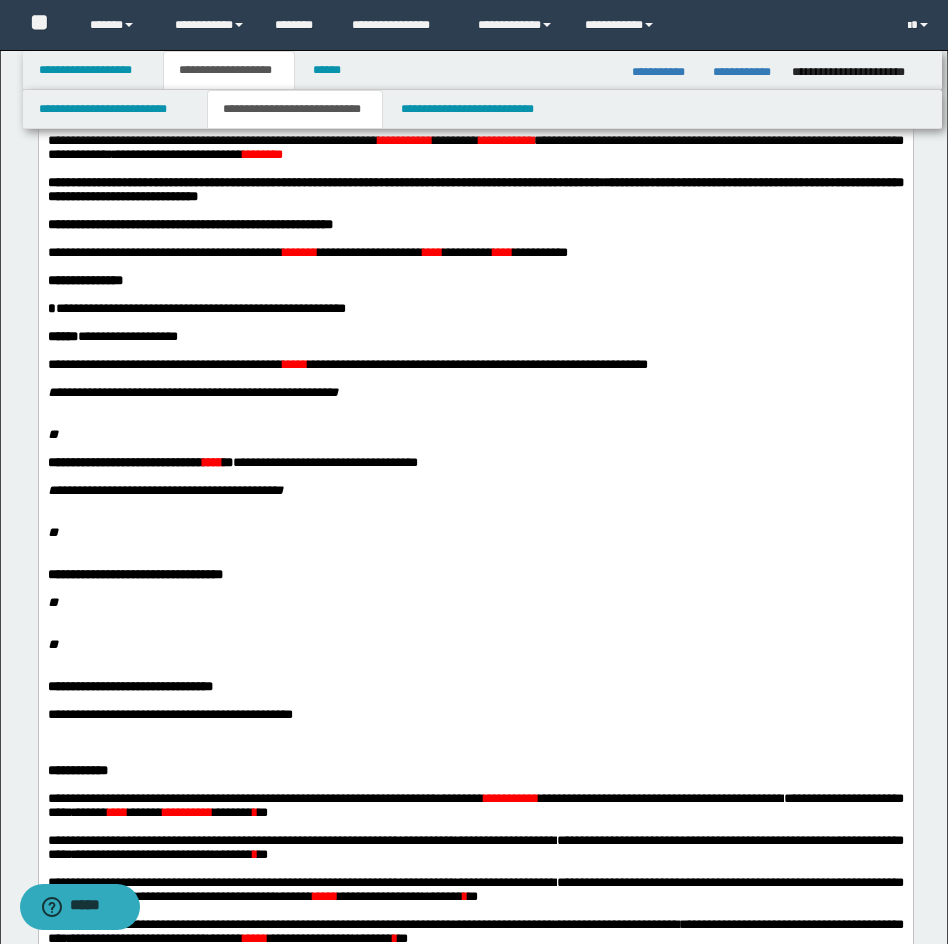 scroll, scrollTop: 204, scrollLeft: 0, axis: vertical 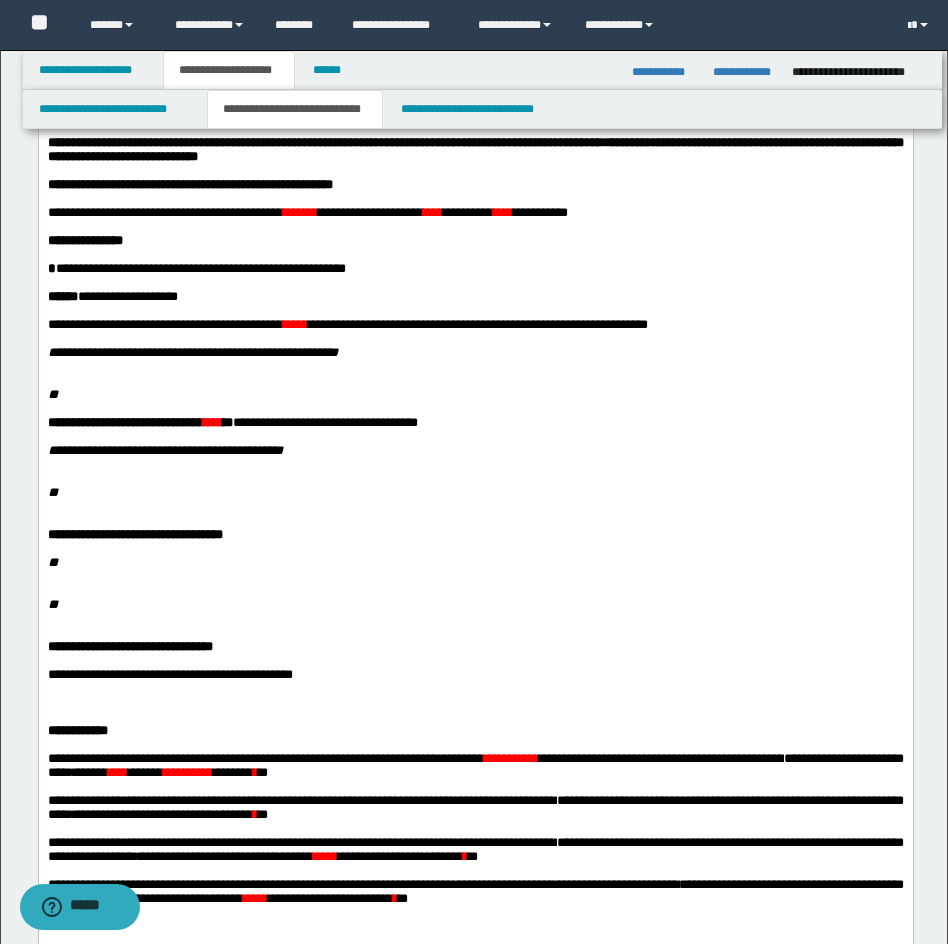 drag, startPoint x: 660, startPoint y: 864, endPoint x: 894, endPoint y: 685, distance: 294.6133 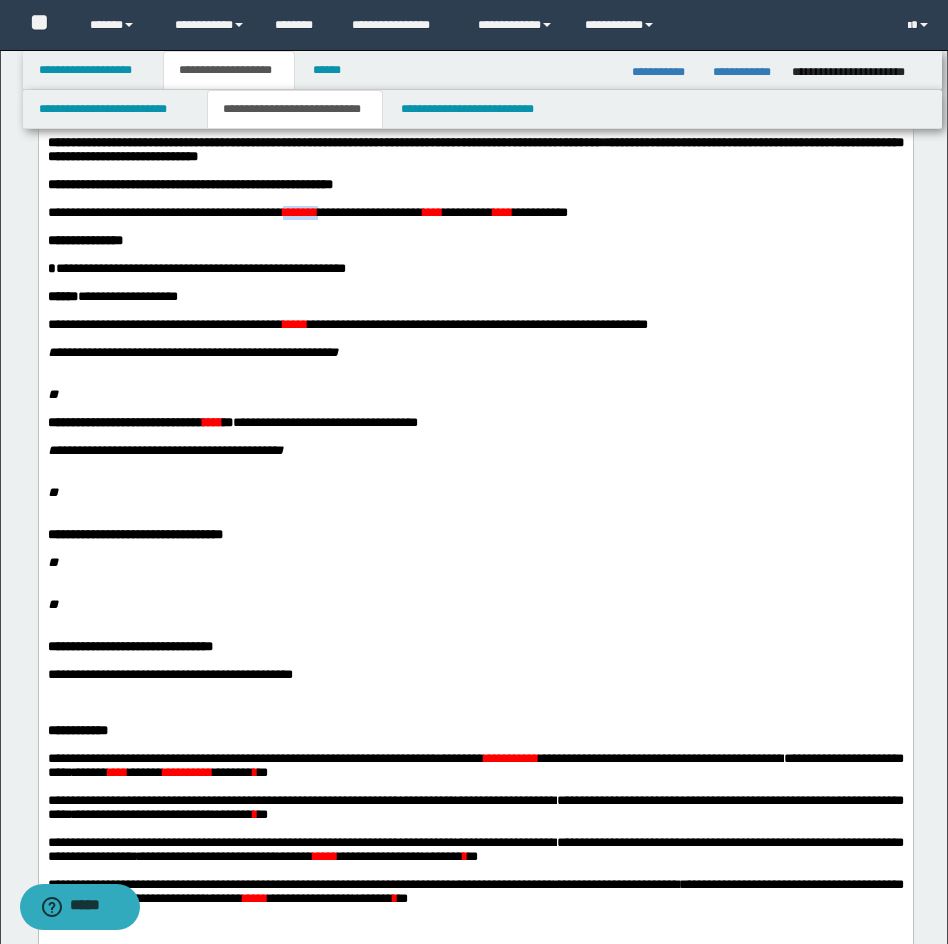 click on "******" at bounding box center [299, 211] 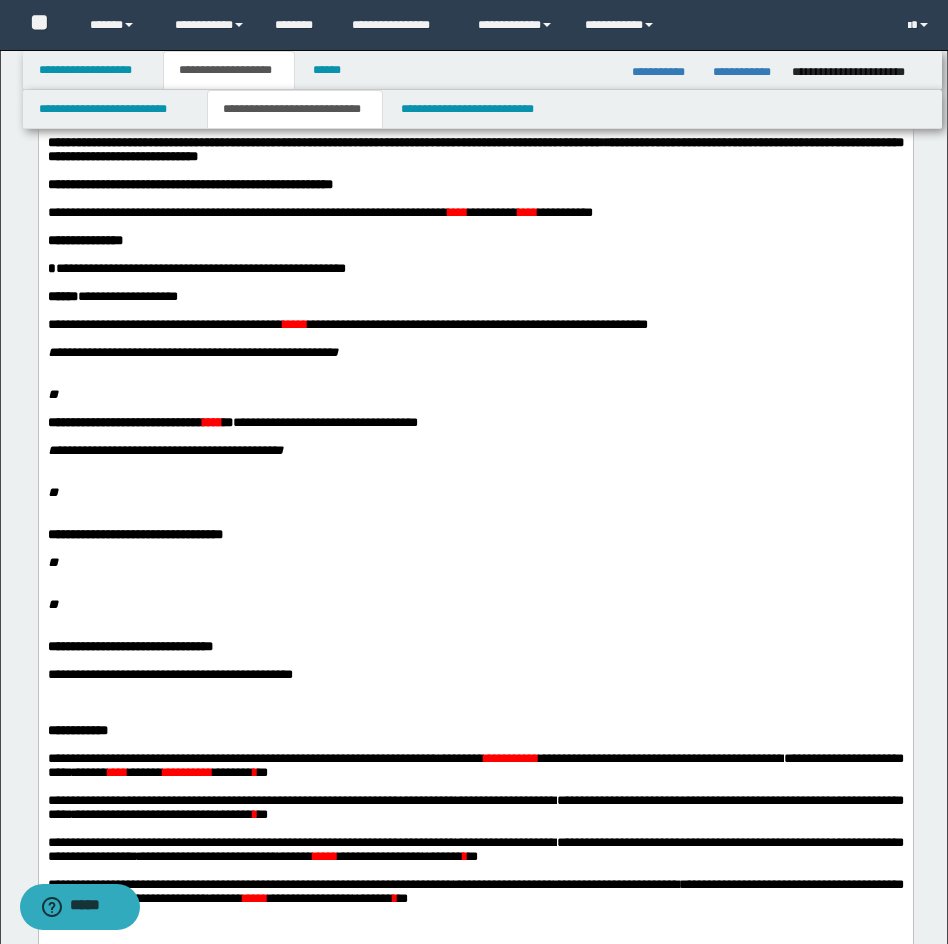 click on "****" at bounding box center [457, 211] 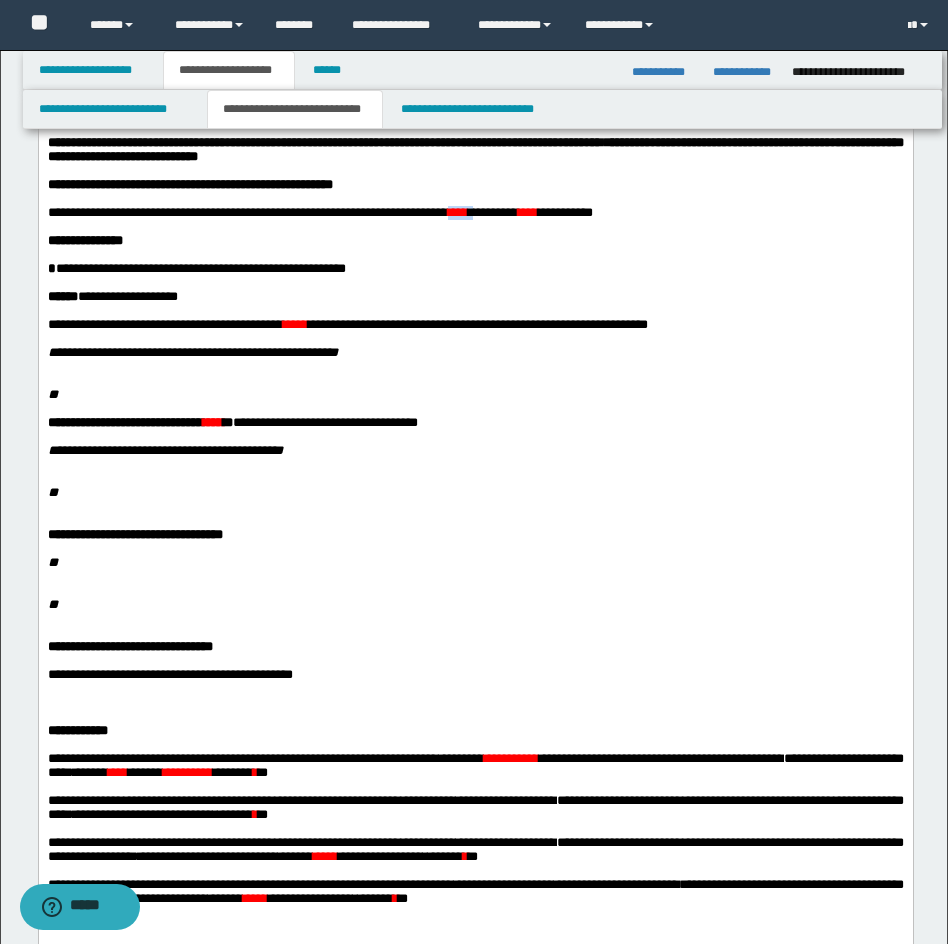 click on "****" at bounding box center [457, 211] 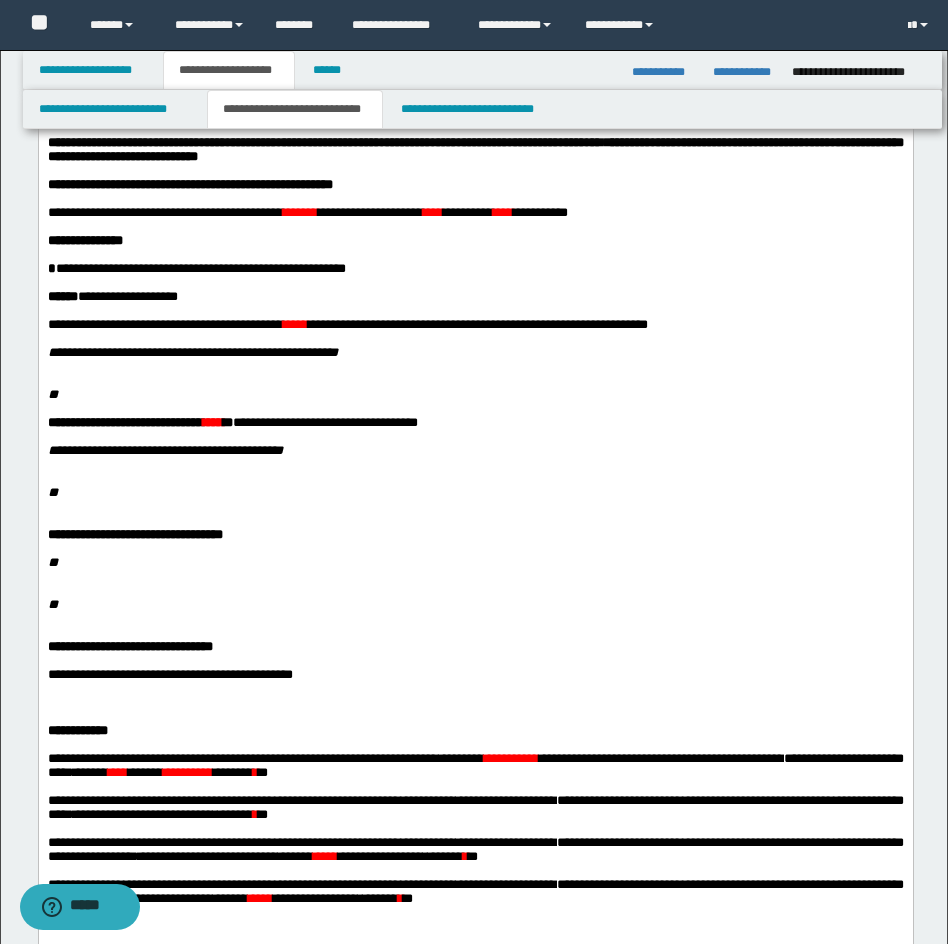 click at bounding box center [475, 254] 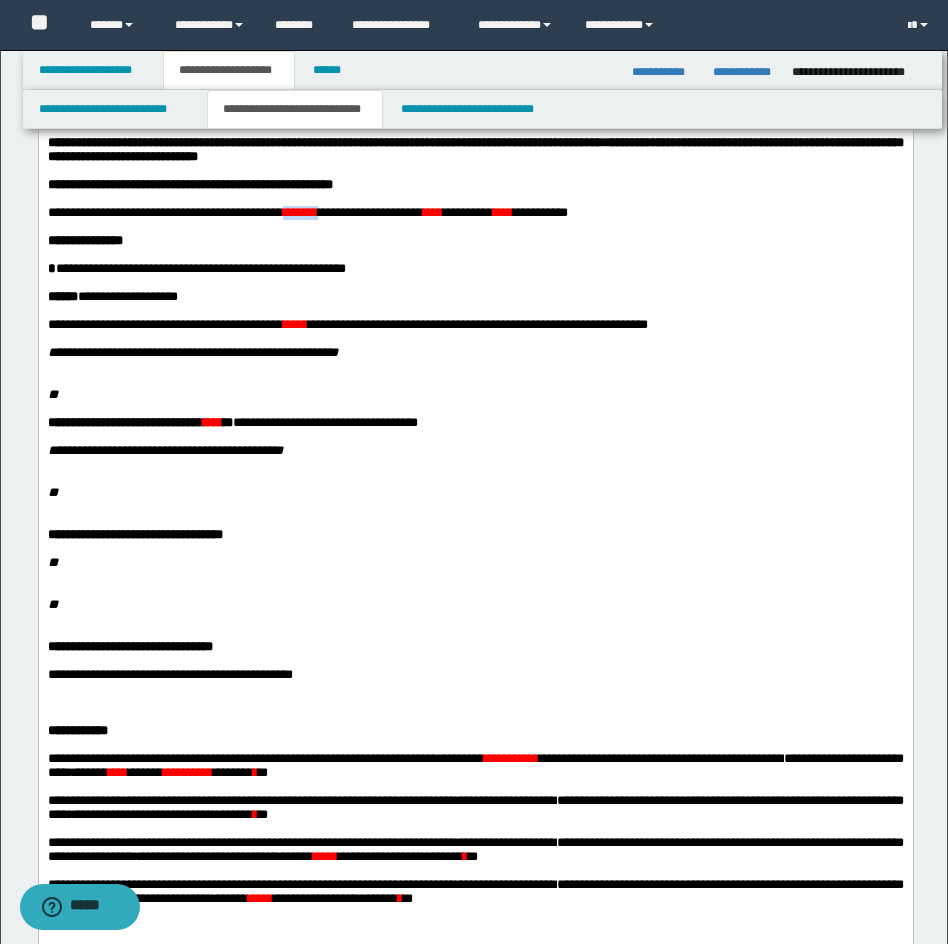 click on "******" at bounding box center (299, 211) 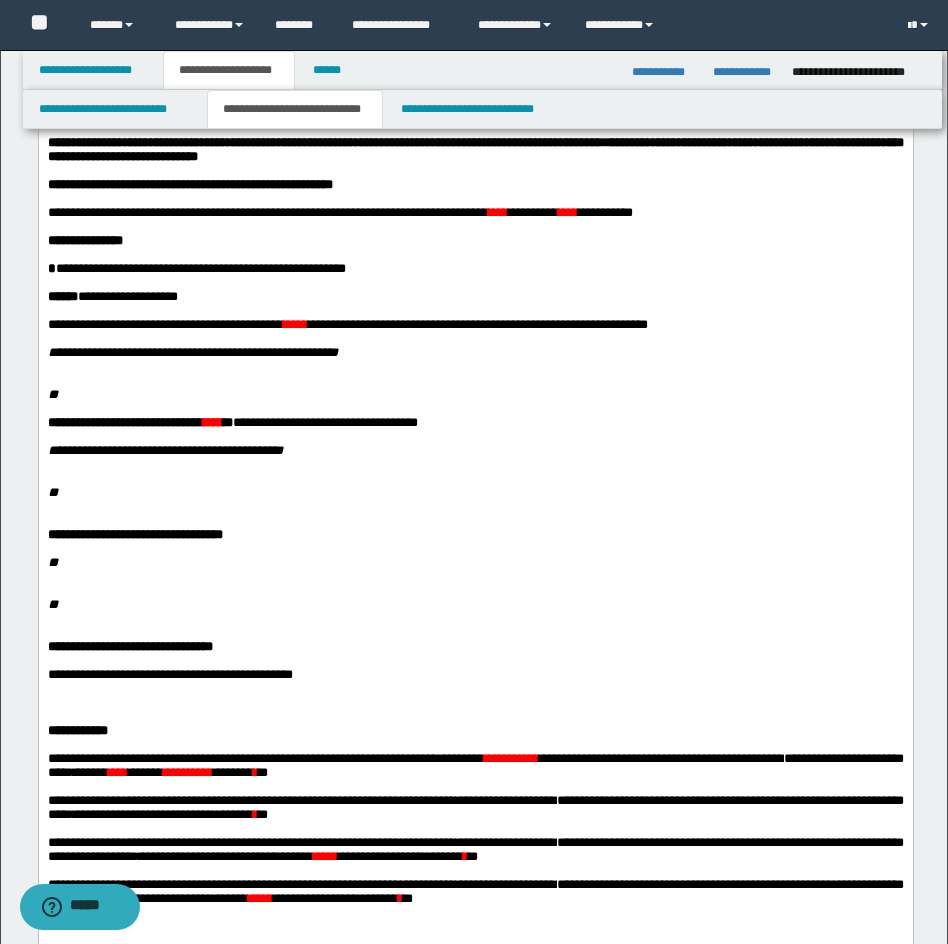 click on "*****" at bounding box center (294, 323) 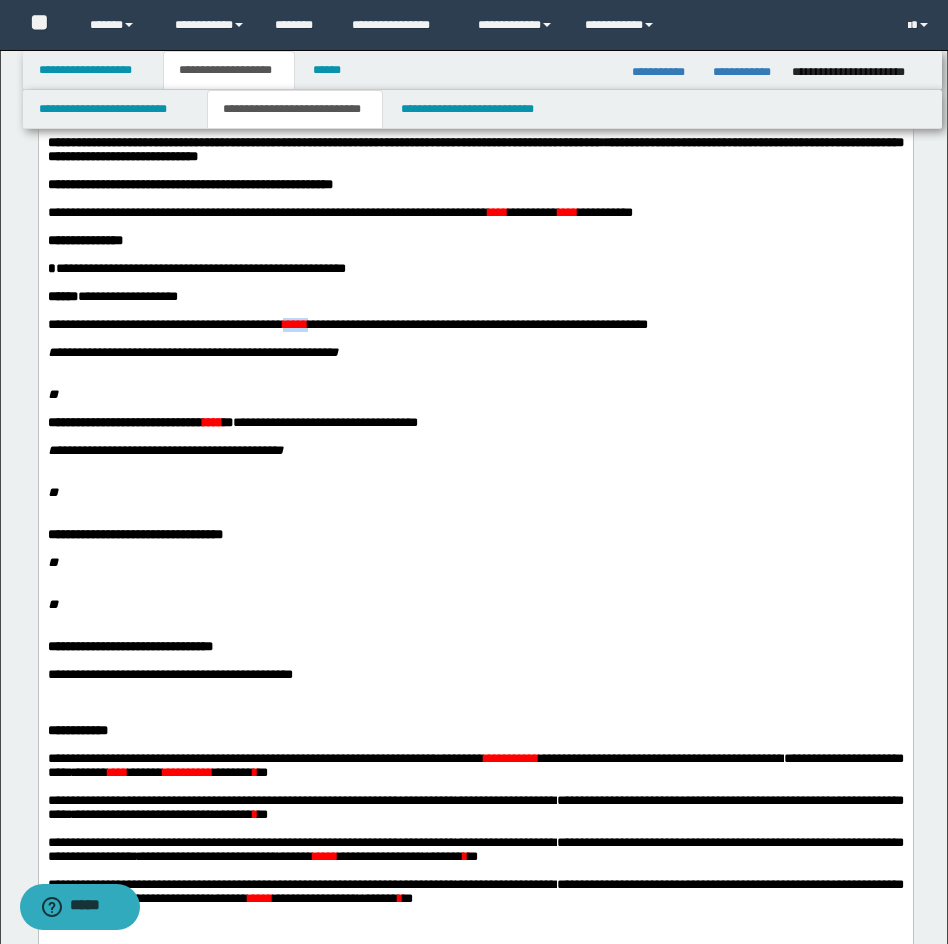 click on "*****" at bounding box center (294, 323) 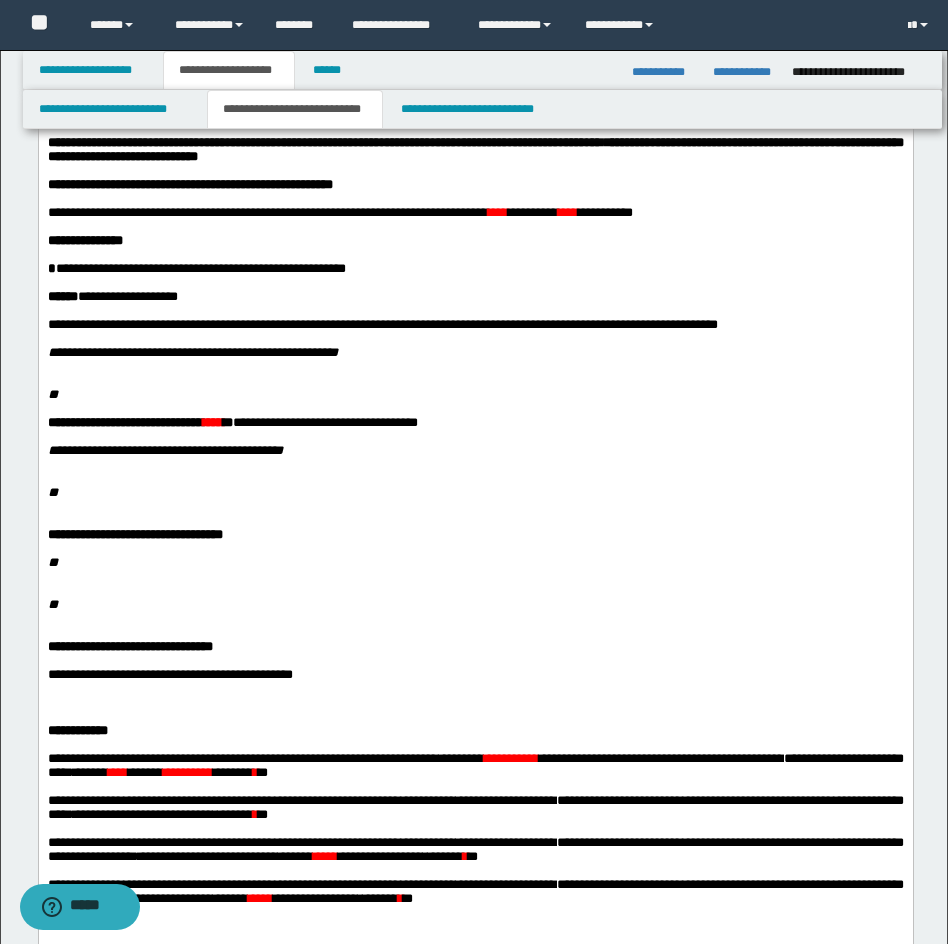 click on "****" at bounding box center [497, 211] 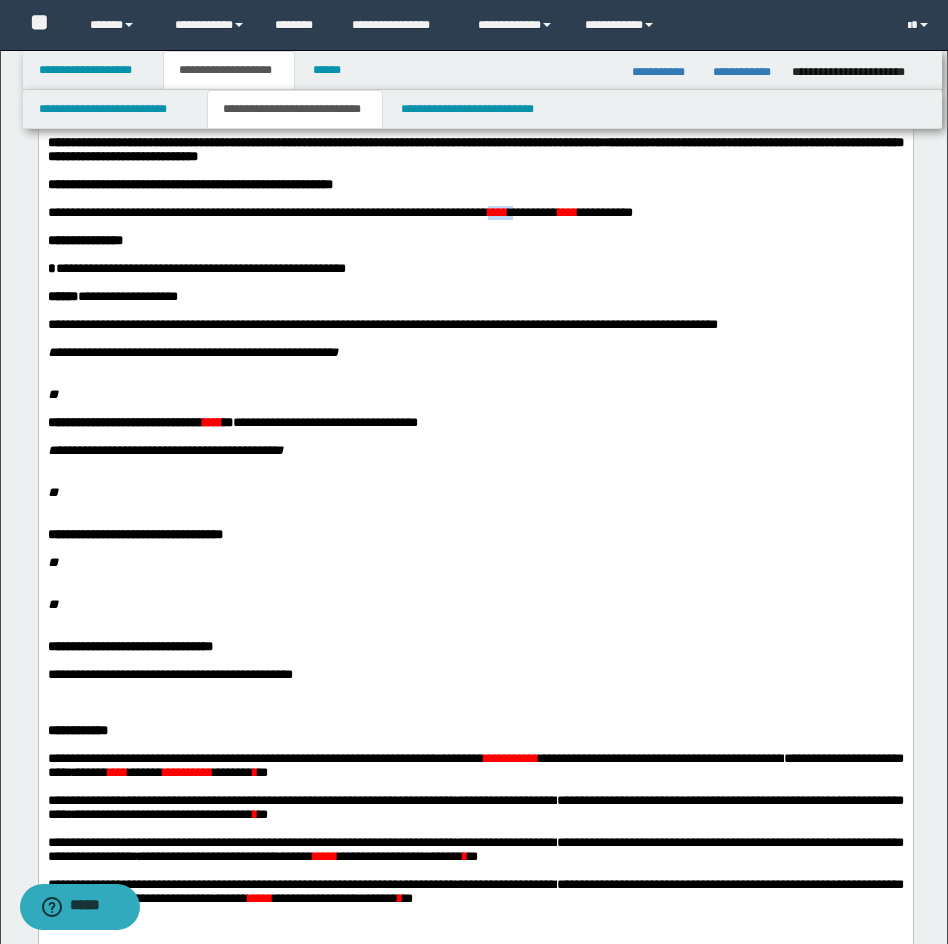 click on "****" at bounding box center (497, 211) 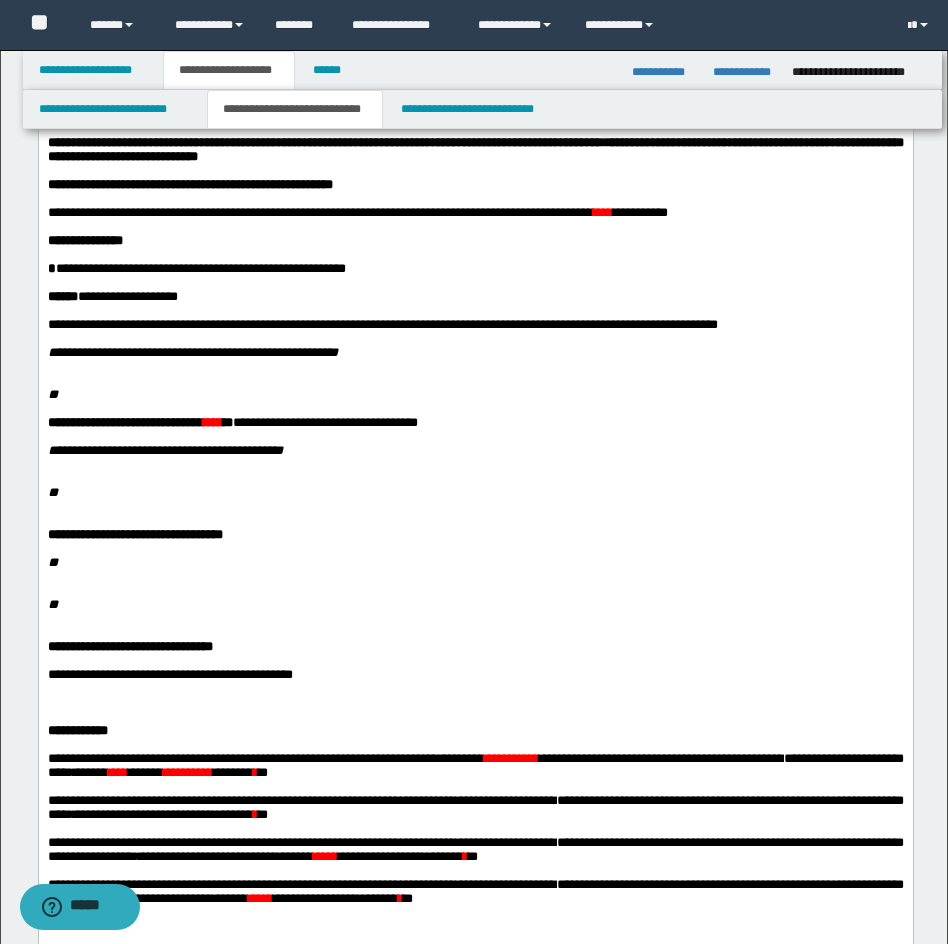 click on "****" at bounding box center [602, 211] 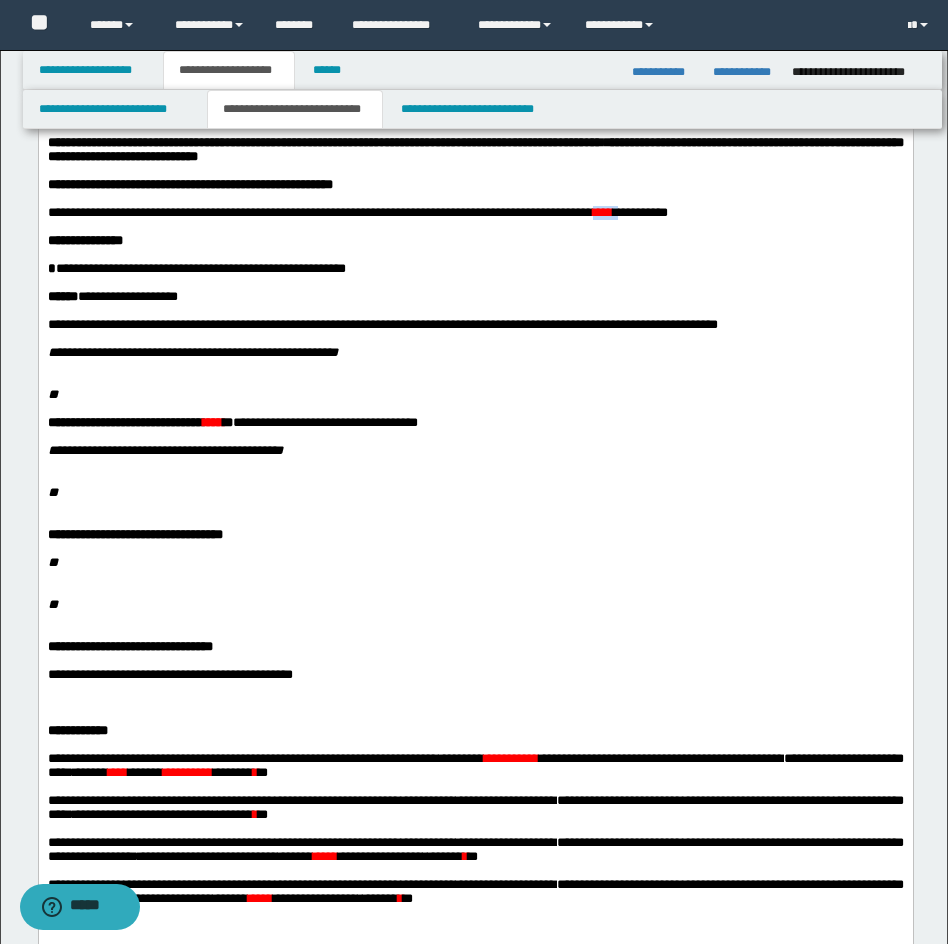 click on "****" at bounding box center (602, 211) 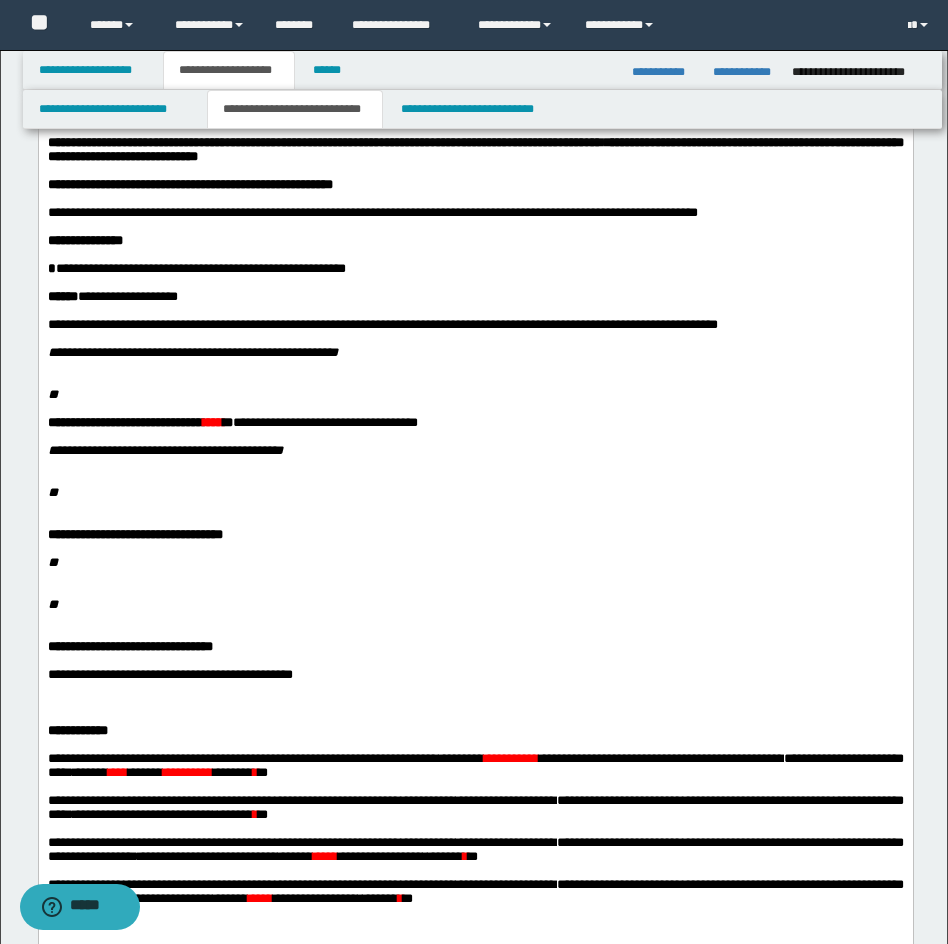 click on "**********" at bounding box center [475, 352] 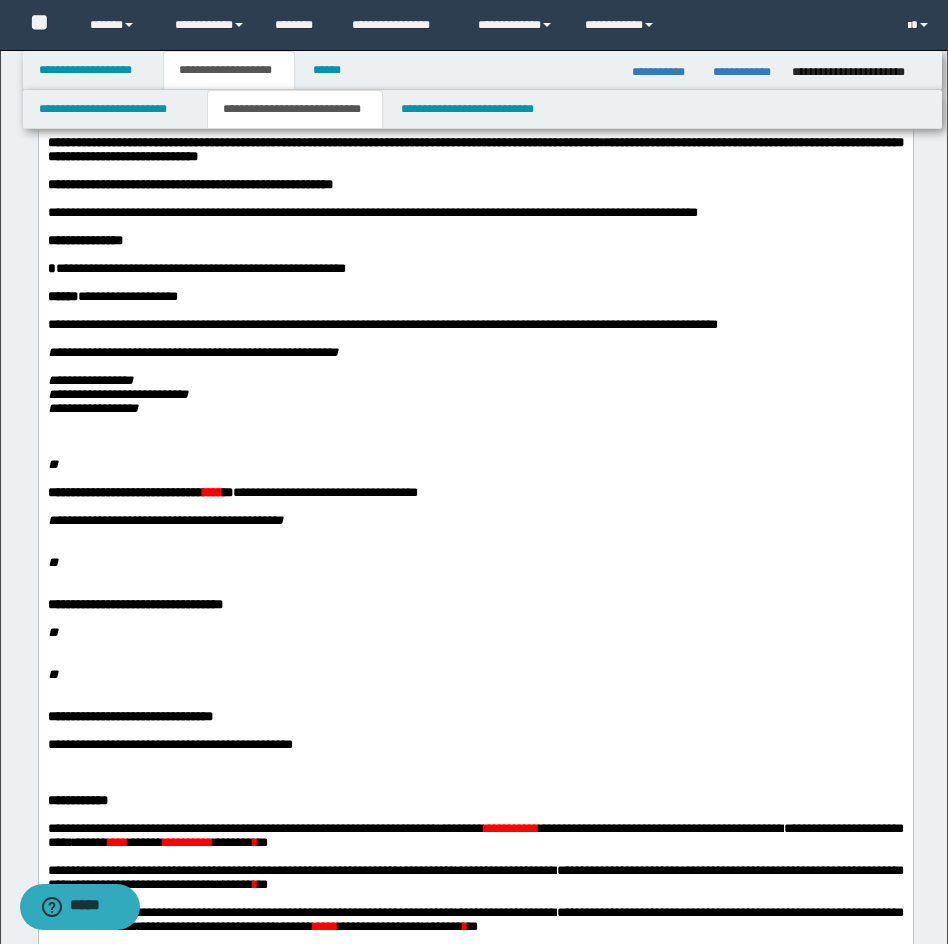 click on "**********" at bounding box center [475, 408] 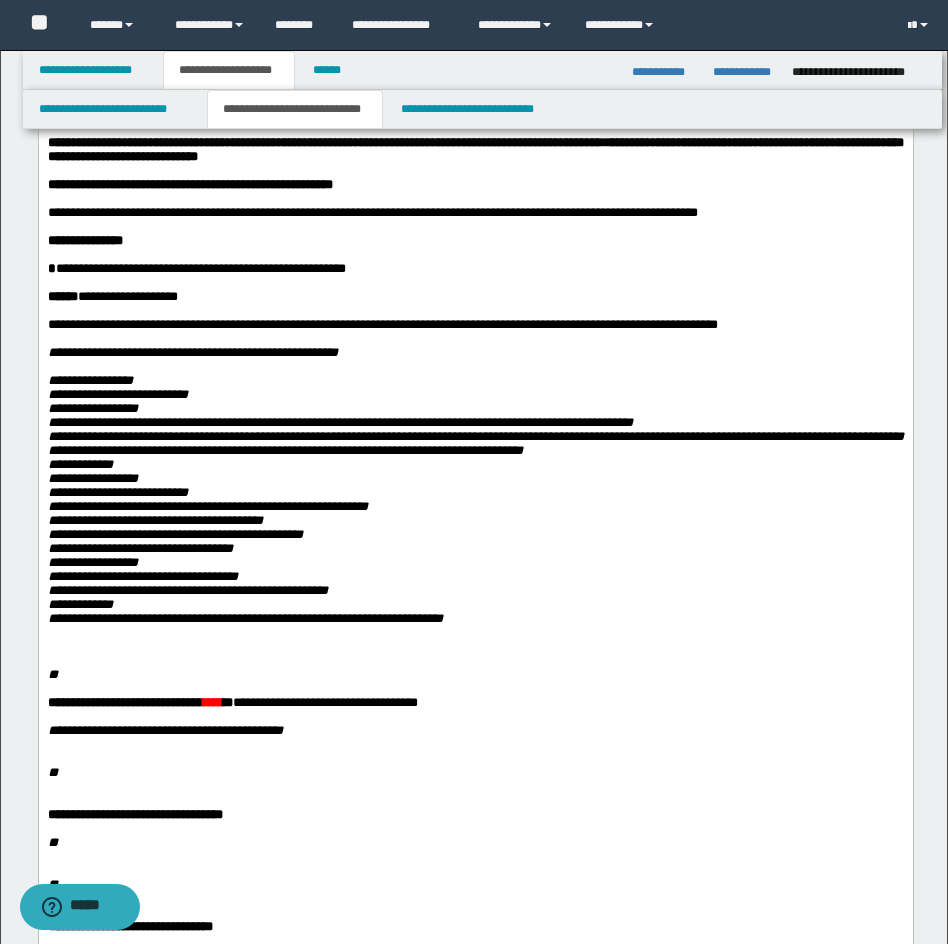 click on "**********" at bounding box center [475, 519] 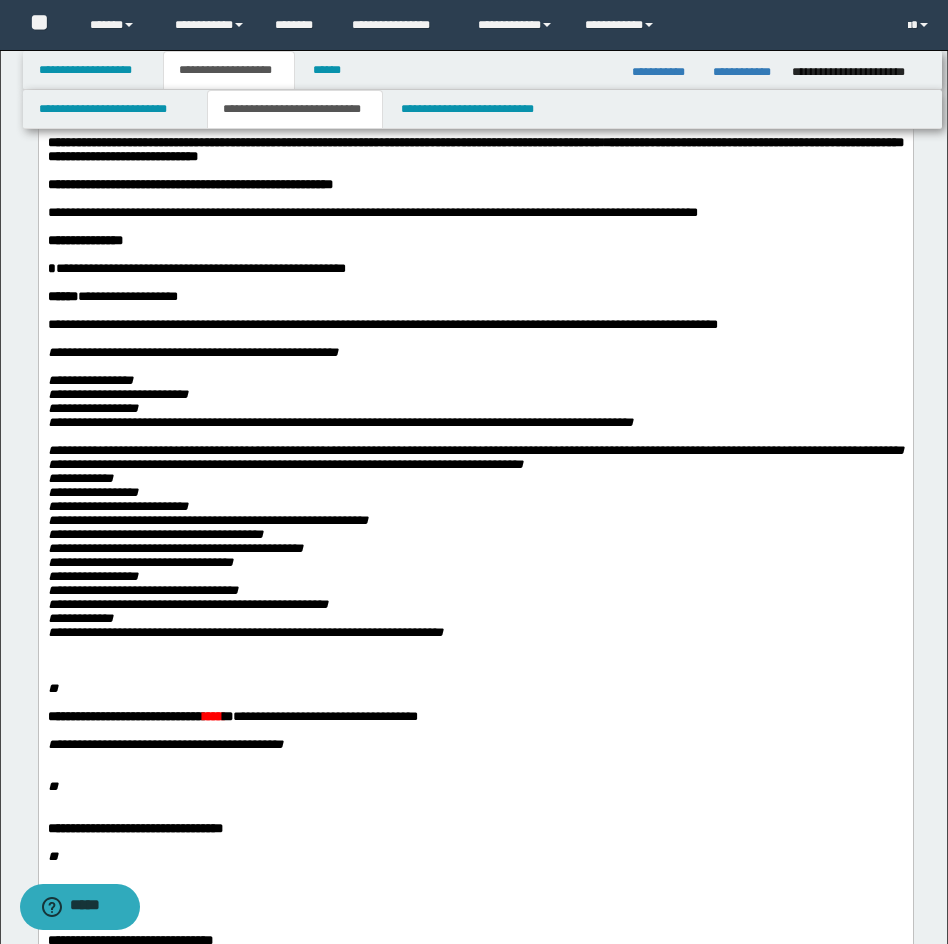 click on "**********" at bounding box center [475, 541] 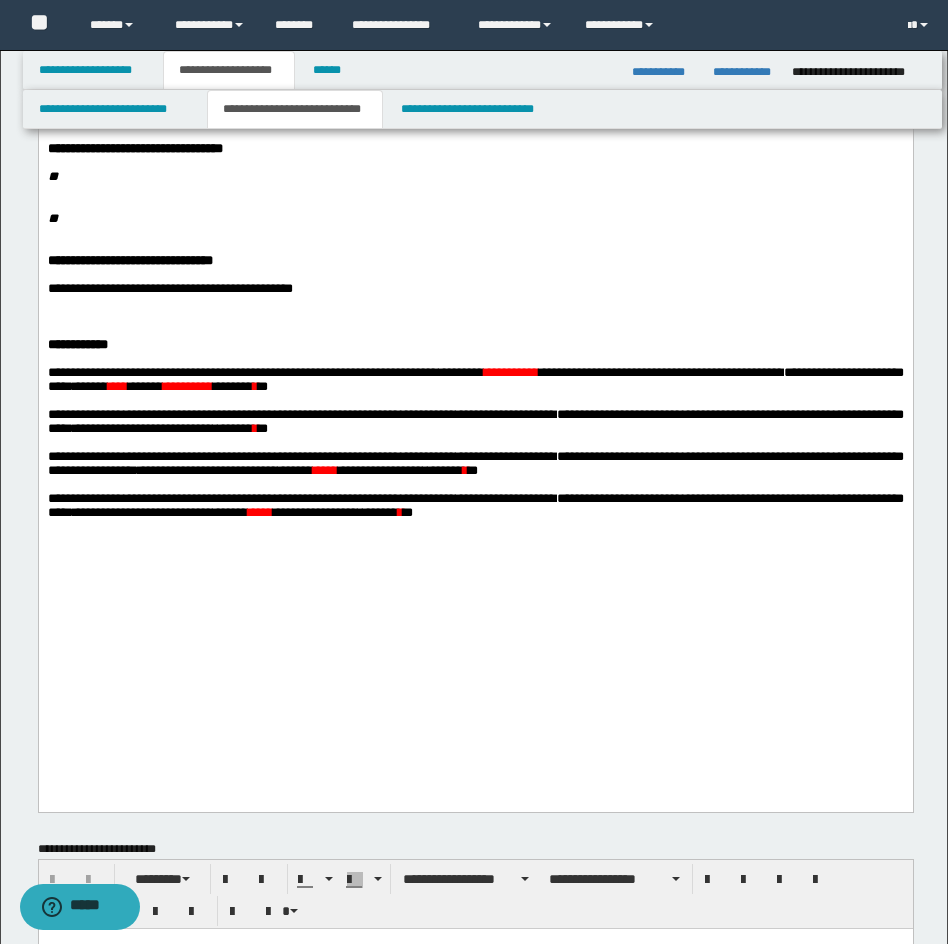 scroll, scrollTop: 927, scrollLeft: 0, axis: vertical 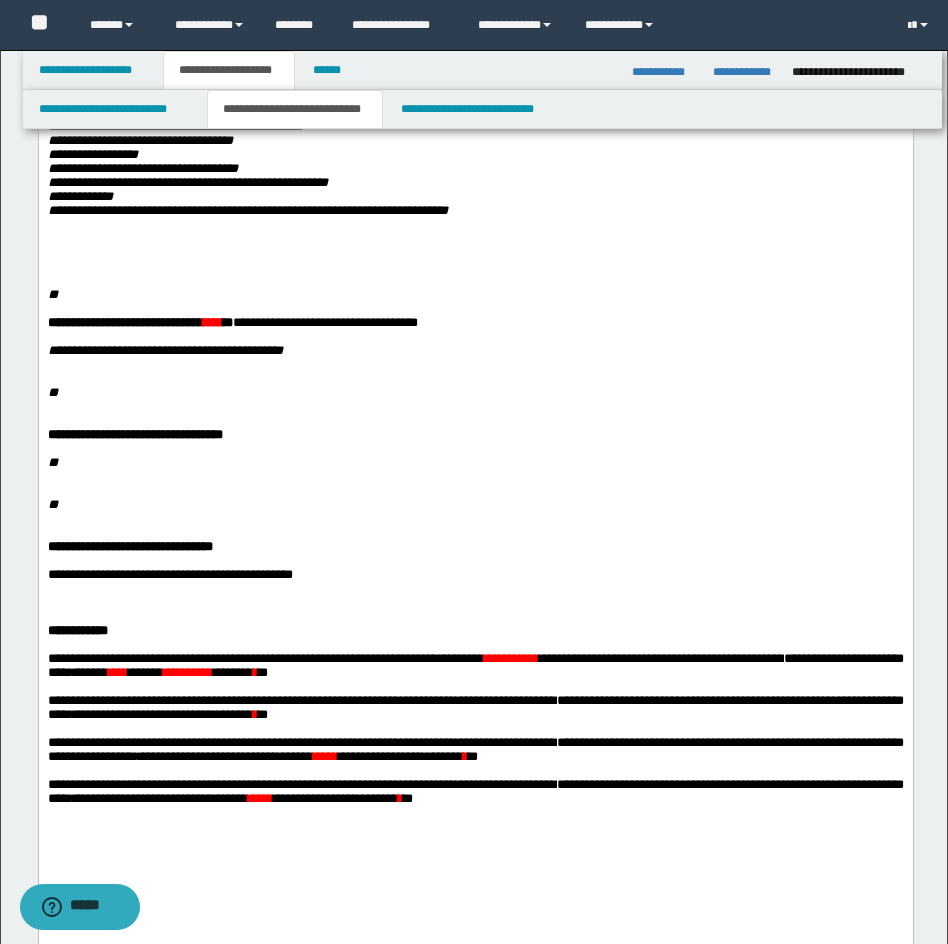 click on "**********" at bounding box center [475, 120] 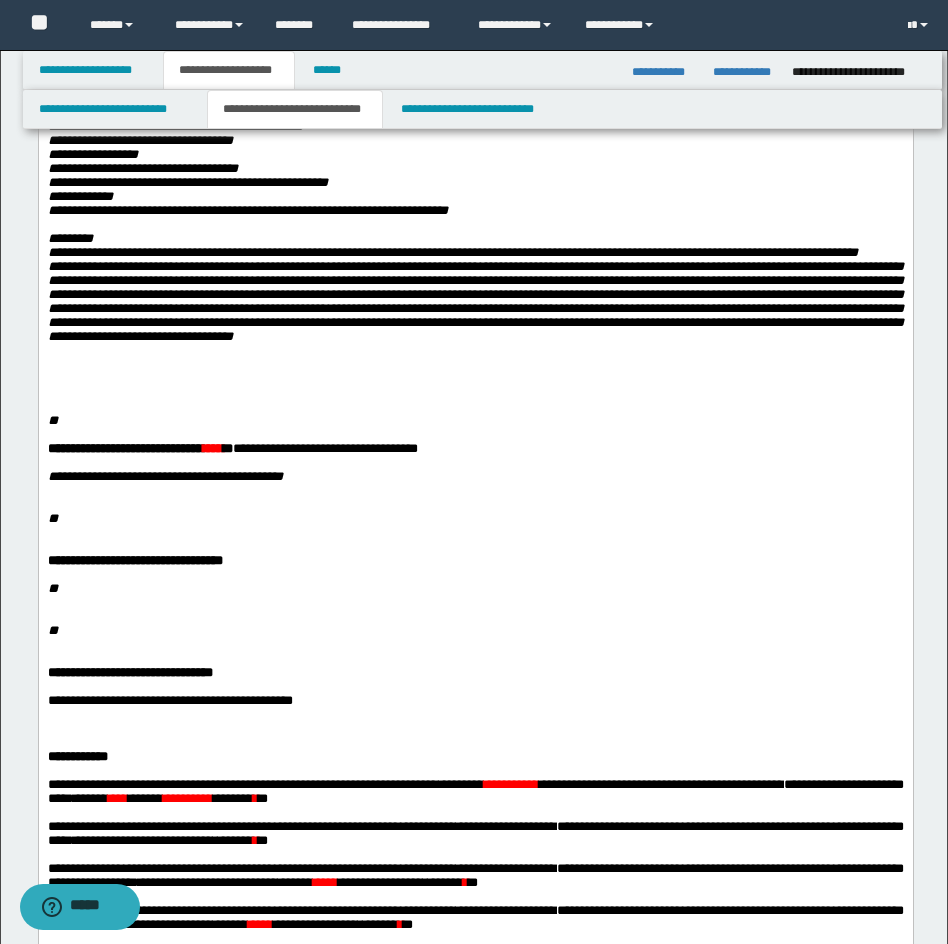 click on "**" at bounding box center (52, 420) 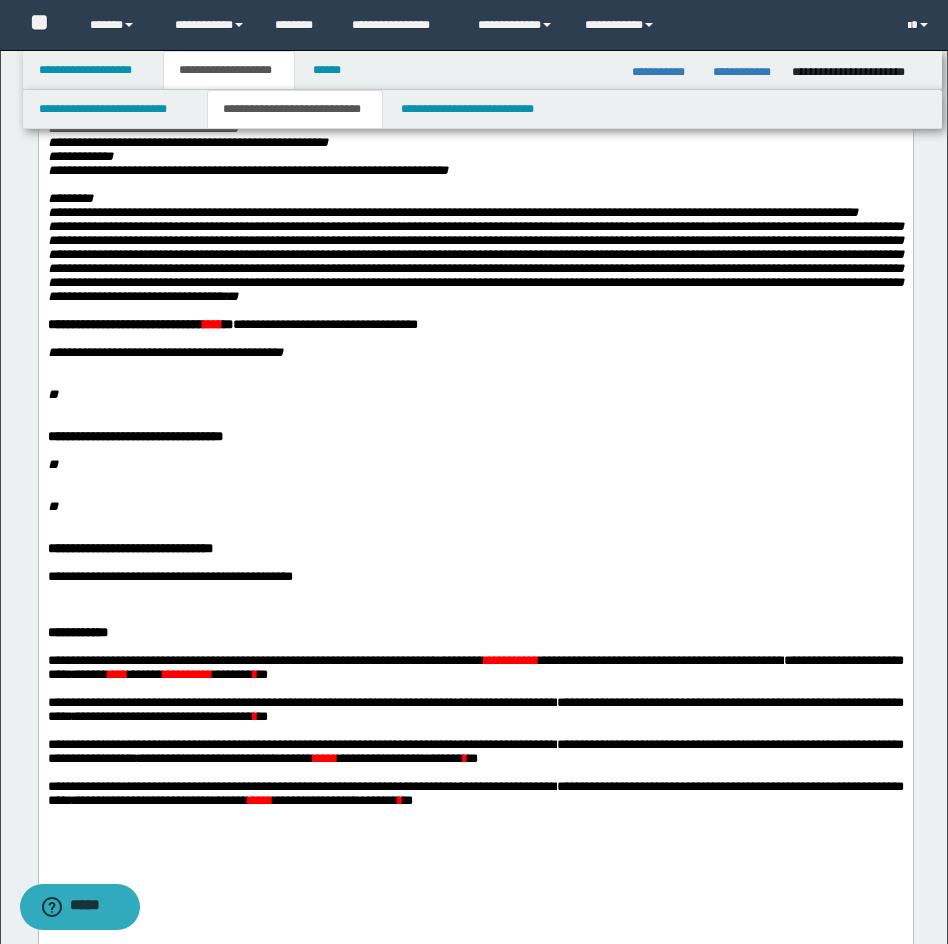 scroll, scrollTop: 676, scrollLeft: 0, axis: vertical 